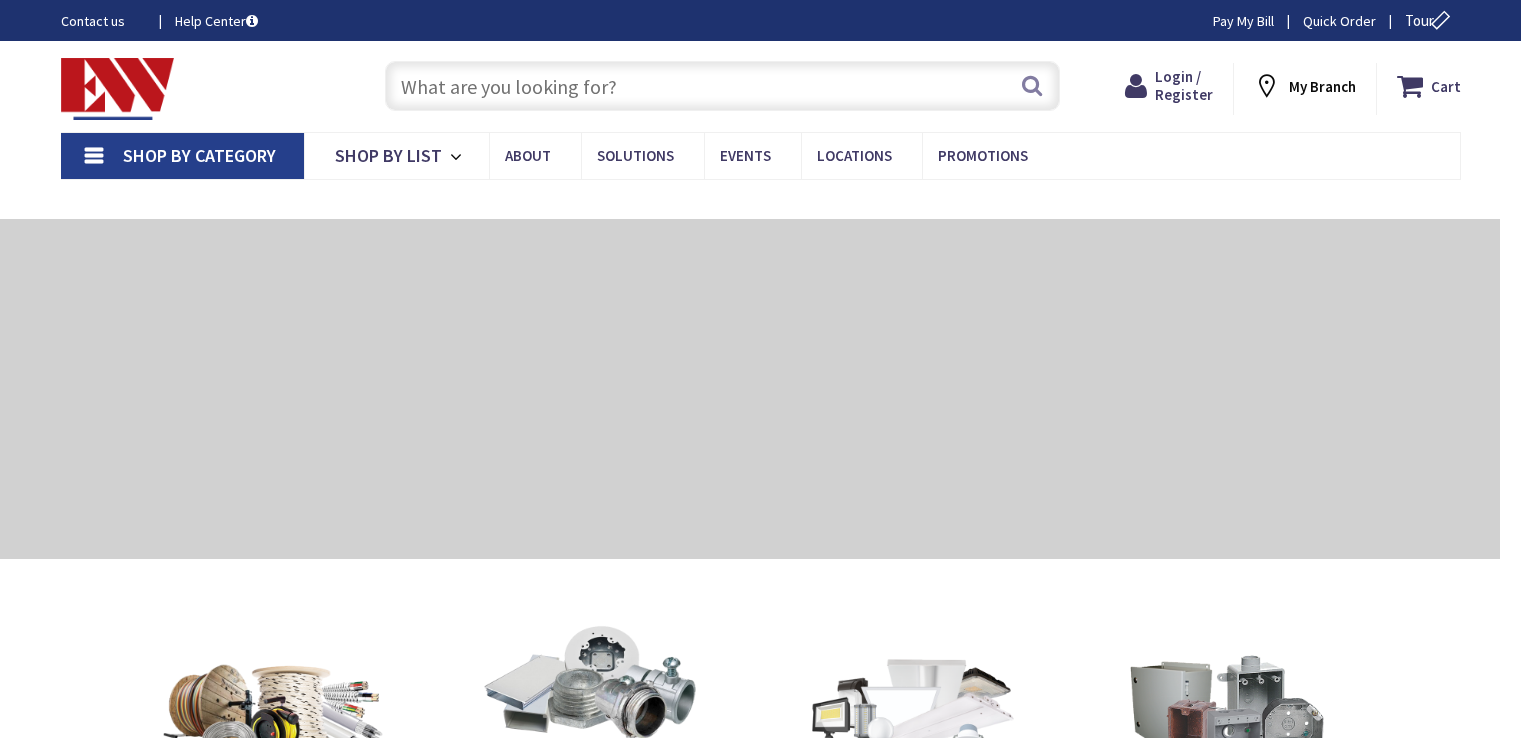 scroll, scrollTop: 0, scrollLeft: 0, axis: both 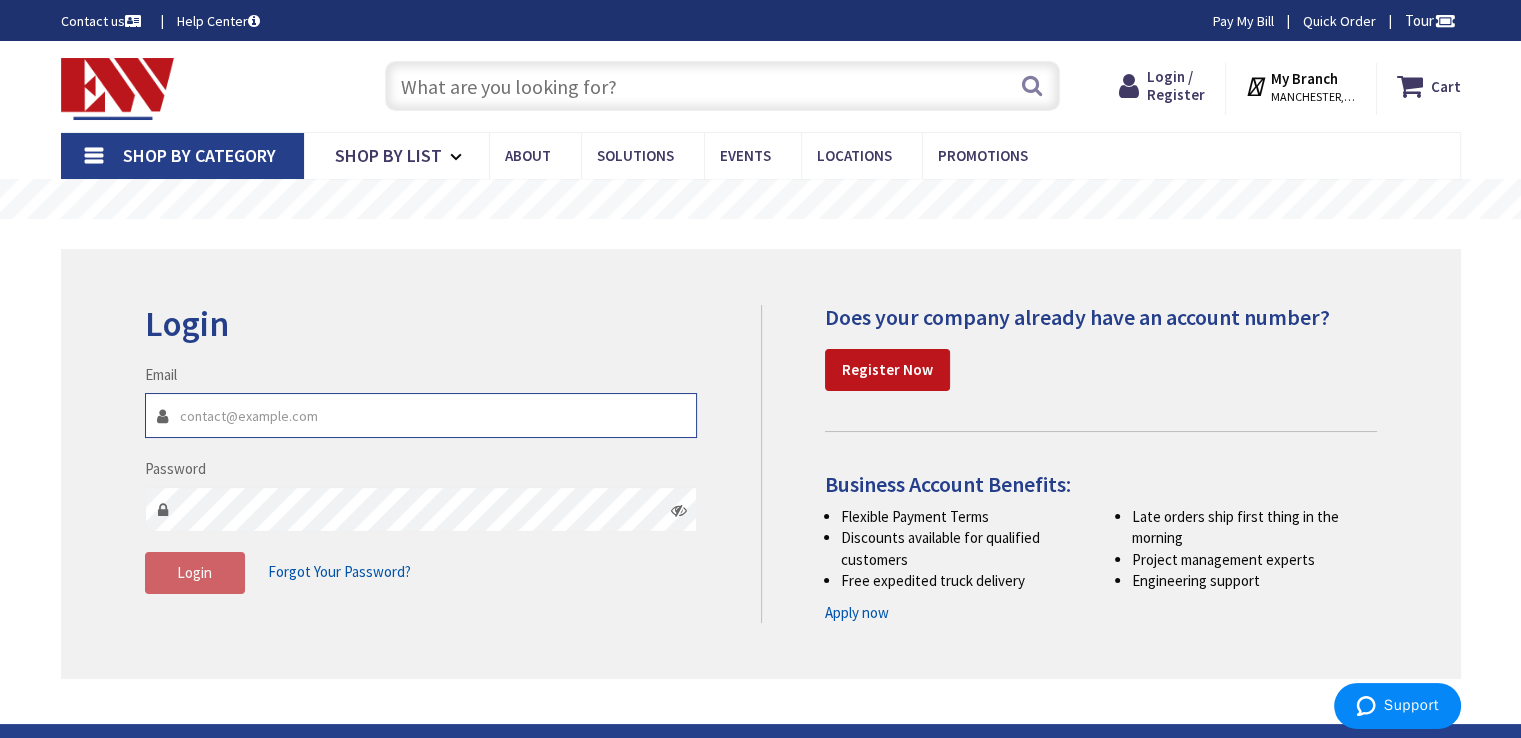 click on "Email" at bounding box center [421, 415] 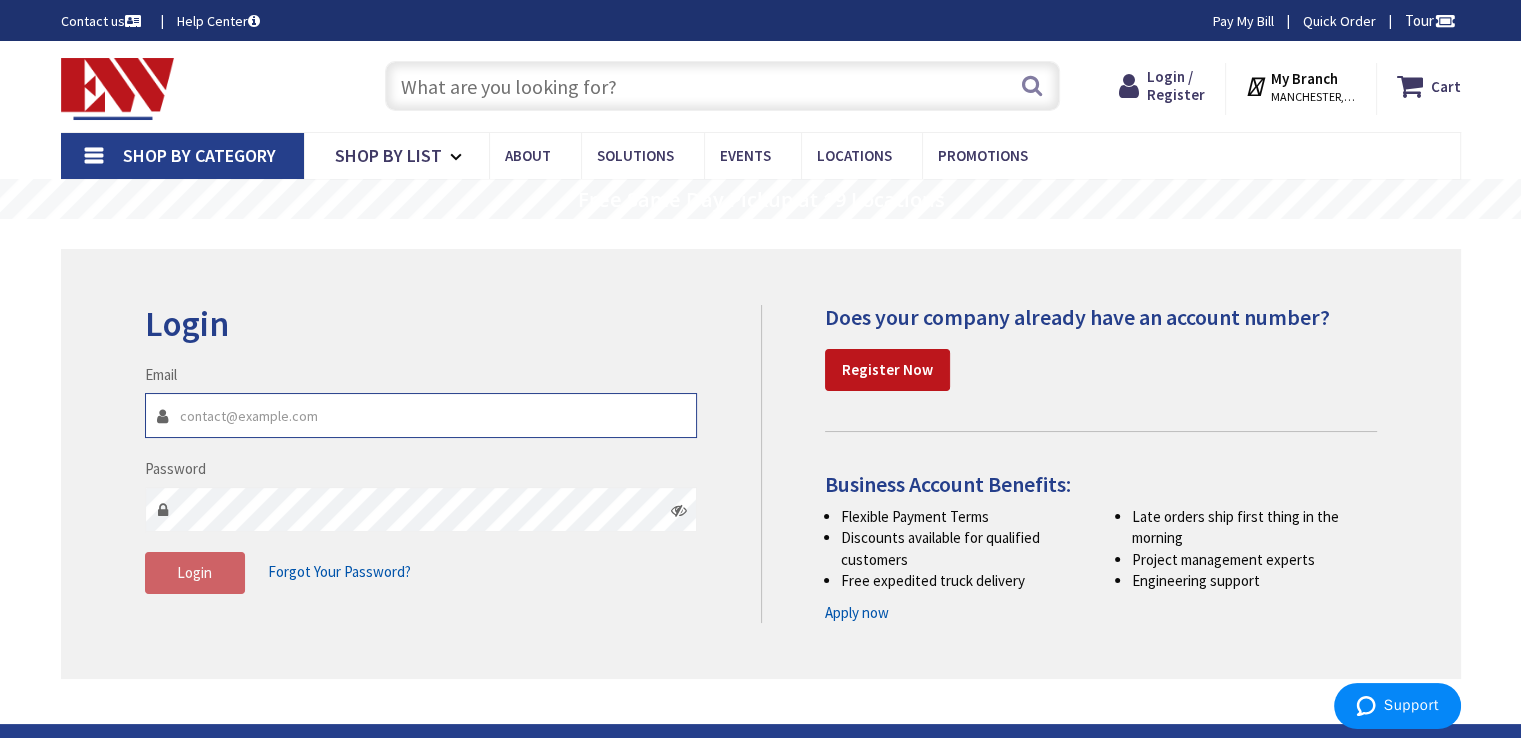 click on "Email" at bounding box center [421, 415] 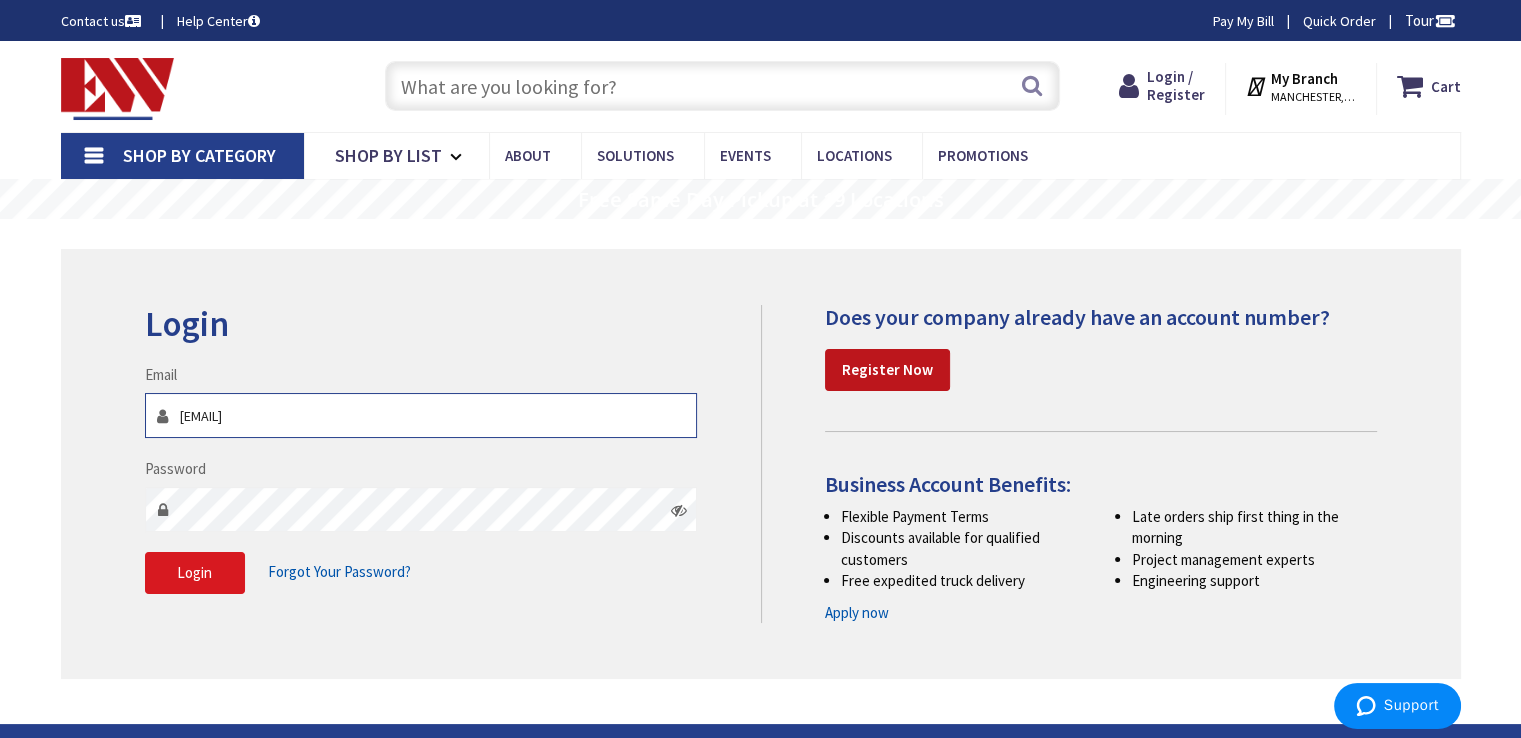 type on "[EMAIL]" 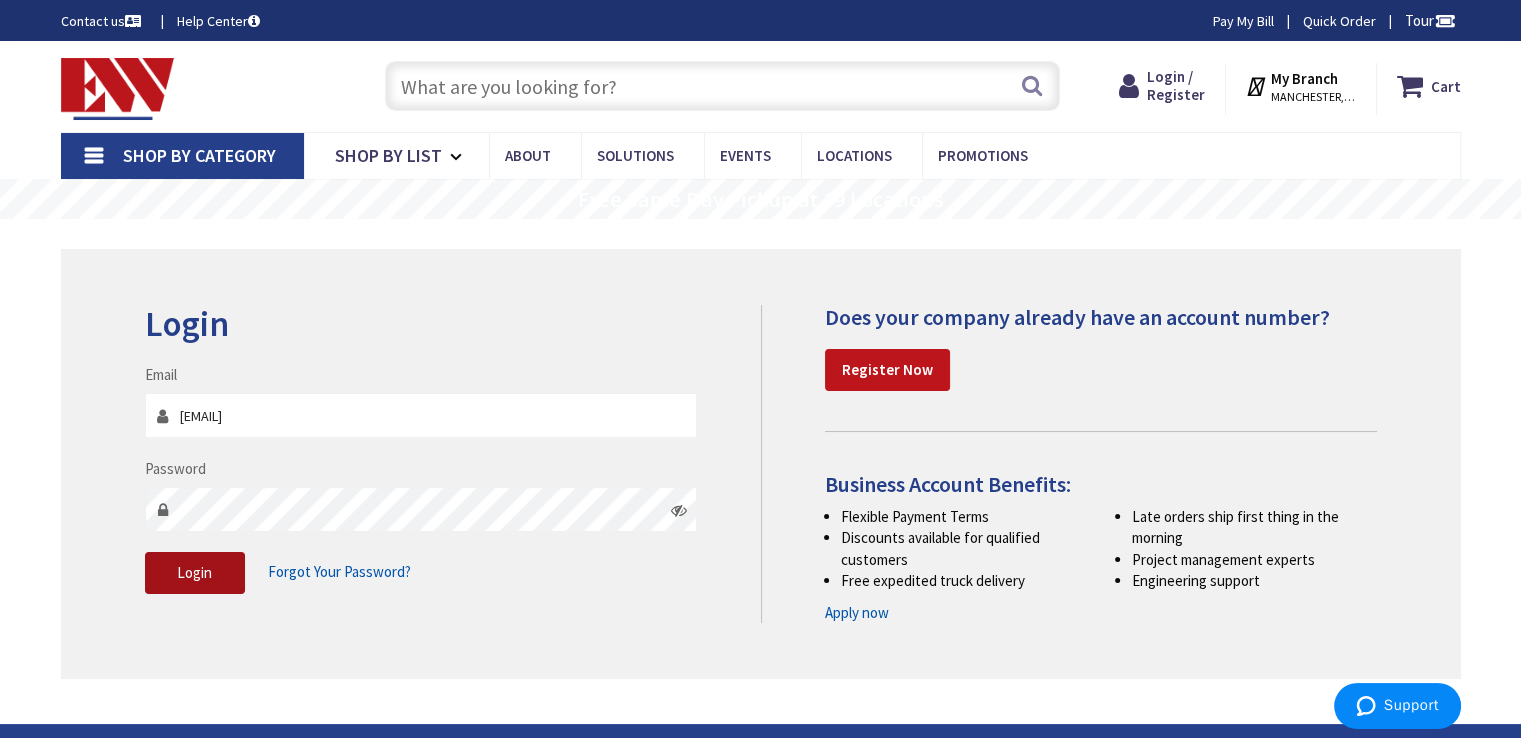 click on "Login" at bounding box center [195, 573] 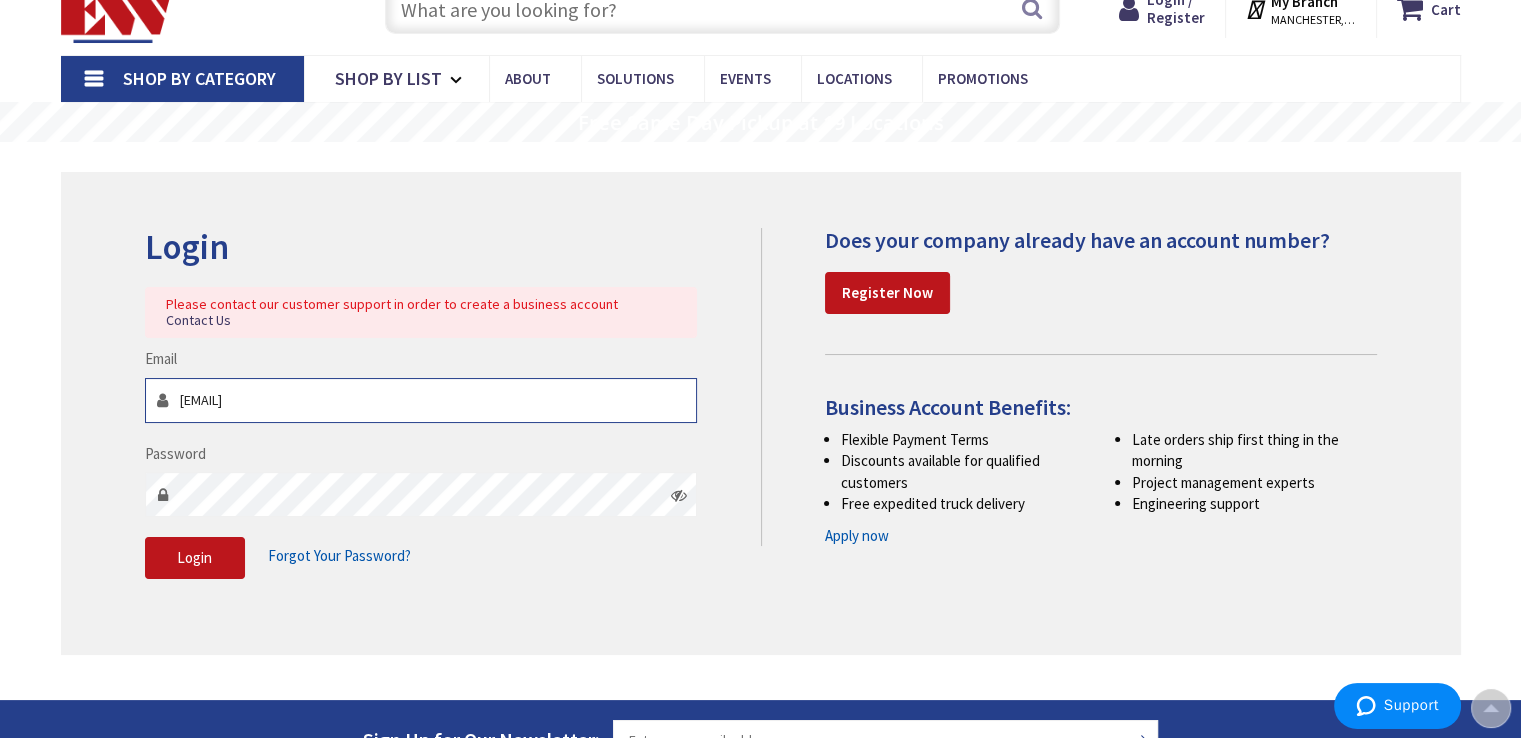 scroll, scrollTop: 0, scrollLeft: 0, axis: both 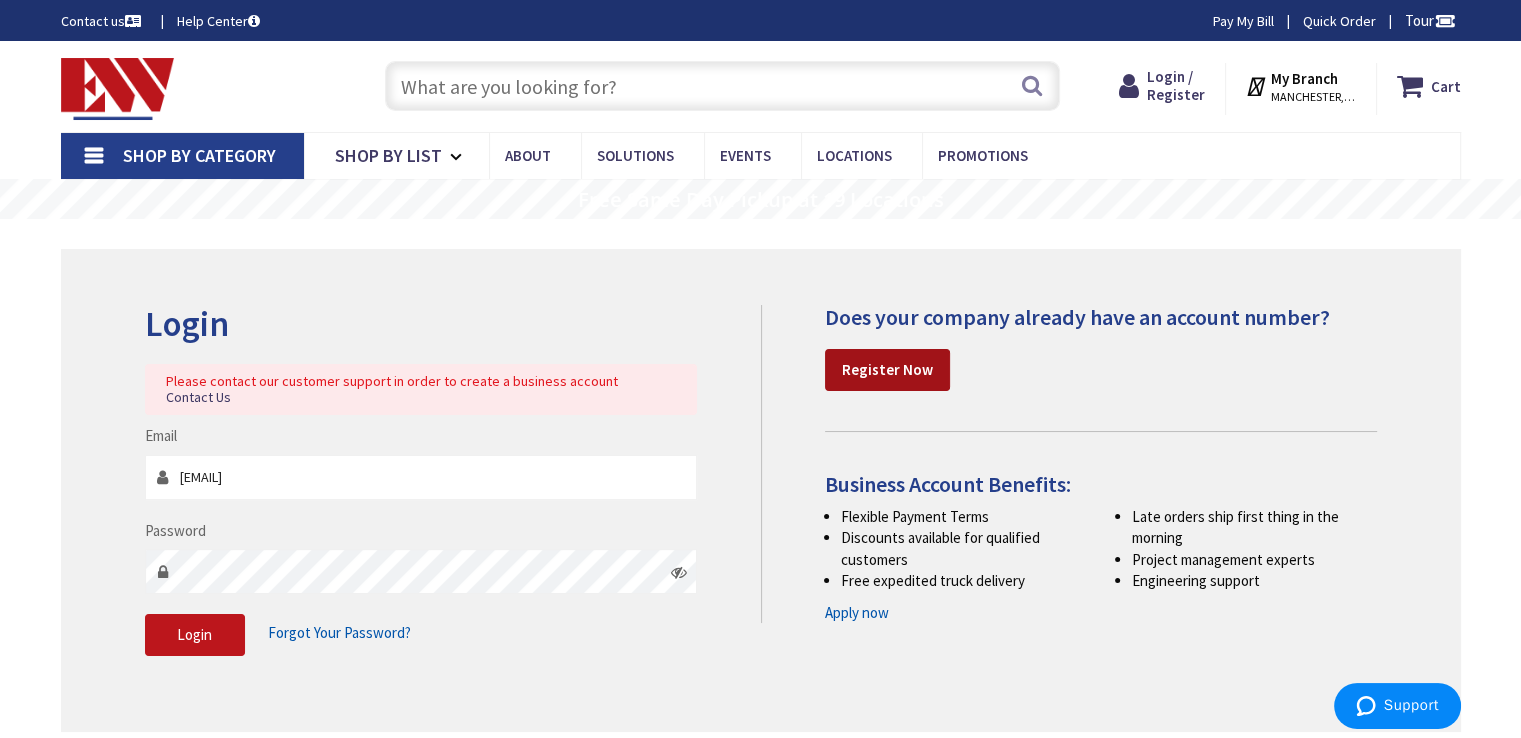 click on "Register Now" at bounding box center (887, 370) 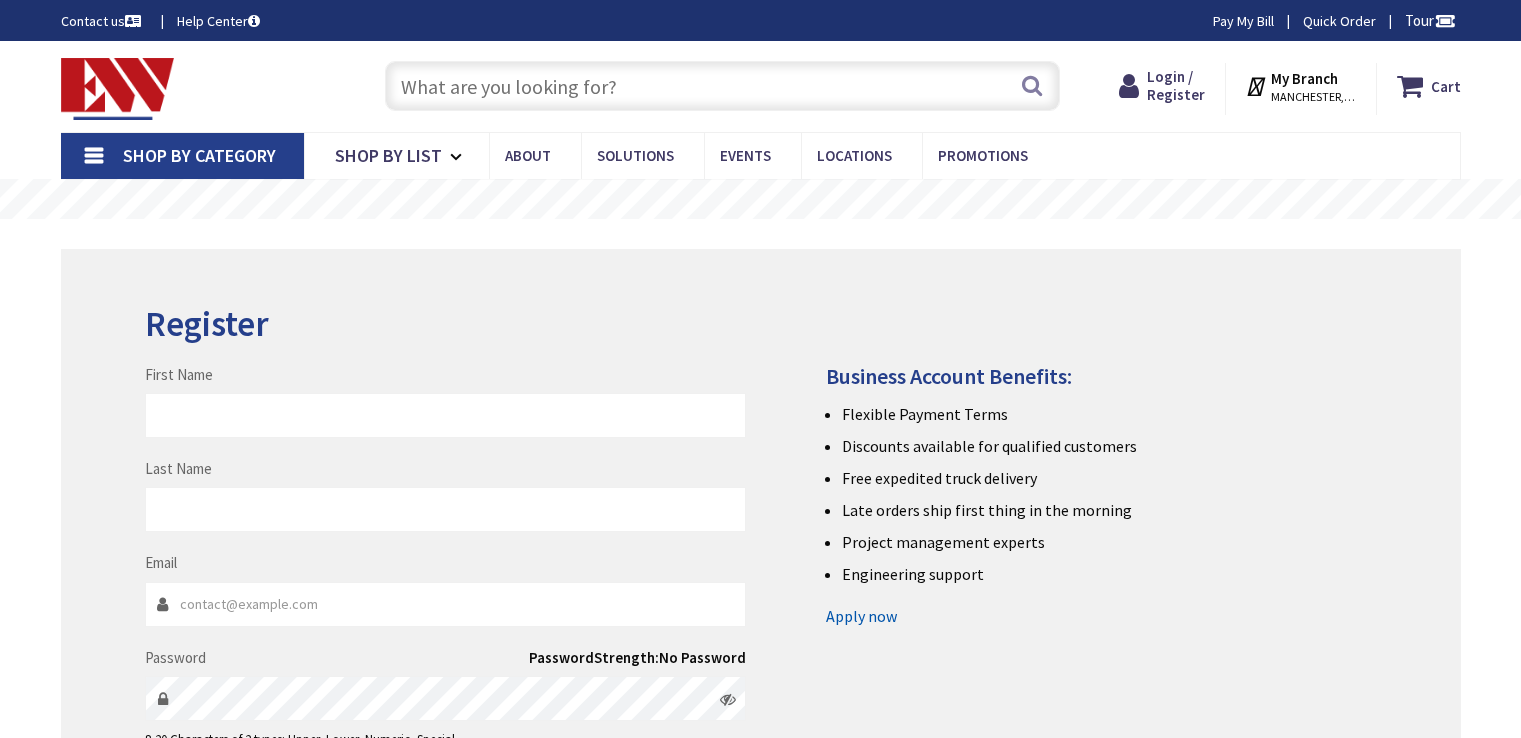scroll, scrollTop: 0, scrollLeft: 0, axis: both 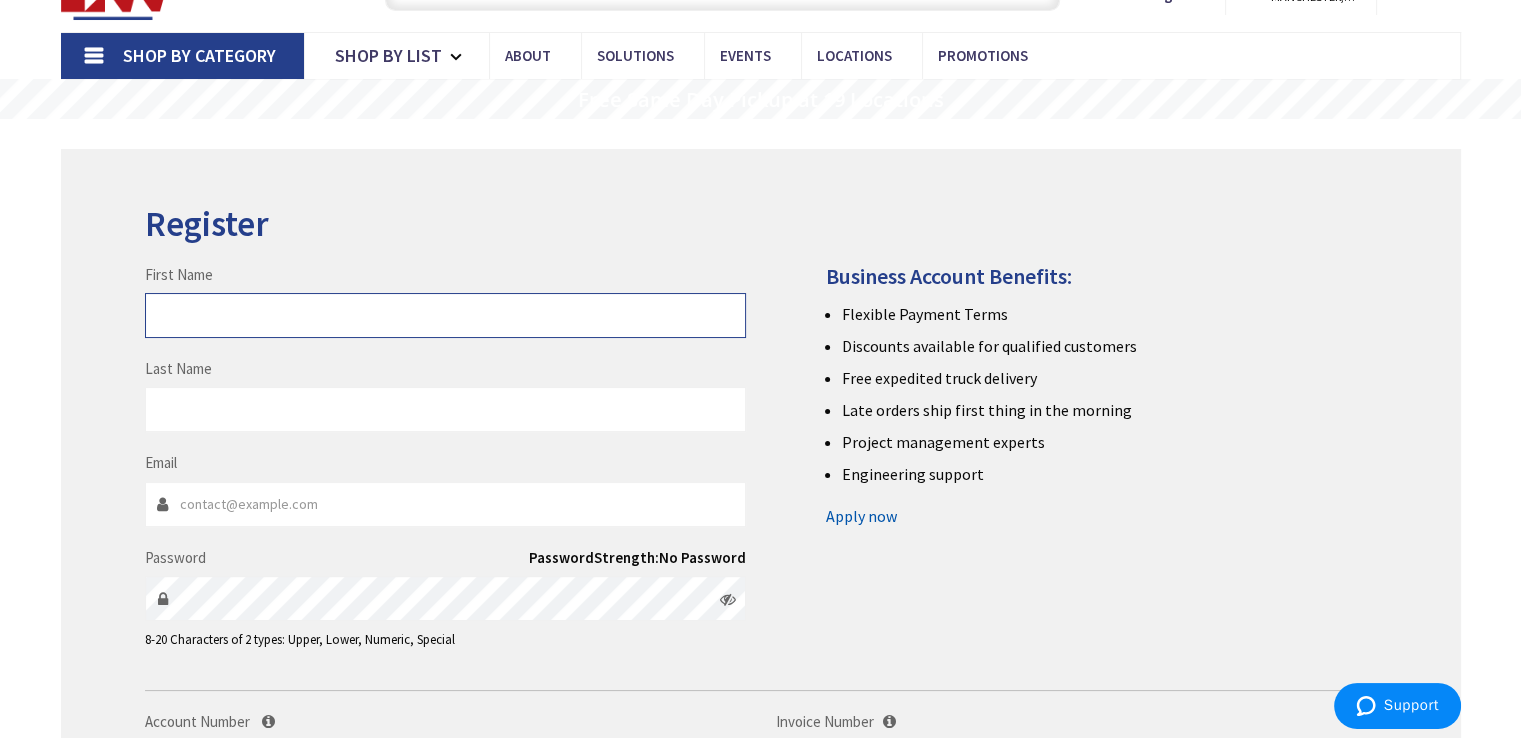 click on "First Name" at bounding box center (445, 315) 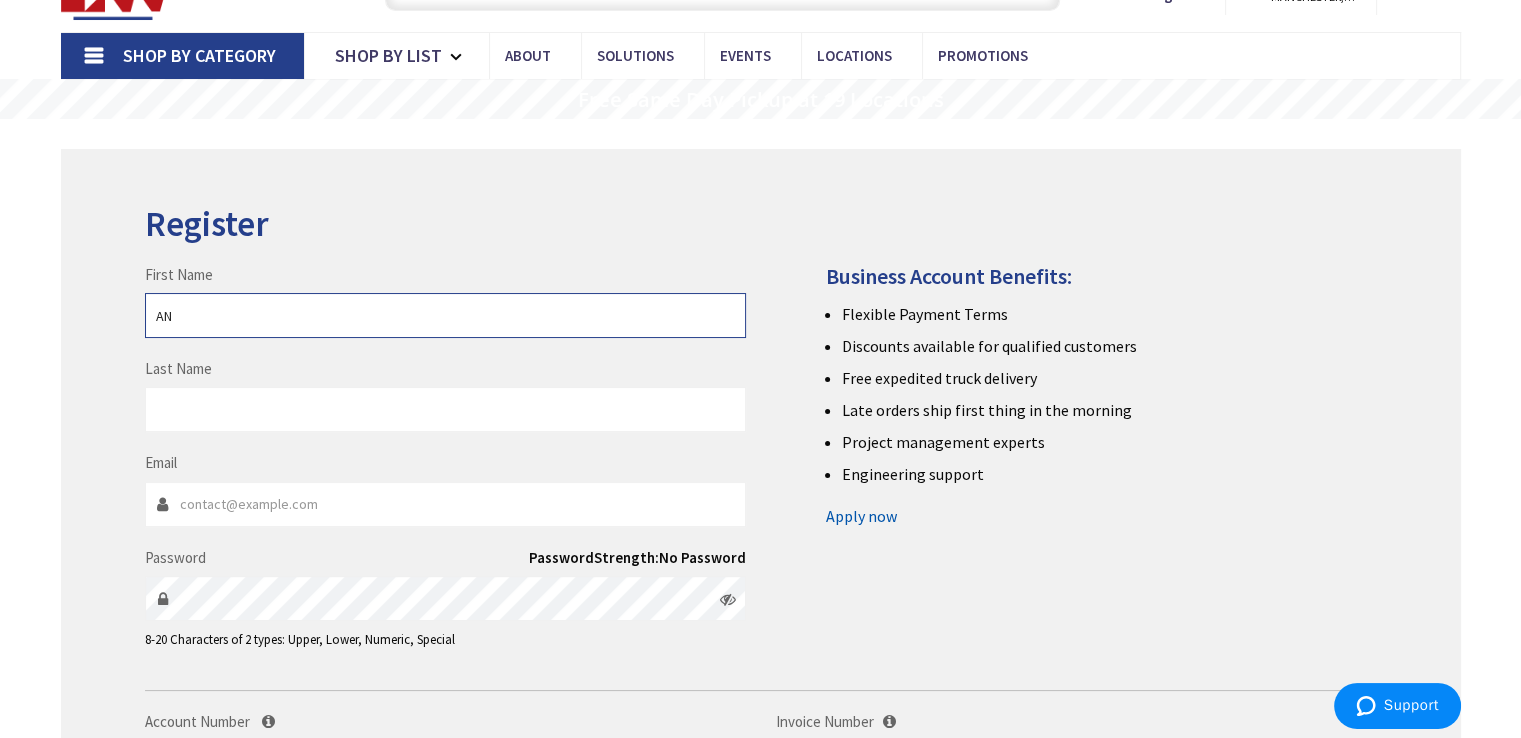 click on "AN" at bounding box center (445, 315) 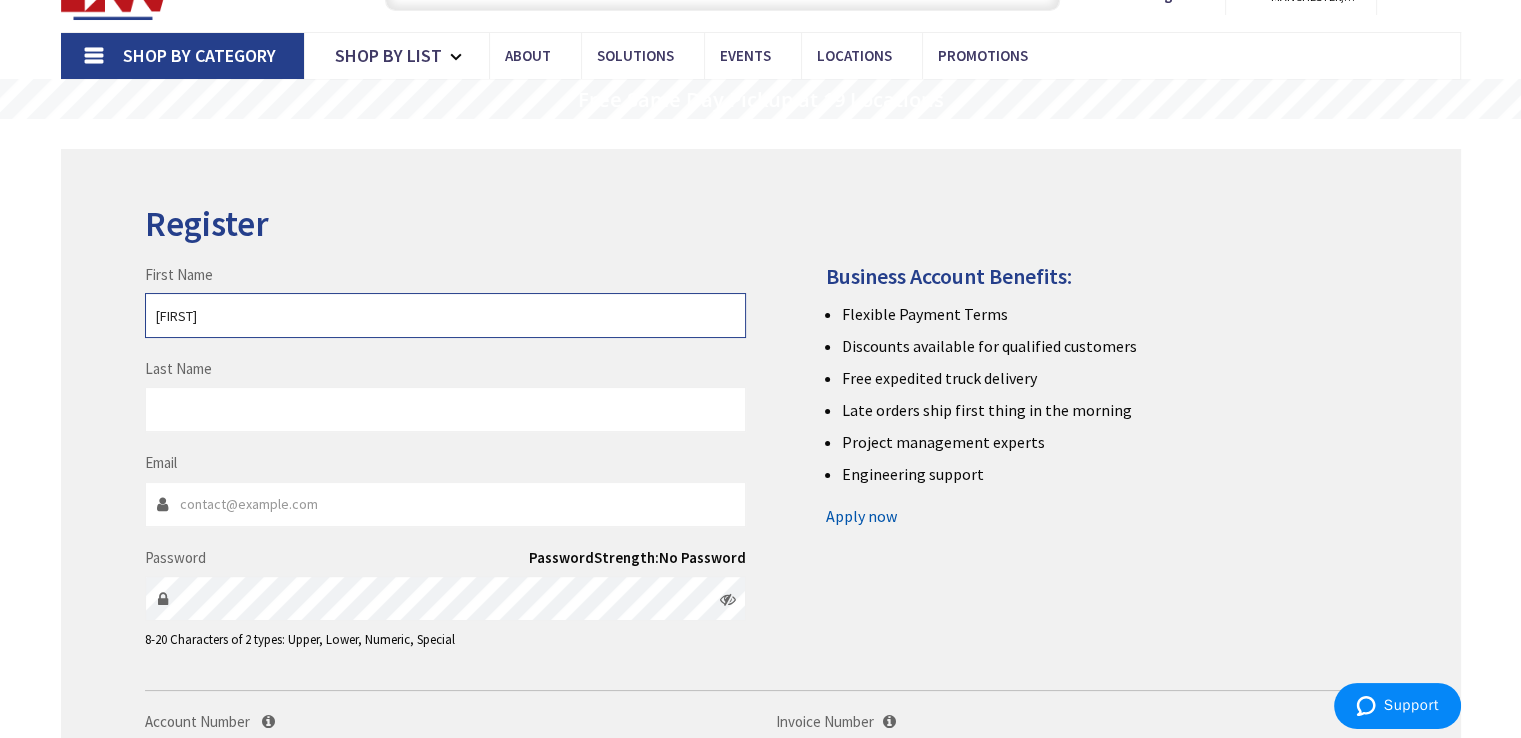 type on "[FIRST]" 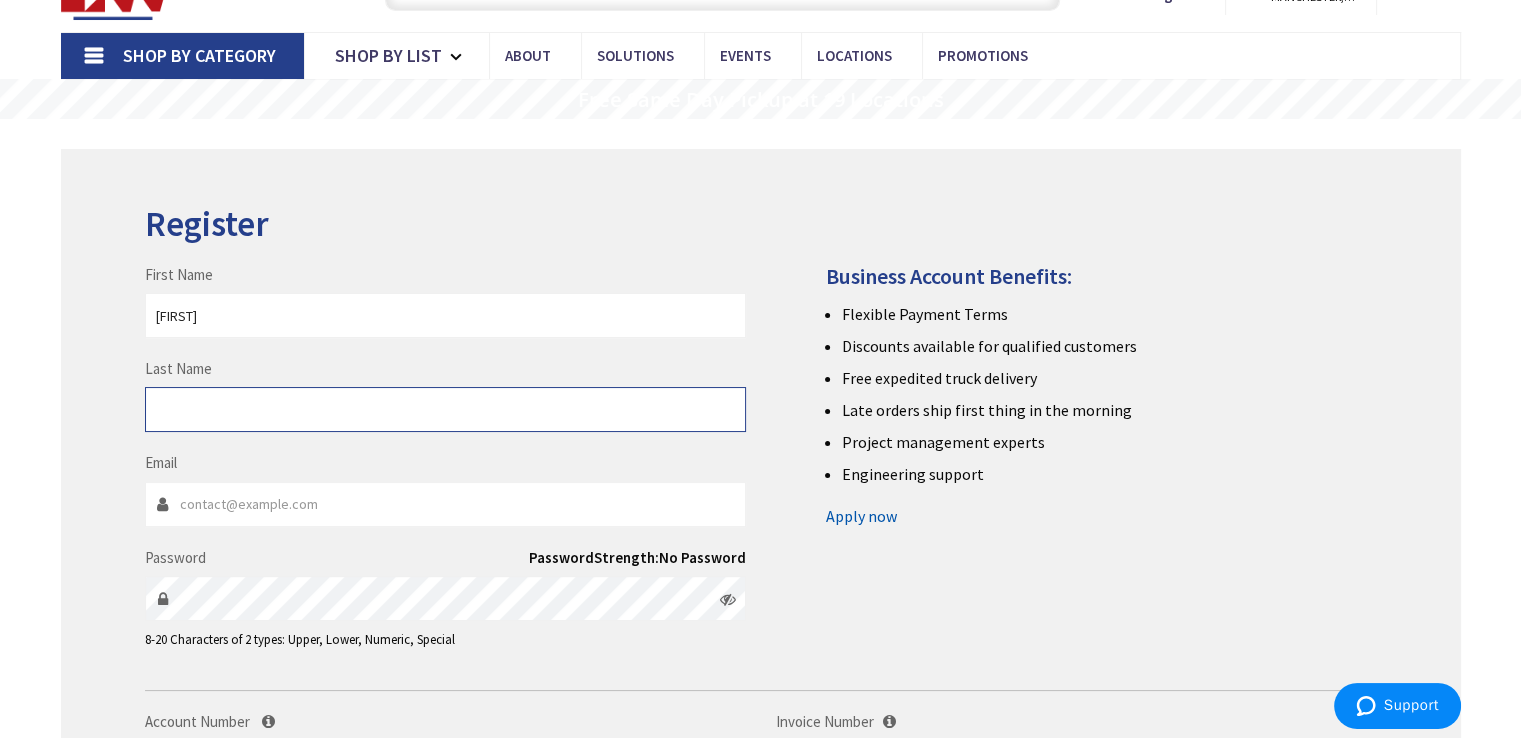 click on "Last Name" at bounding box center [445, 409] 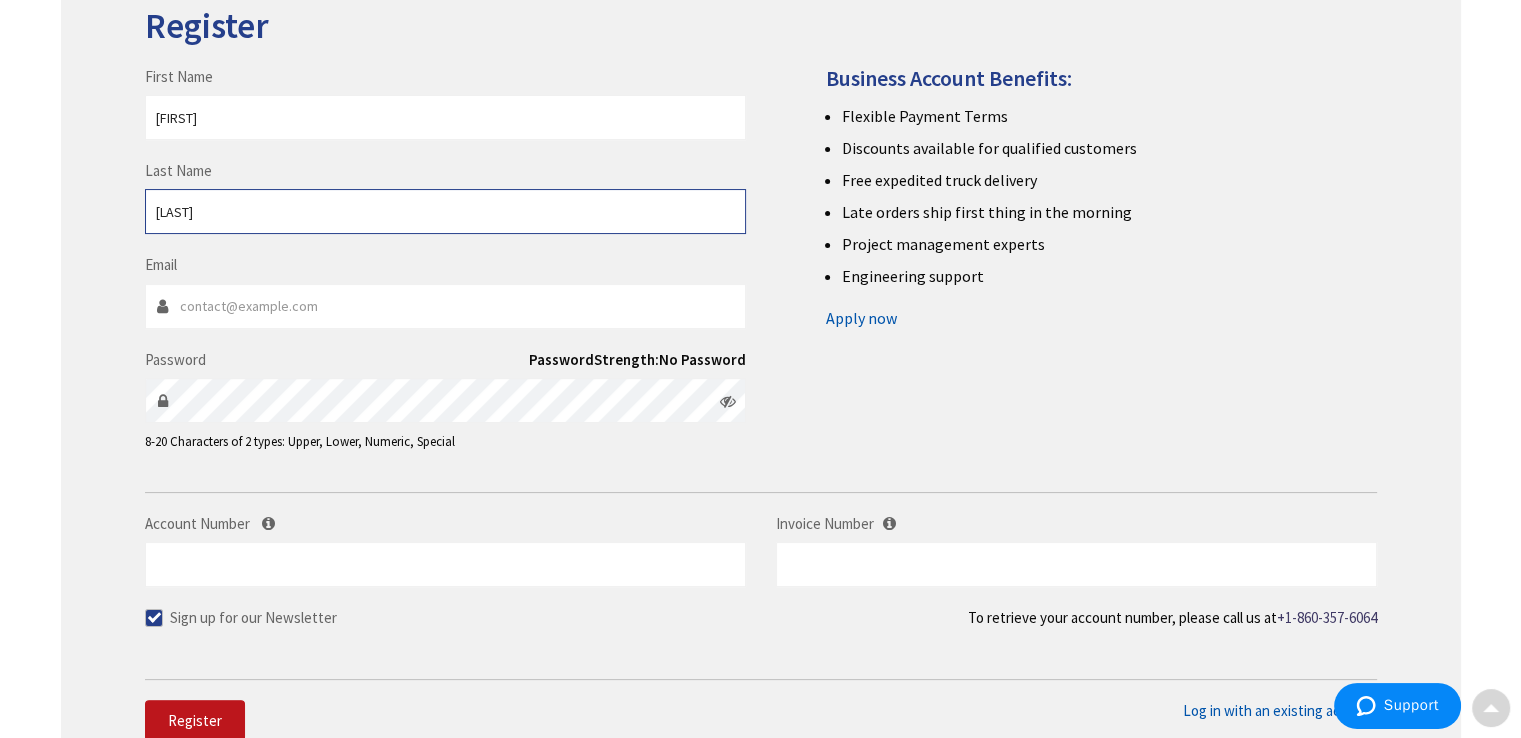 scroll, scrollTop: 300, scrollLeft: 0, axis: vertical 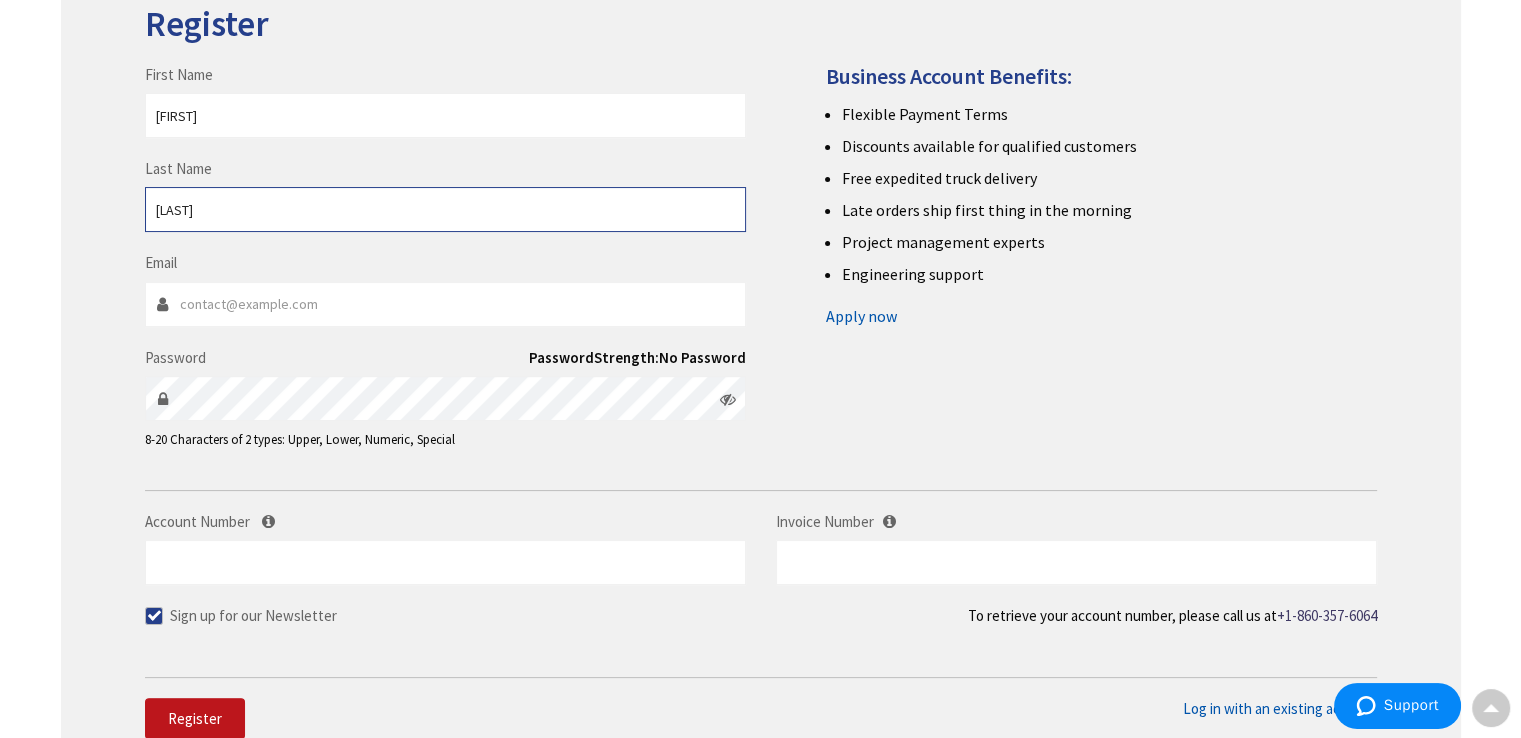 type on "[LAST]" 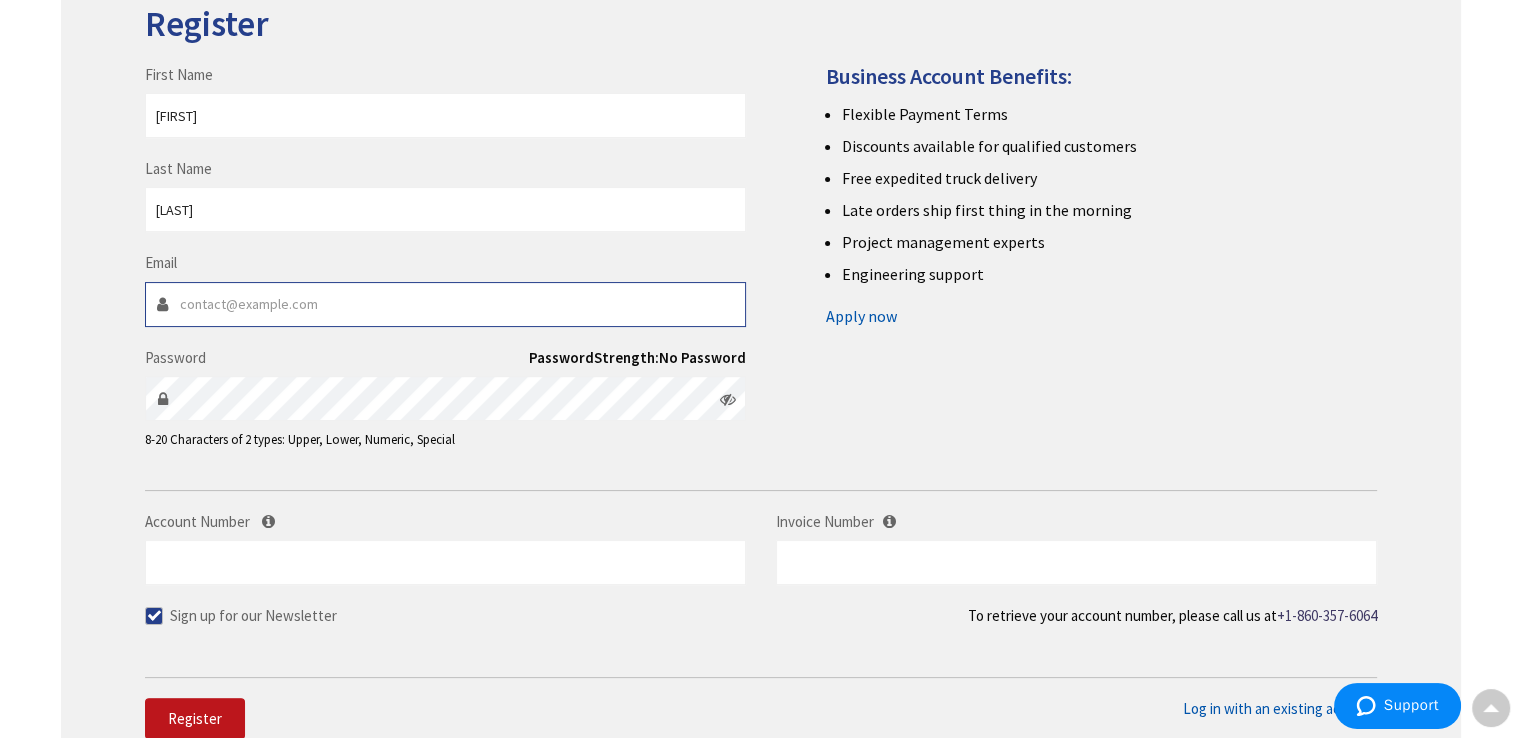 click on "Email" at bounding box center [445, 304] 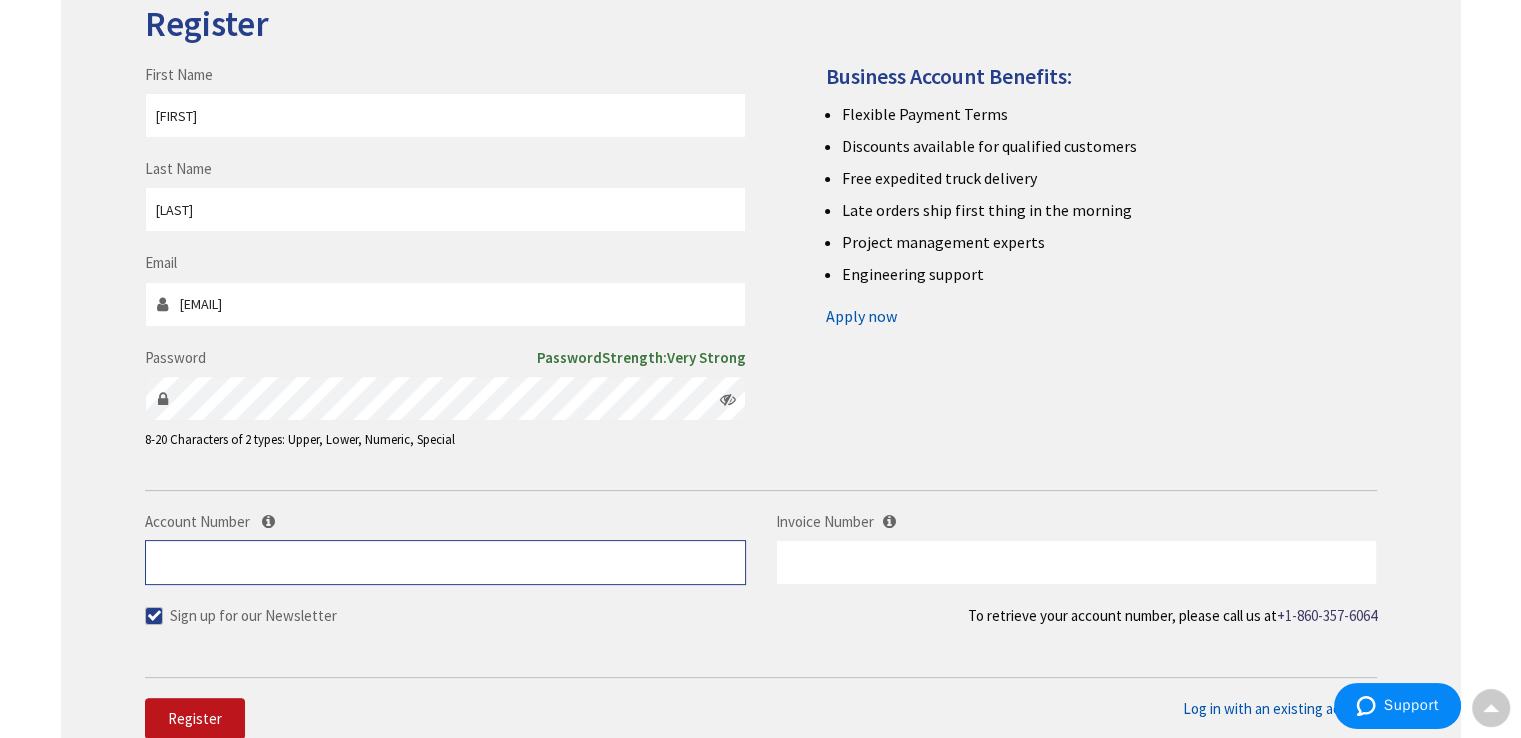 click on "Account Number" at bounding box center [445, 562] 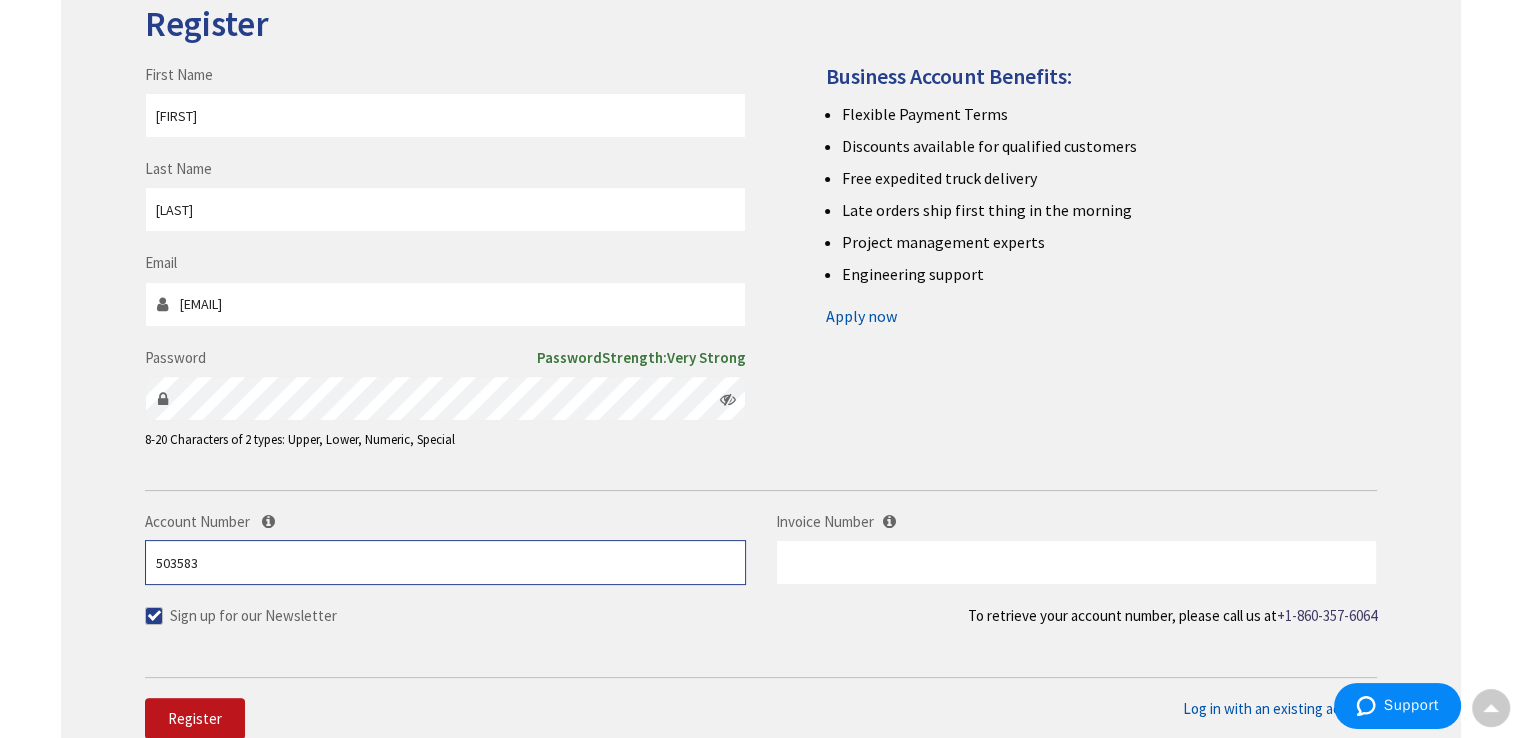 type on "503583" 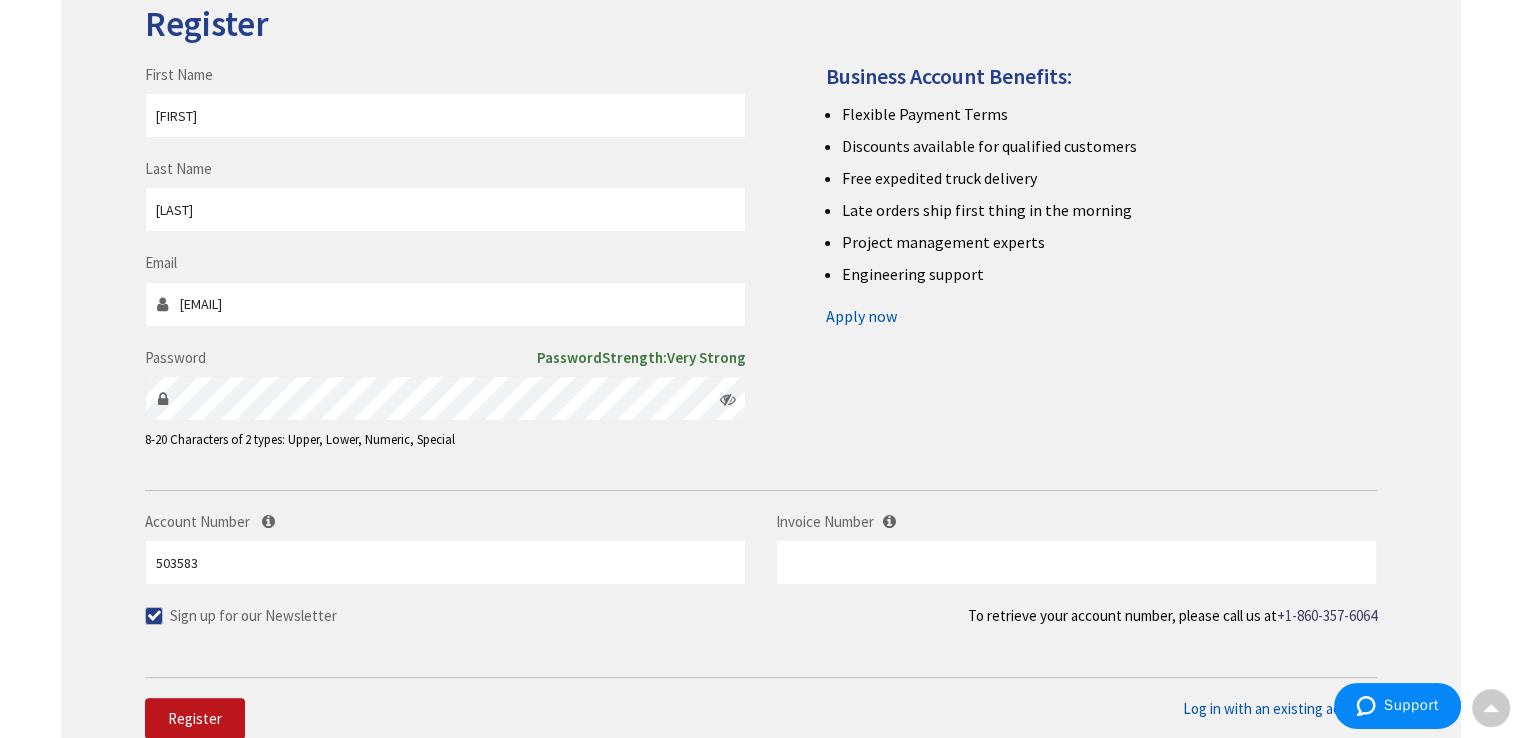 click at bounding box center (154, 616) 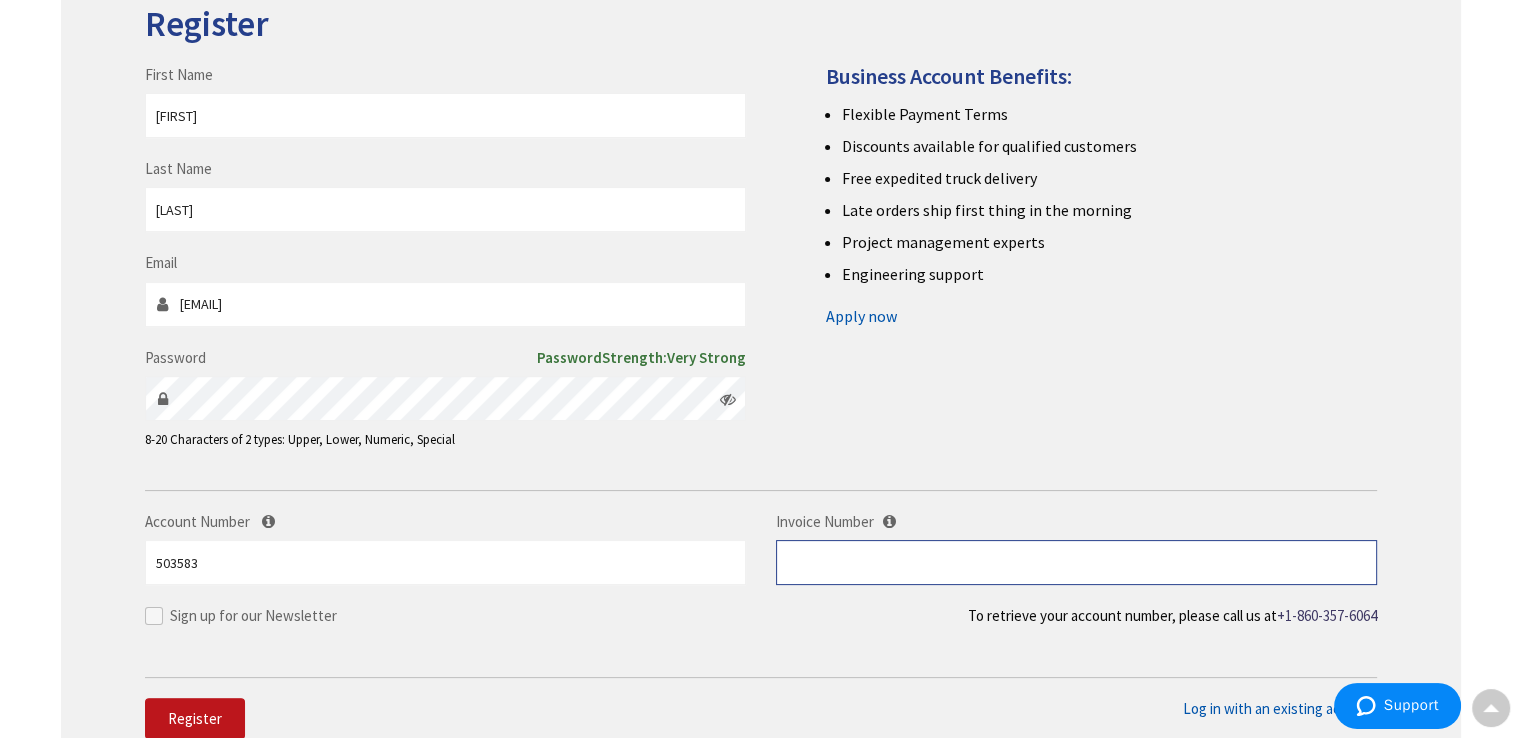 click at bounding box center (1076, 562) 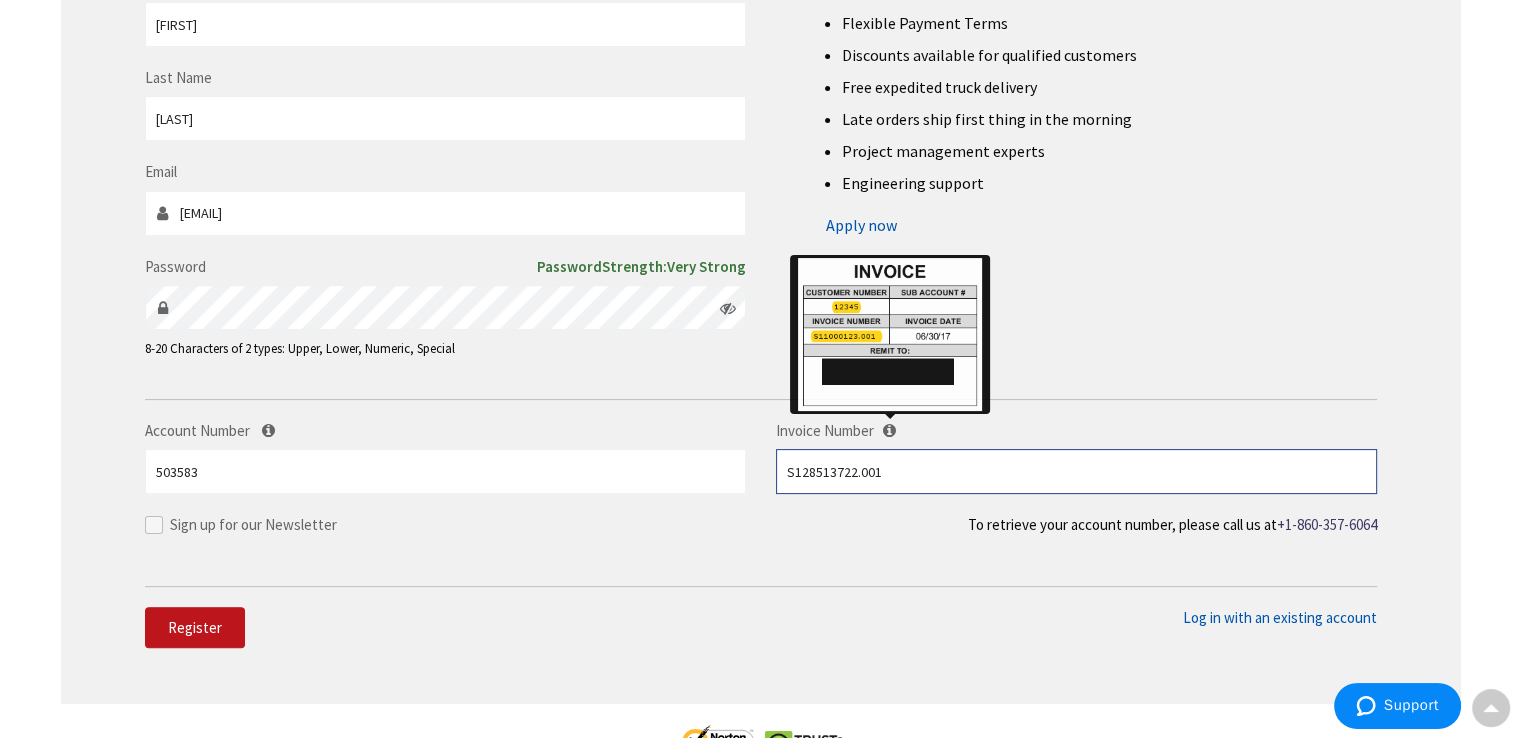 scroll, scrollTop: 500, scrollLeft: 0, axis: vertical 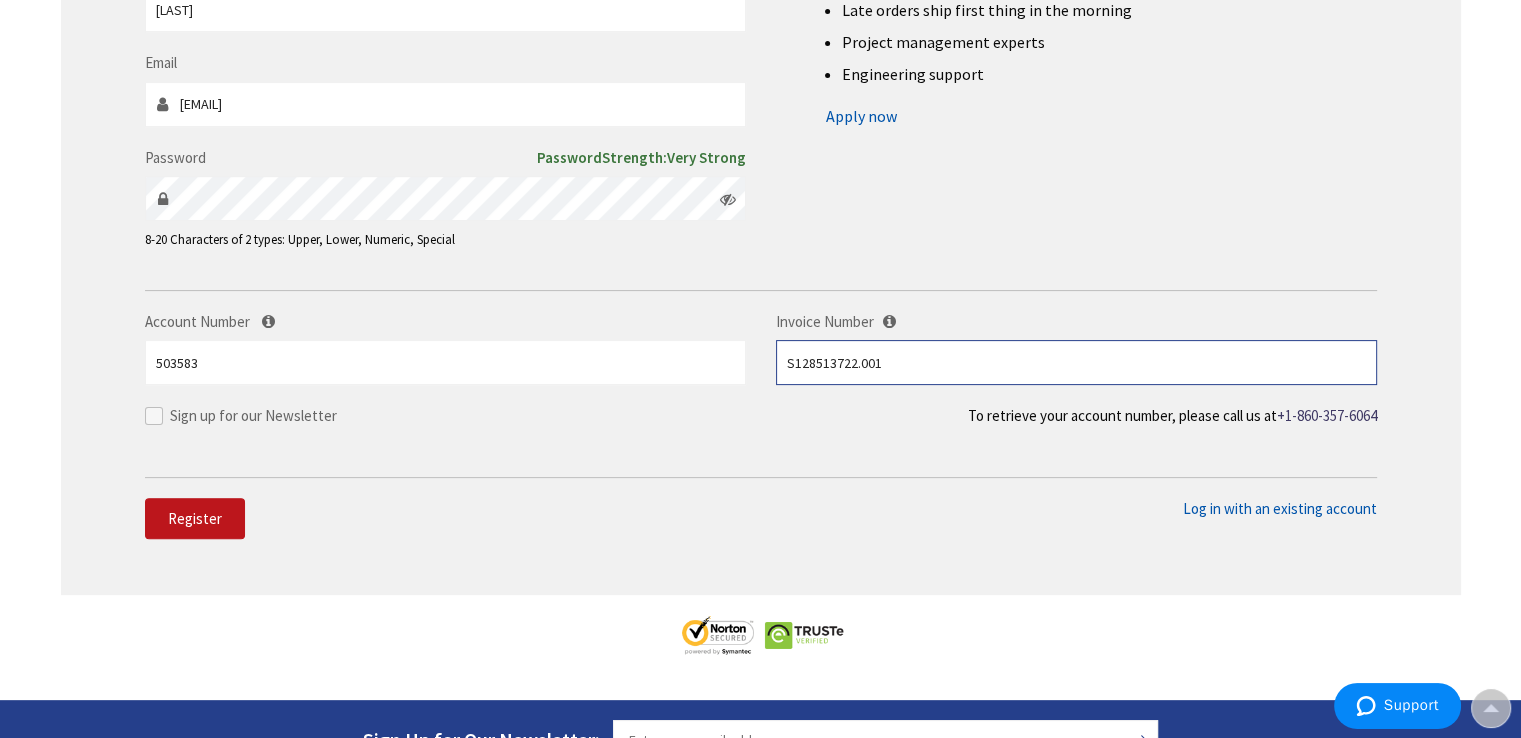 type on "S128513722.001" 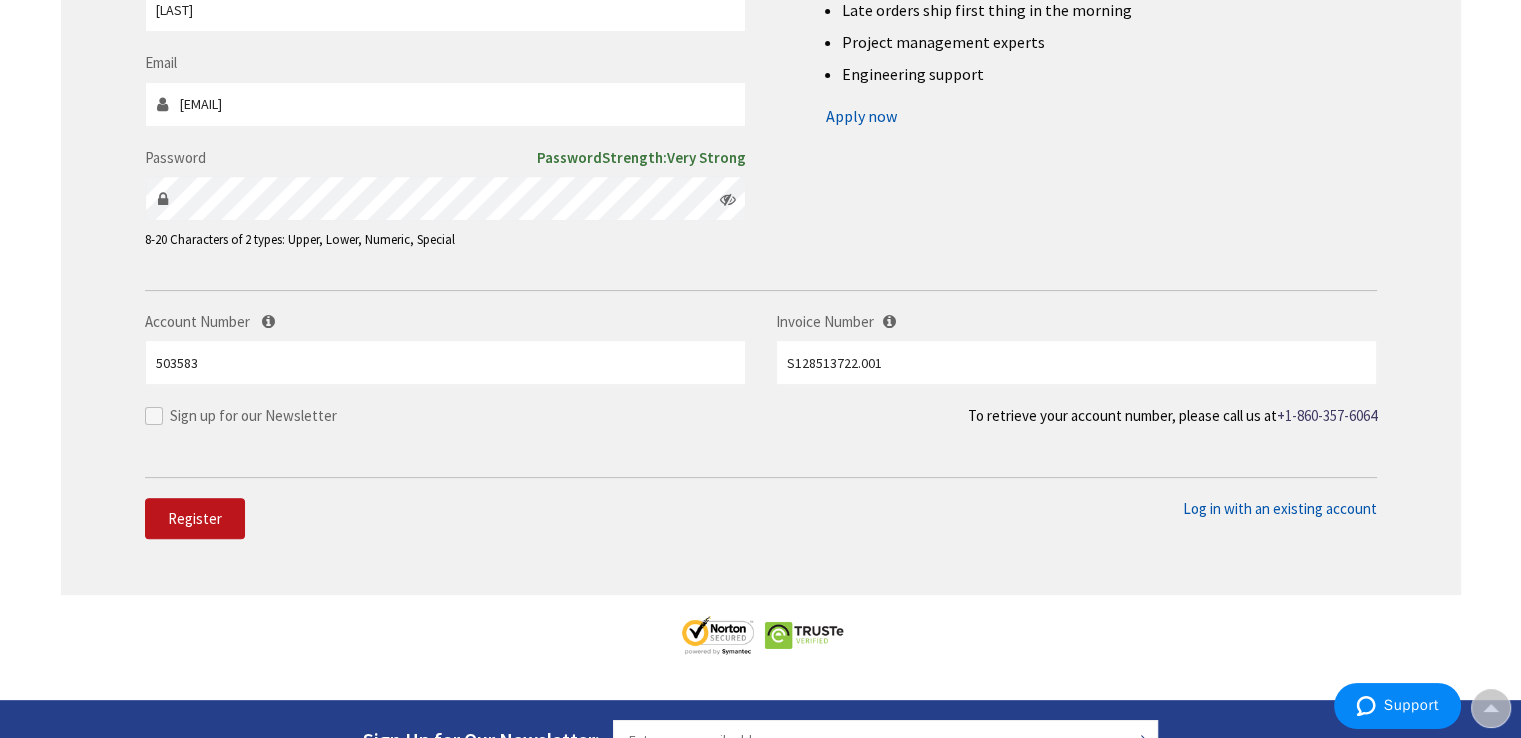 click on "Log in with an existing account" at bounding box center (1280, 508) 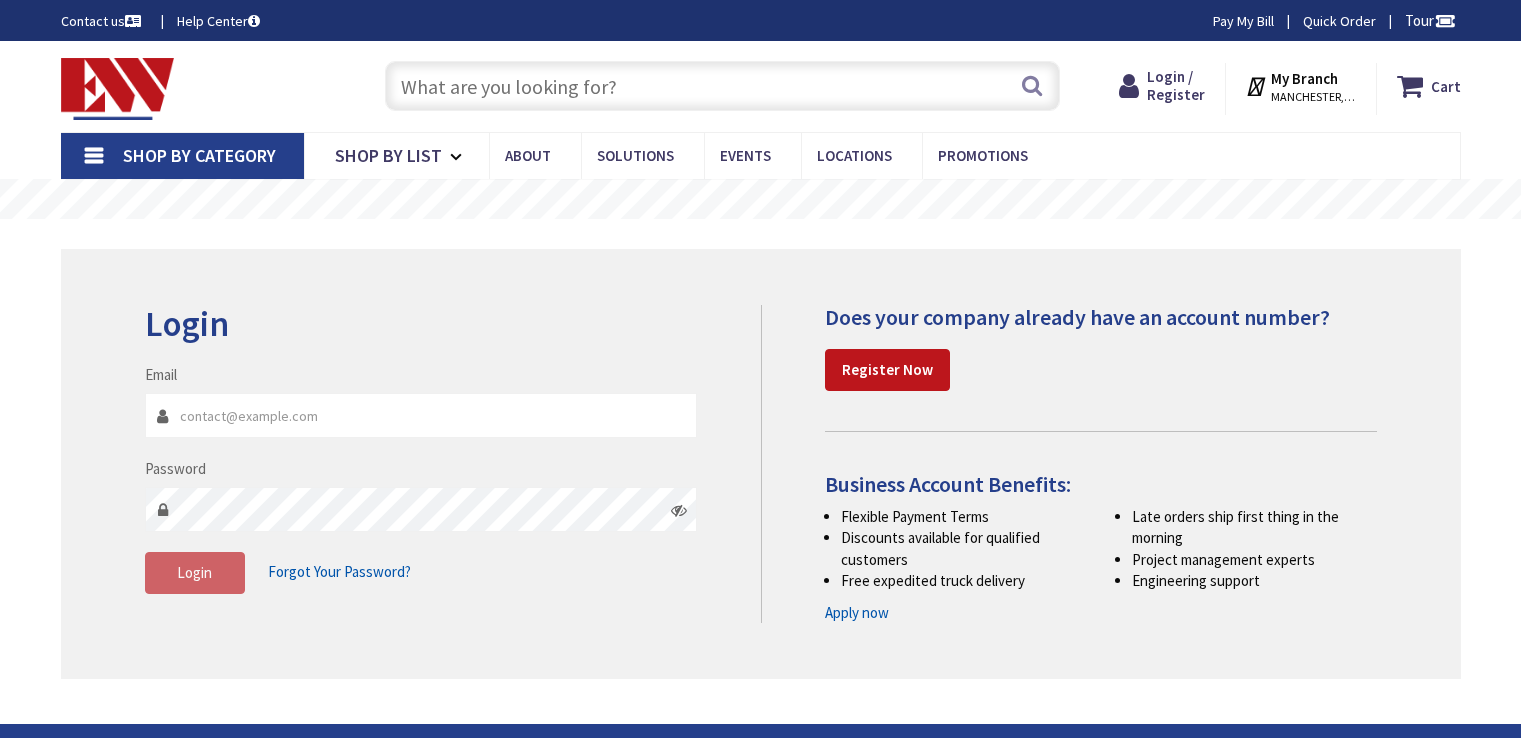 scroll, scrollTop: 0, scrollLeft: 0, axis: both 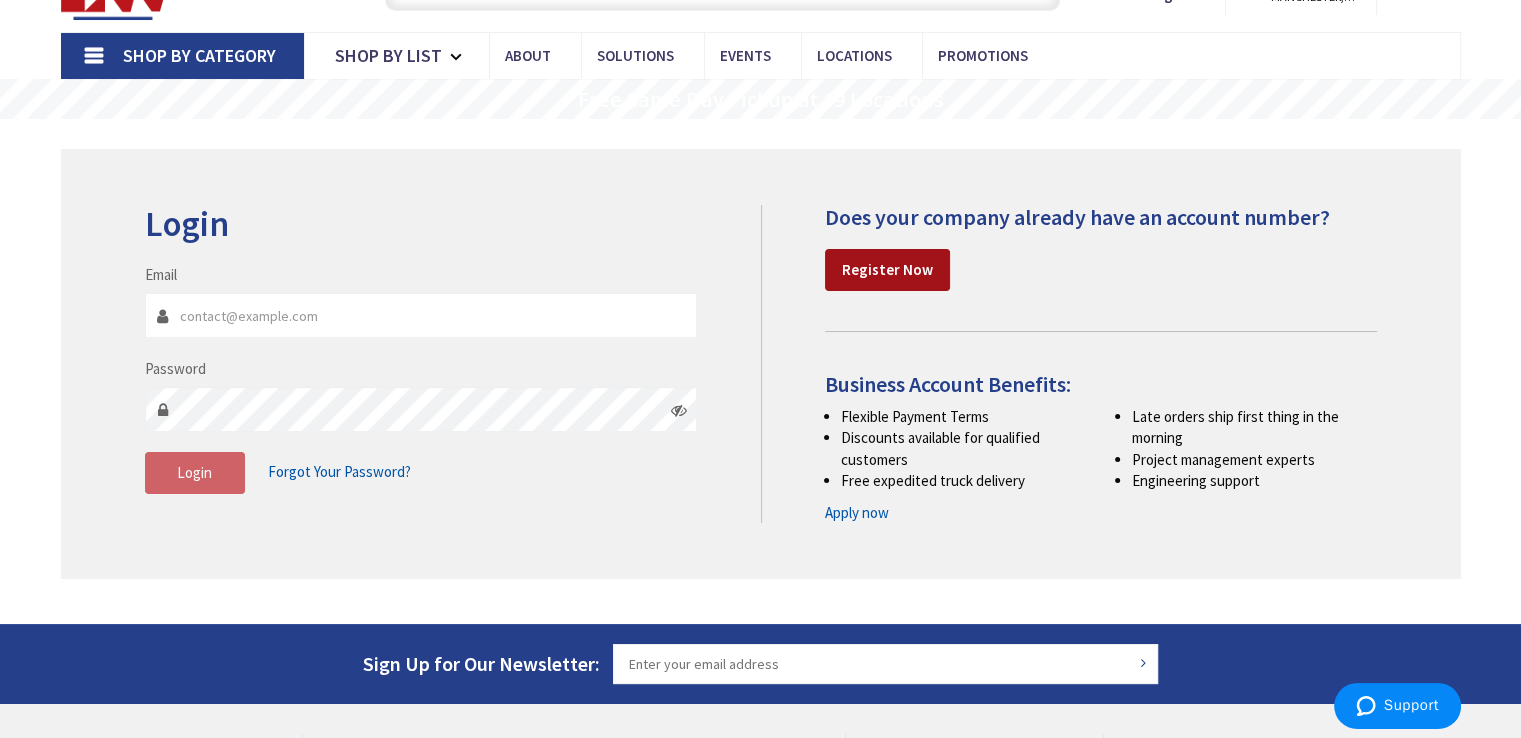 click on "Register Now" at bounding box center [887, 269] 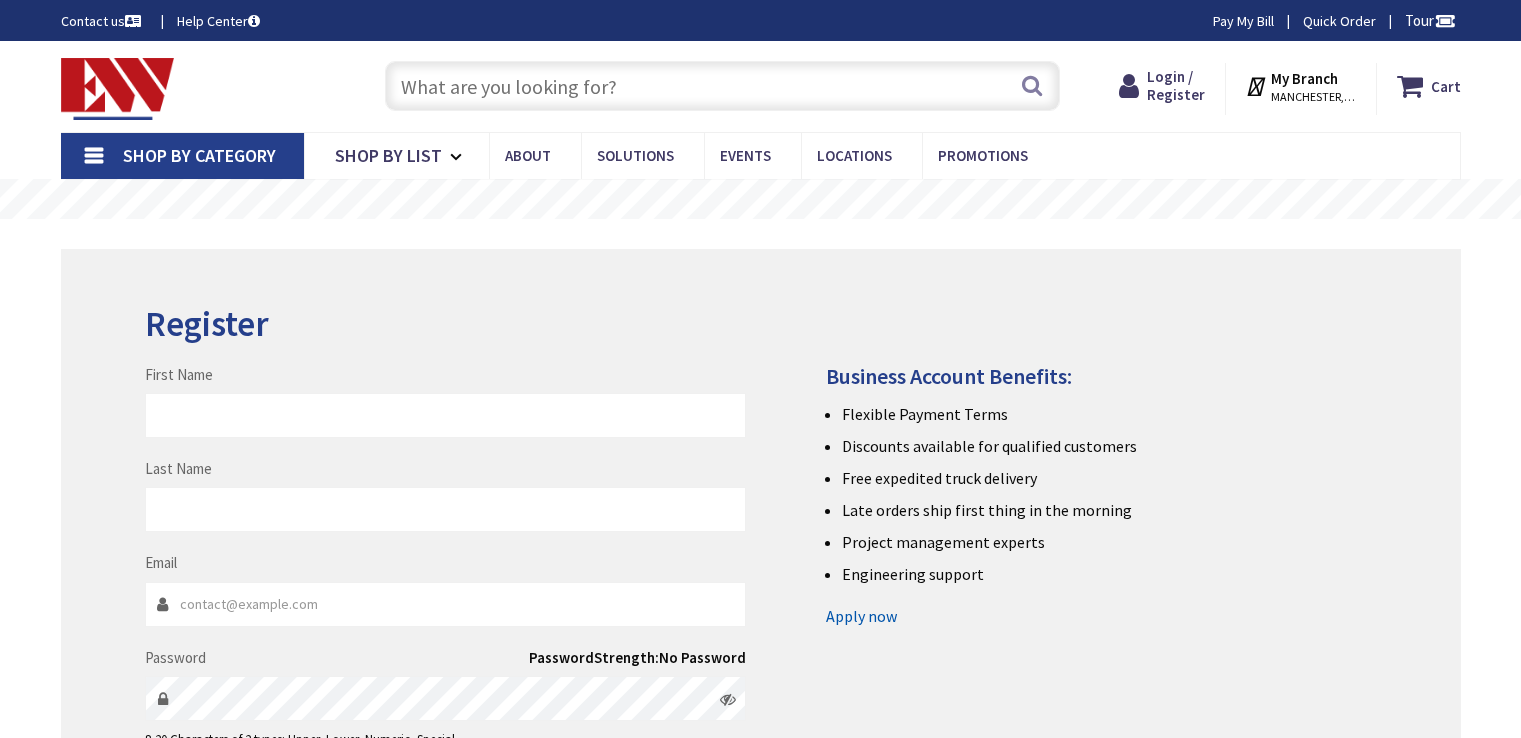 scroll, scrollTop: 0, scrollLeft: 0, axis: both 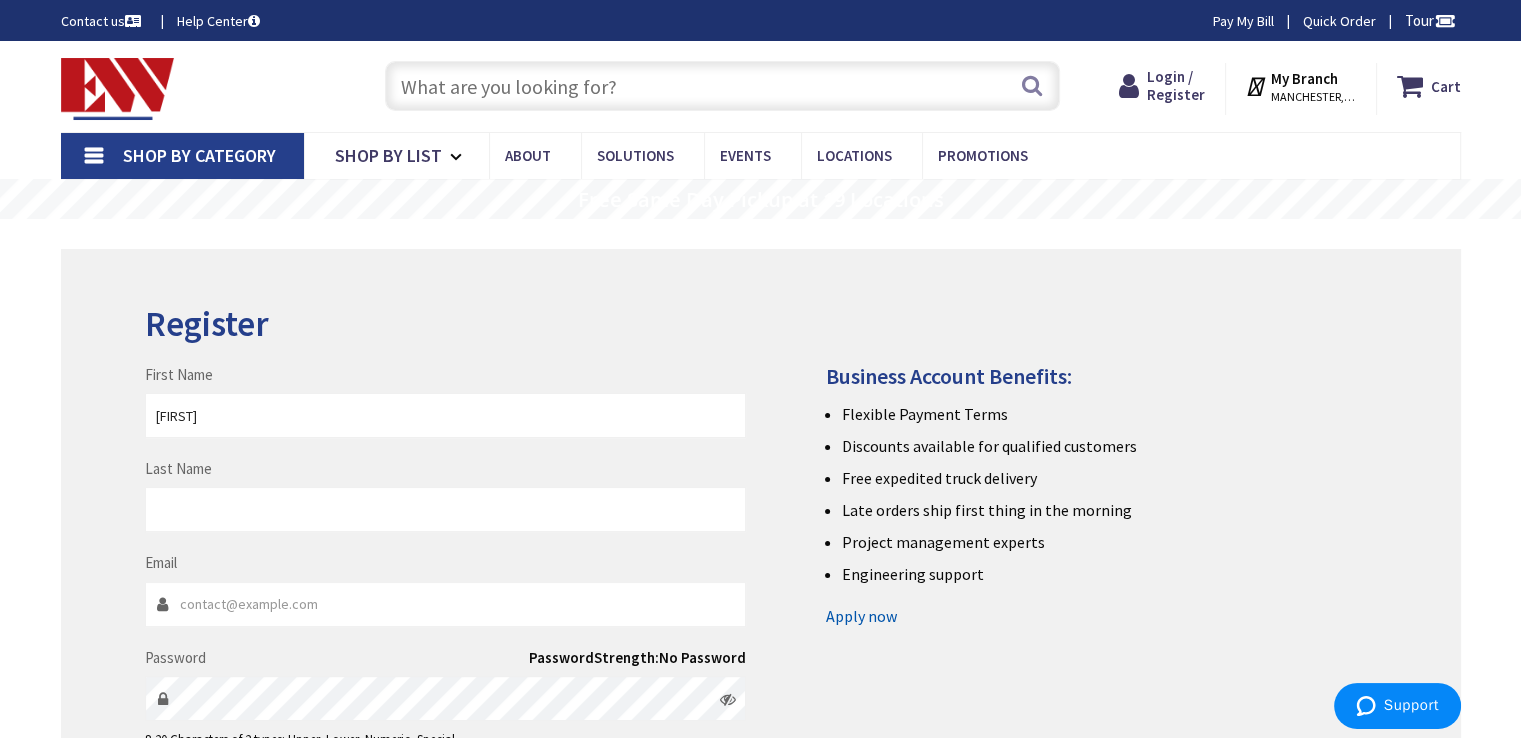 type on "[FIRST]" 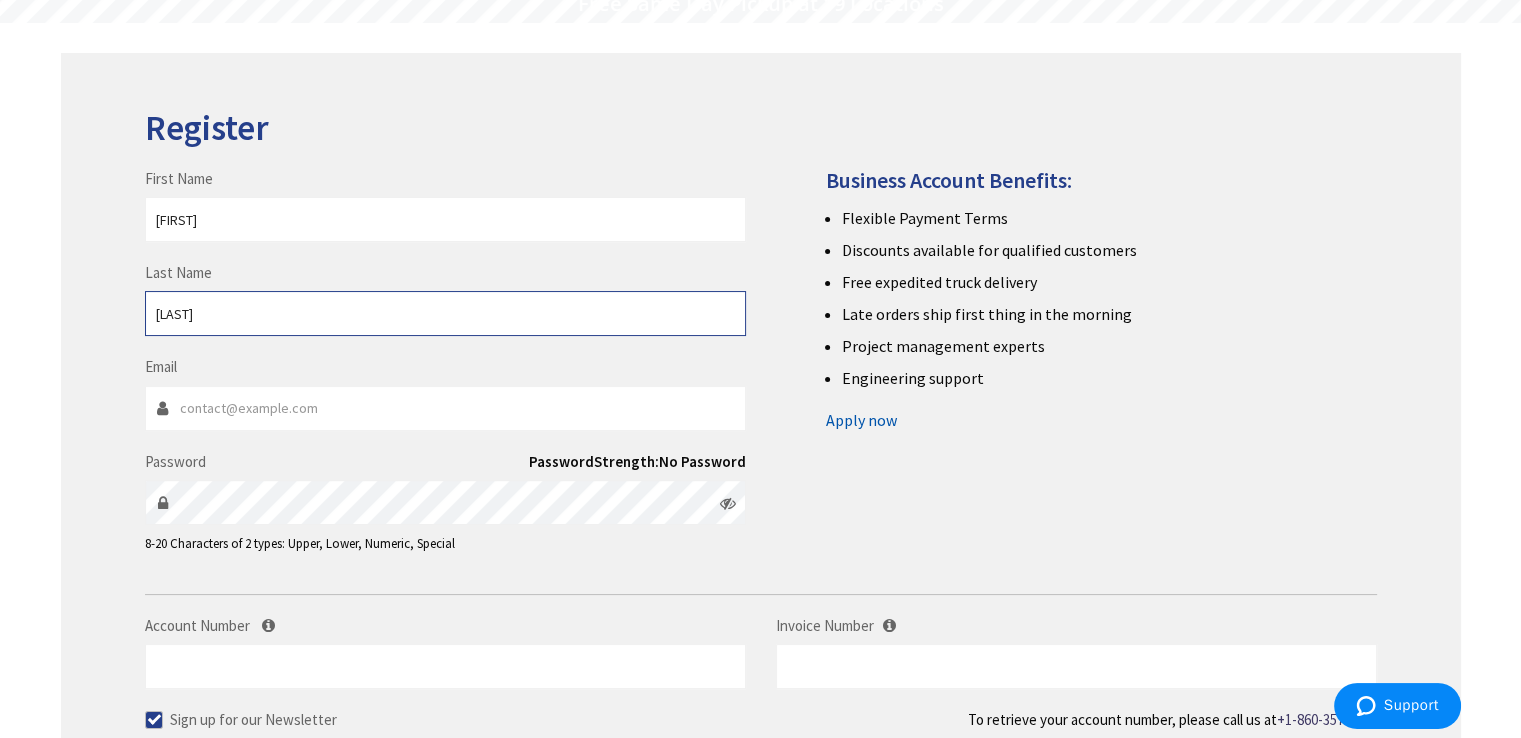 scroll, scrollTop: 200, scrollLeft: 0, axis: vertical 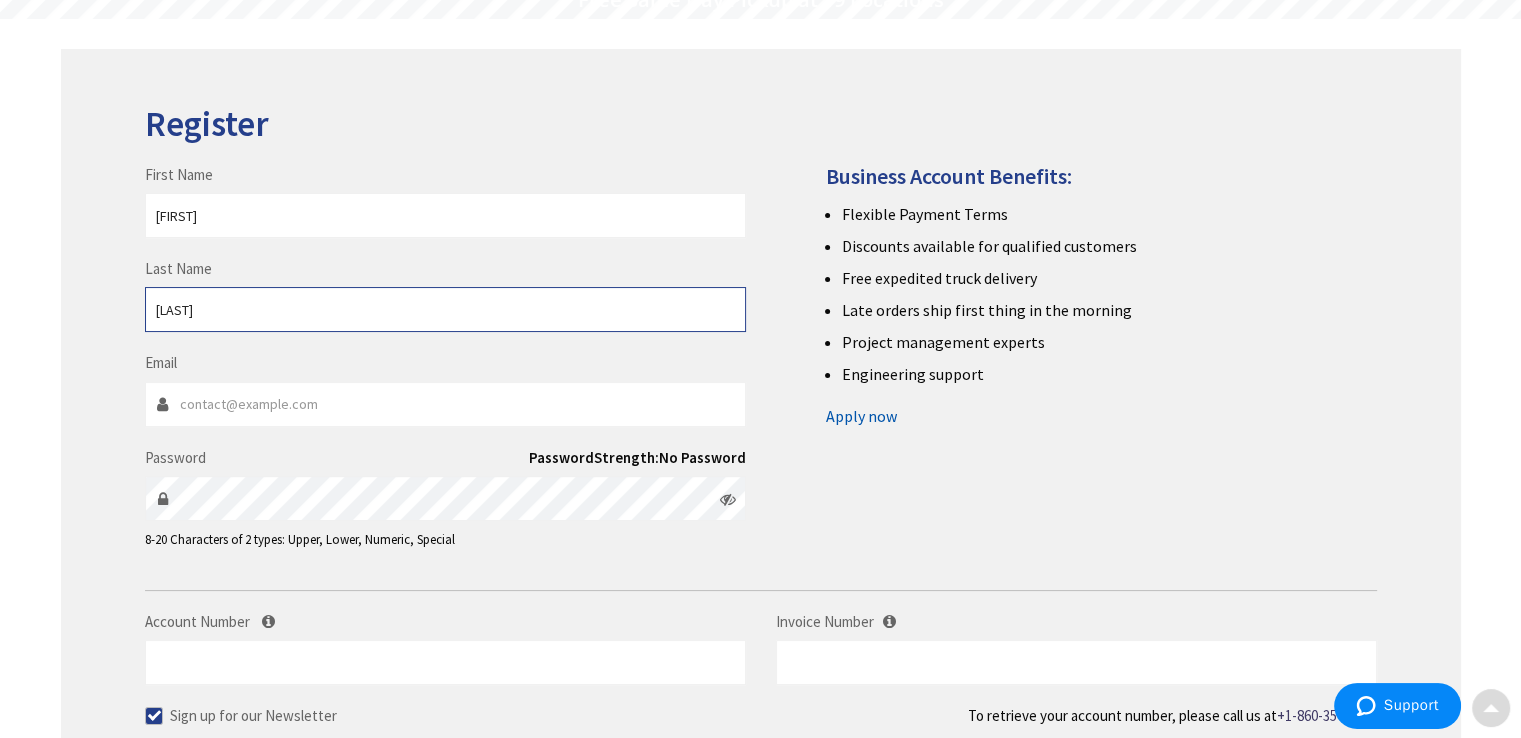 type on "[LAST]" 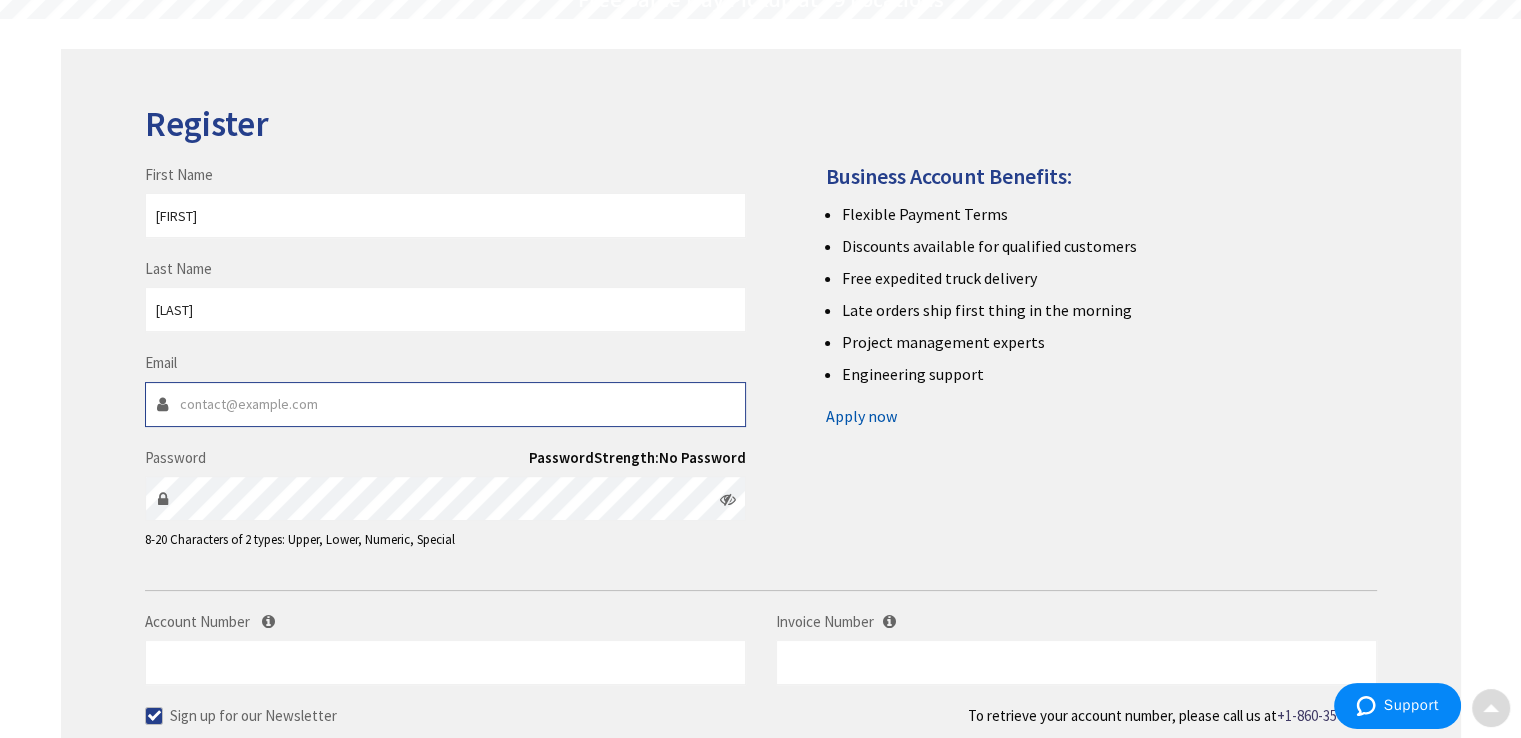 click on "Email" at bounding box center [445, 404] 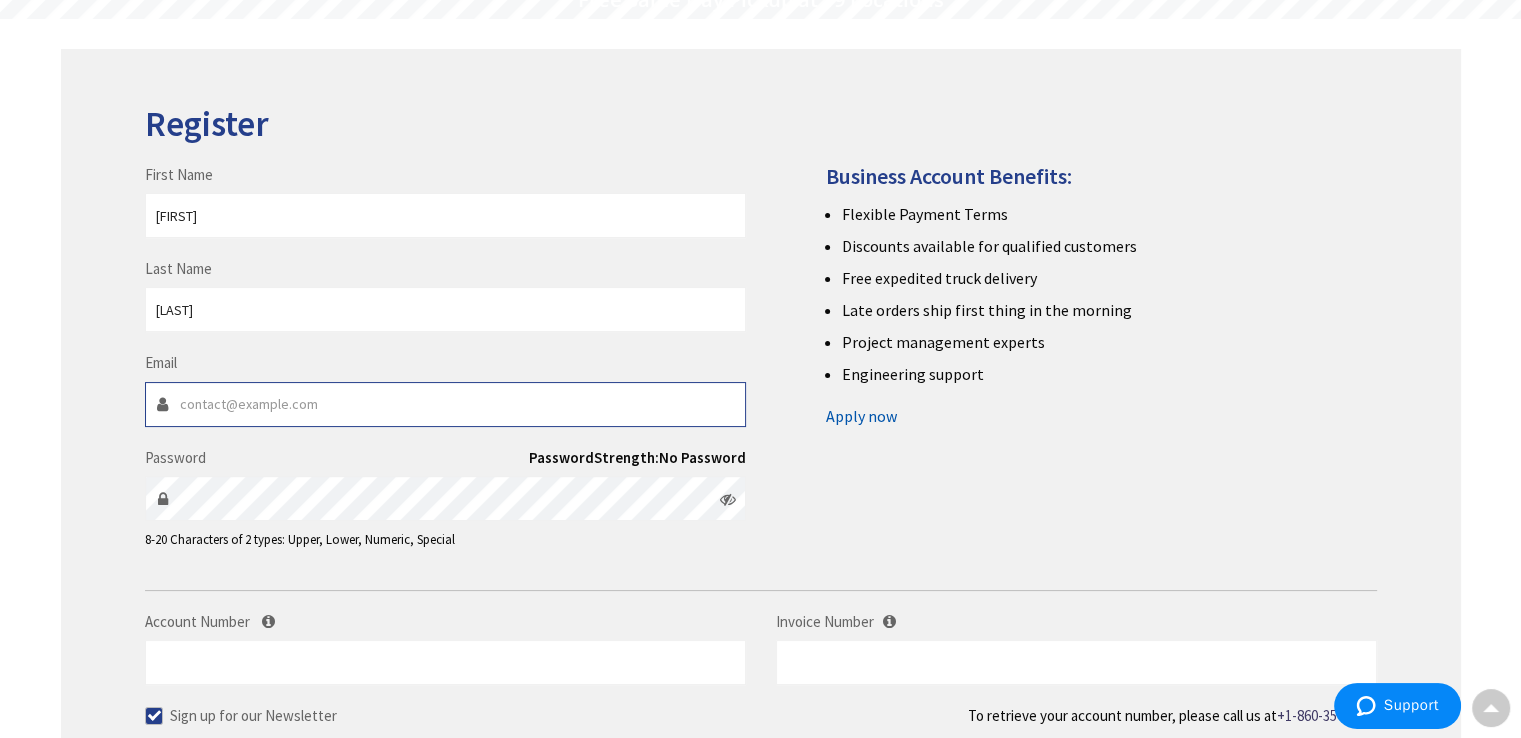 type on "[EMAIL]" 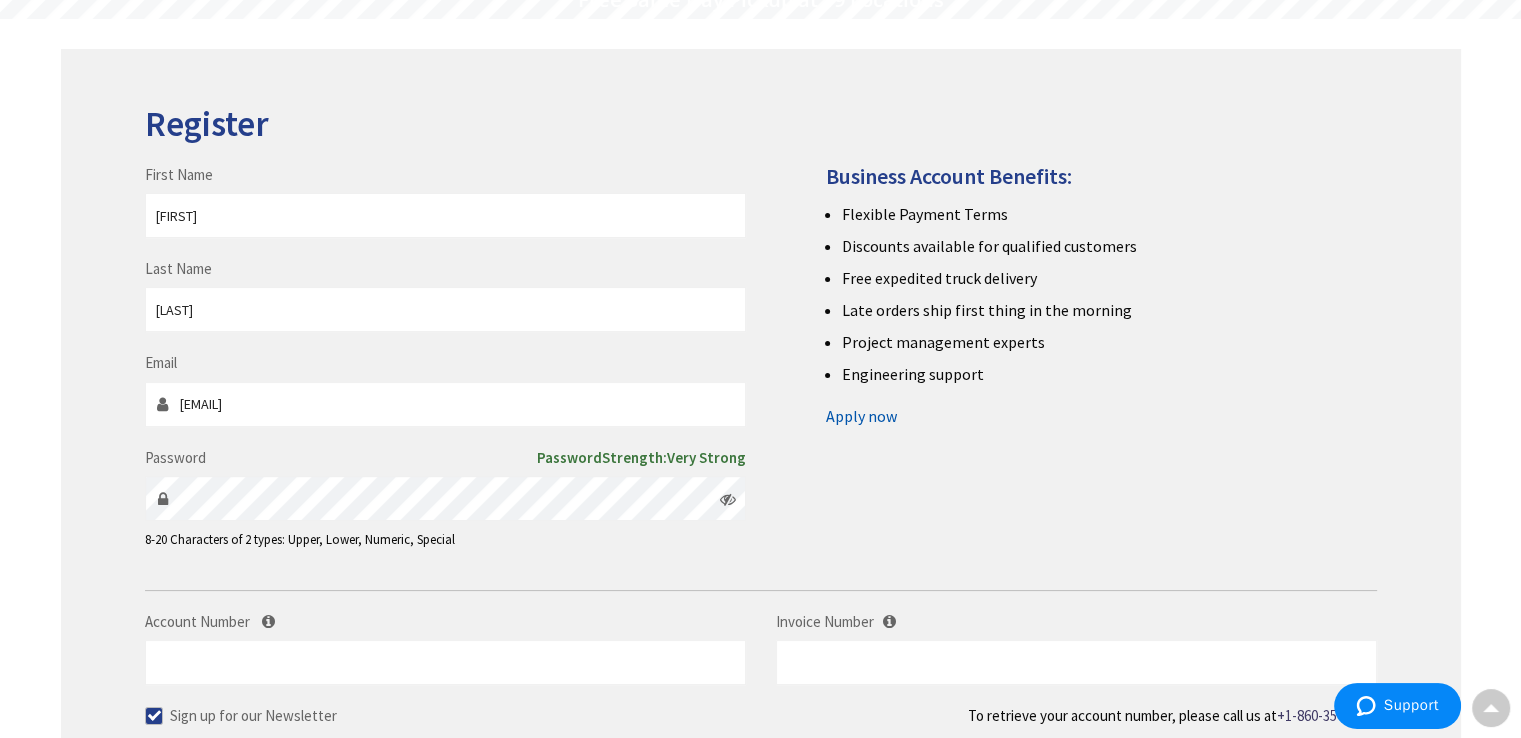 click at bounding box center [728, 499] 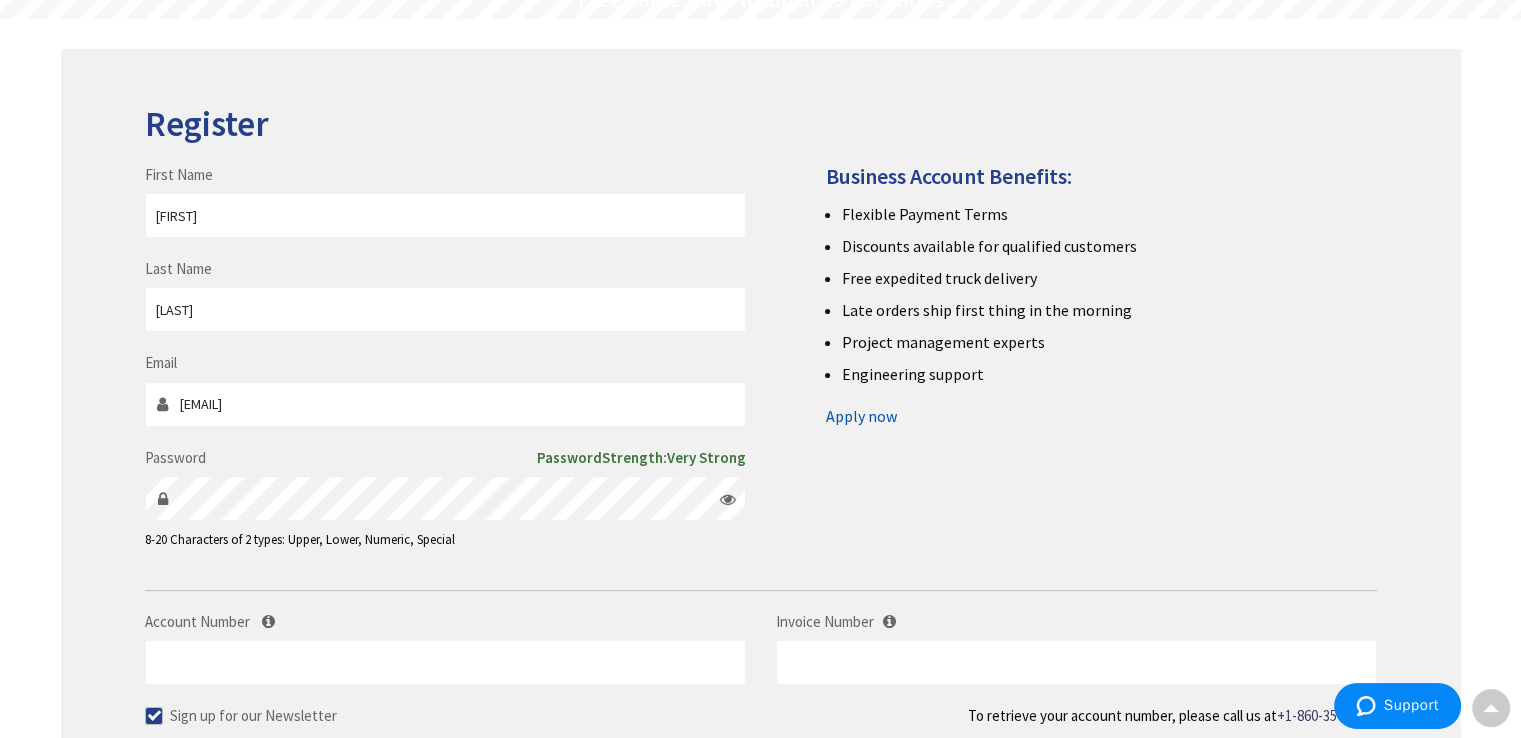 click at bounding box center (728, 499) 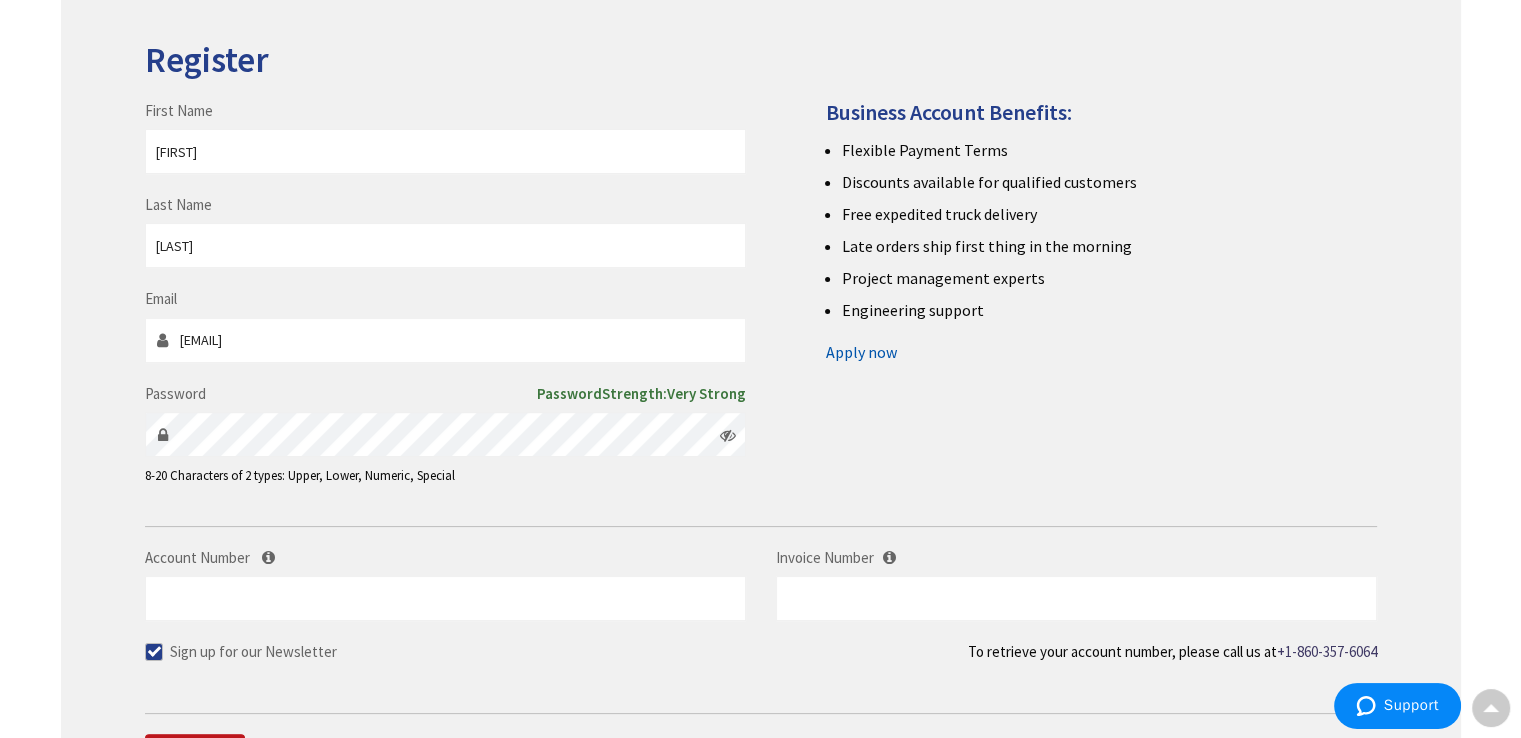 scroll, scrollTop: 300, scrollLeft: 0, axis: vertical 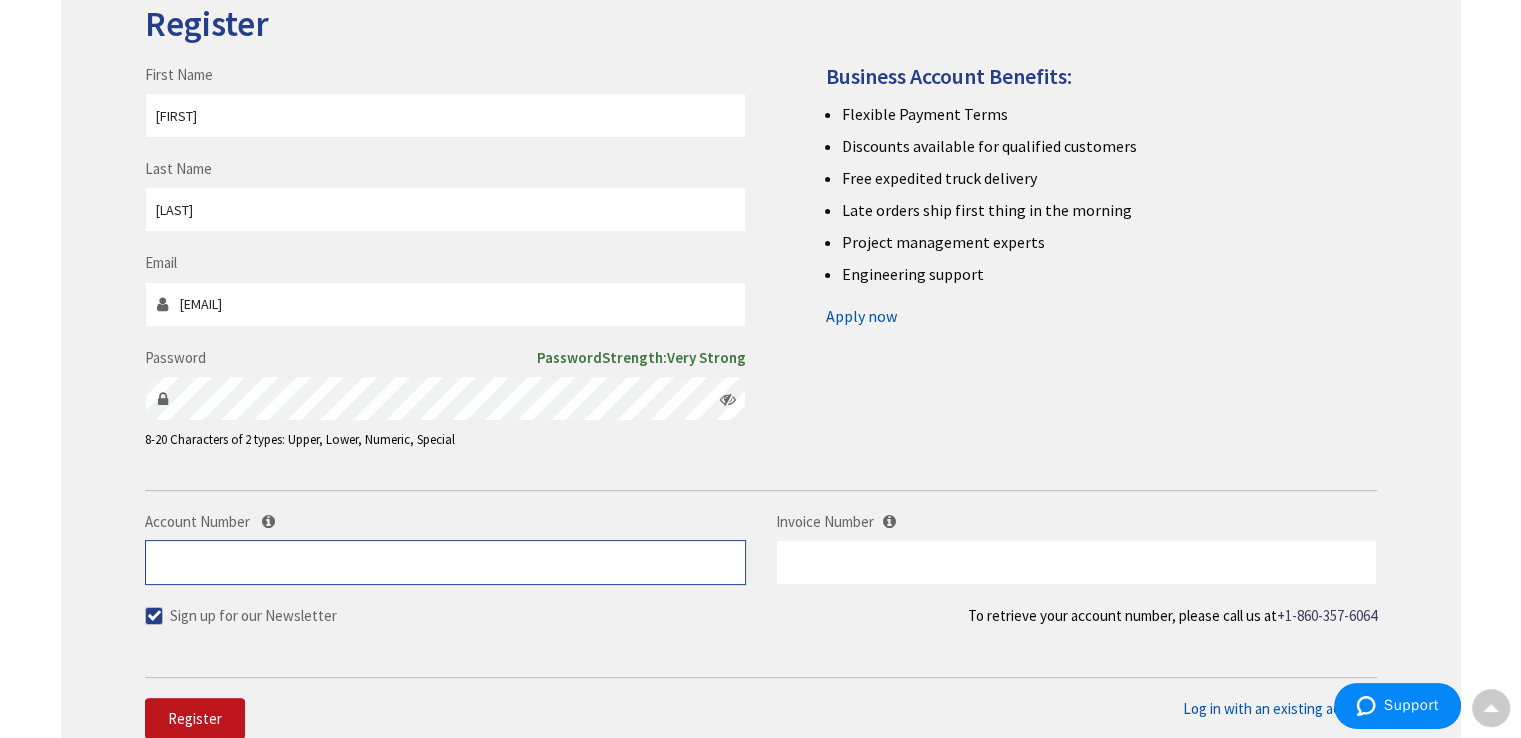 click on "Account Number" at bounding box center (445, 562) 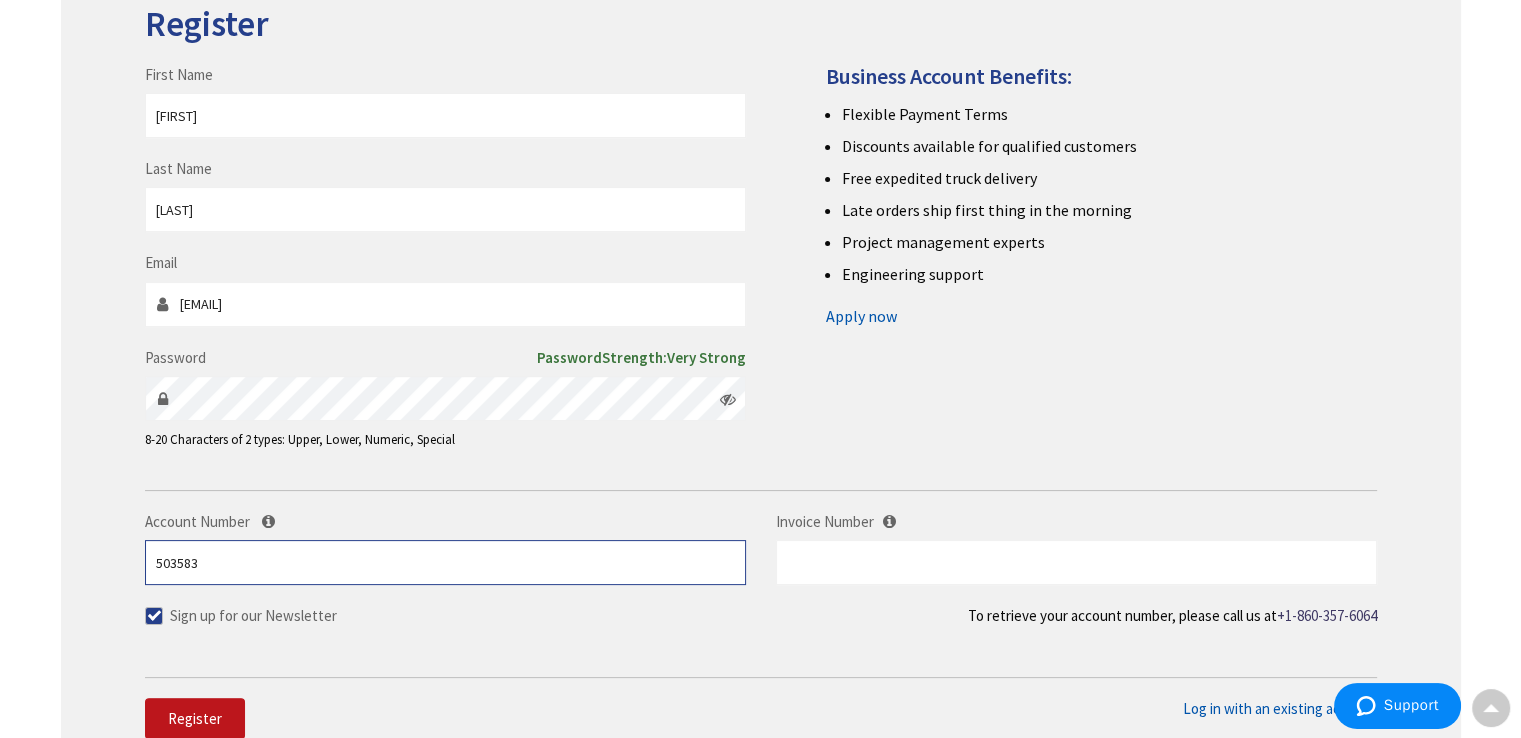 type on "503583" 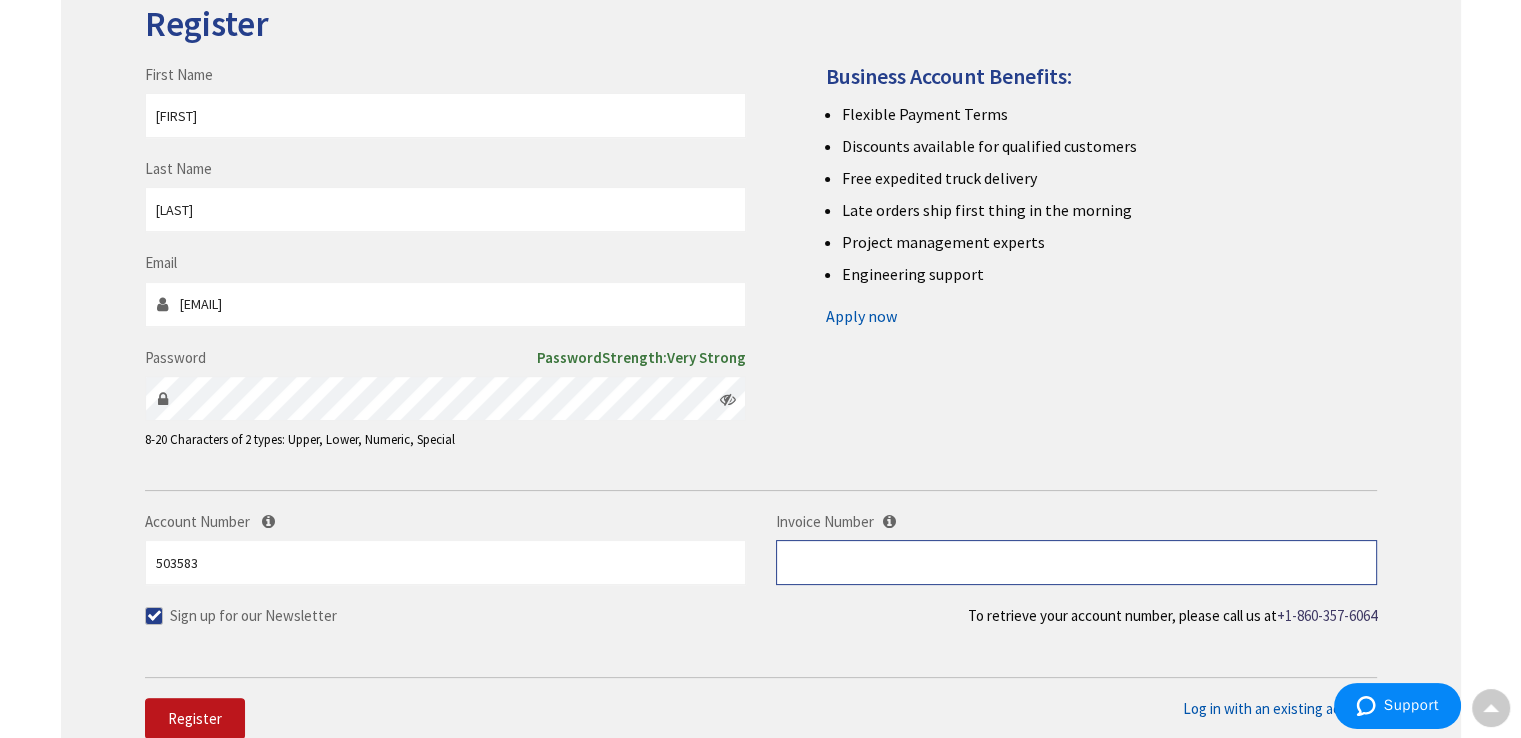 click at bounding box center [1076, 562] 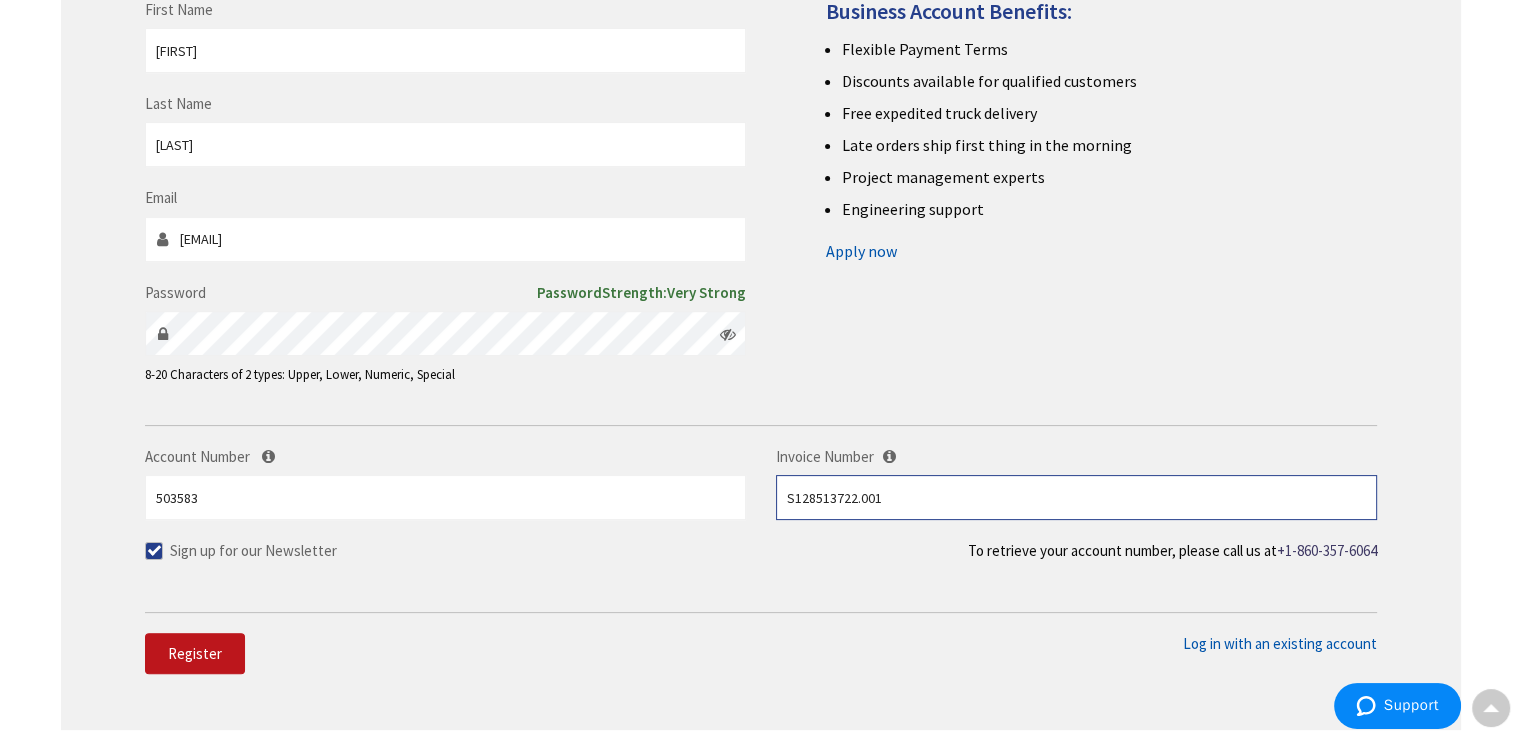 scroll, scrollTop: 400, scrollLeft: 0, axis: vertical 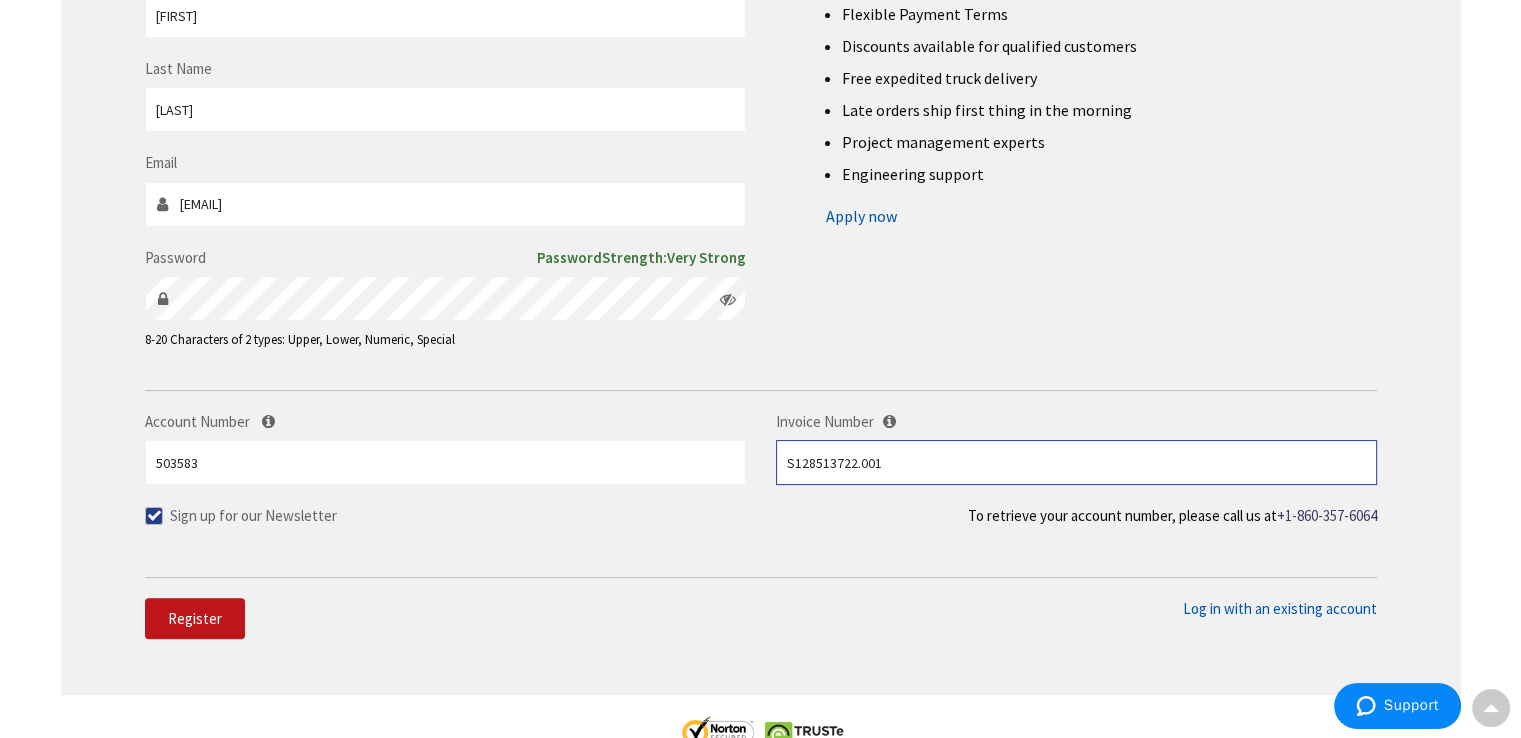 type on "S128513722.001" 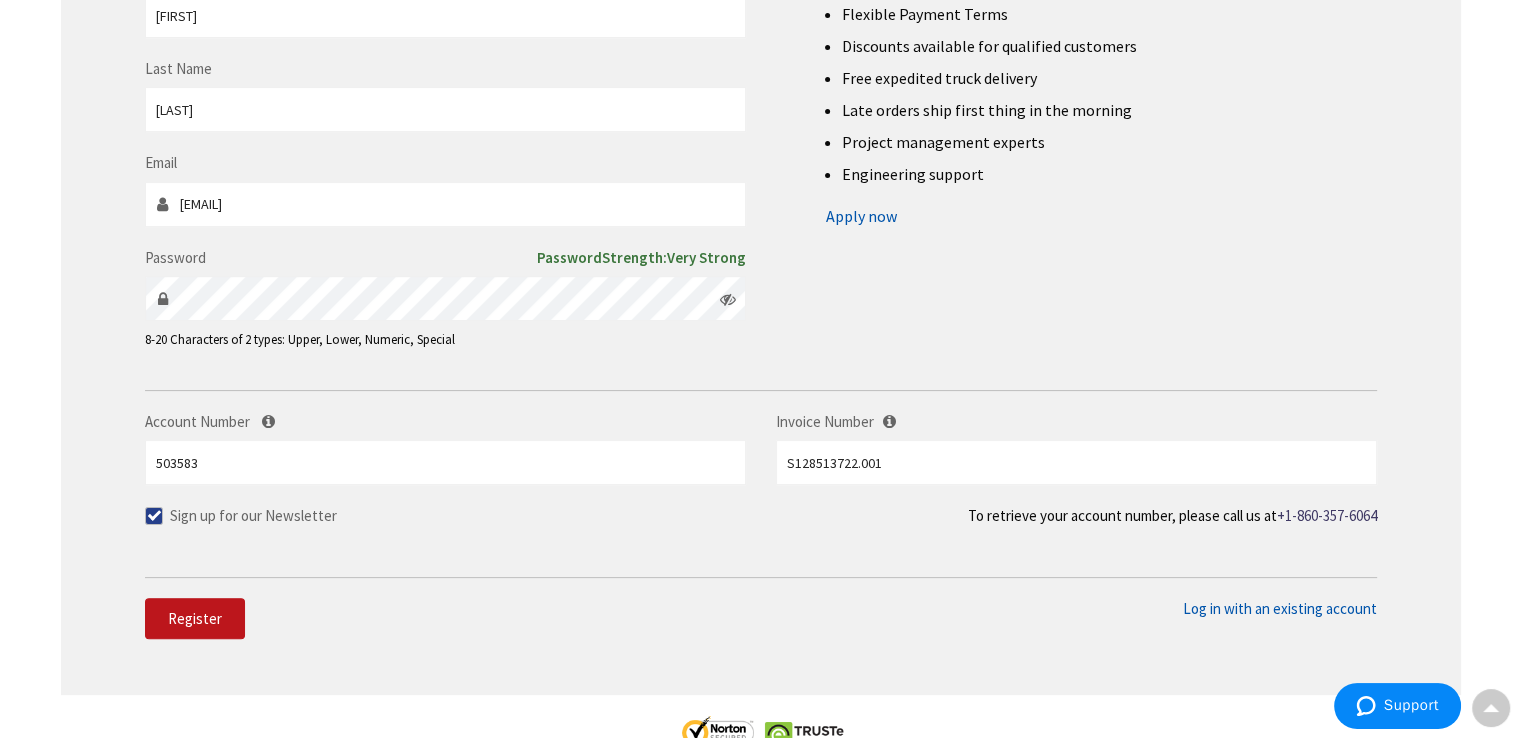 click at bounding box center (154, 516) 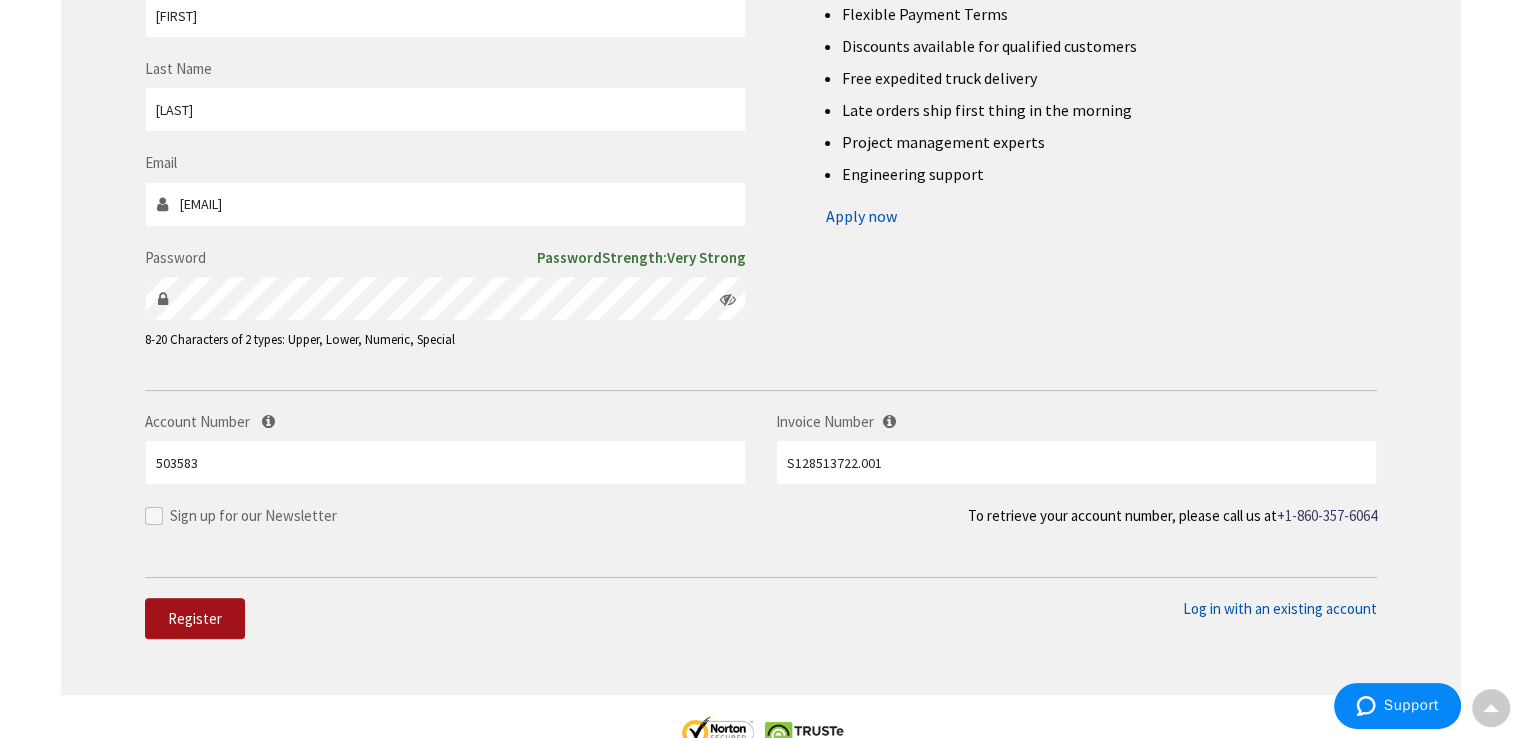 click on "Register" at bounding box center (195, 619) 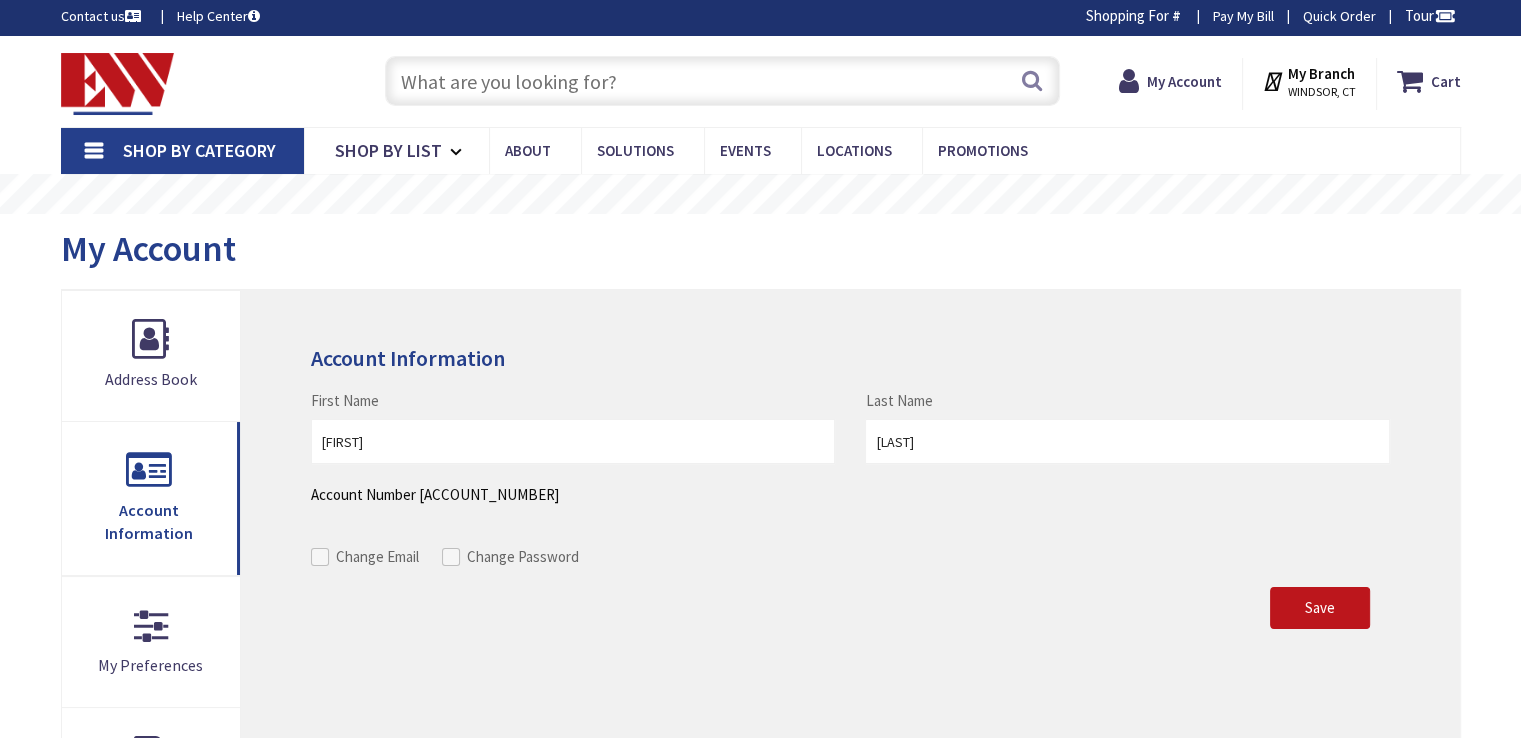 scroll, scrollTop: 0, scrollLeft: 0, axis: both 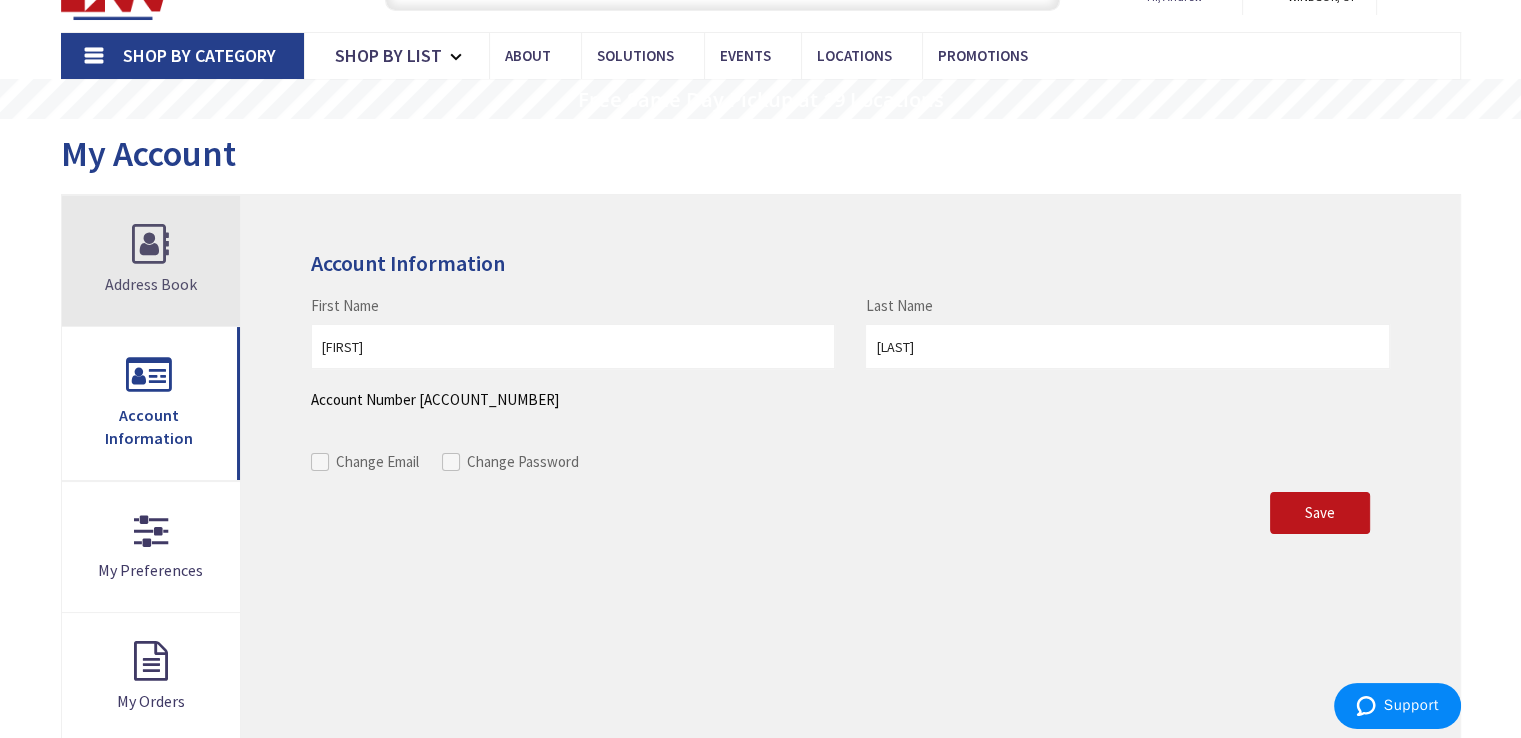click on "Address Book" at bounding box center [151, 261] 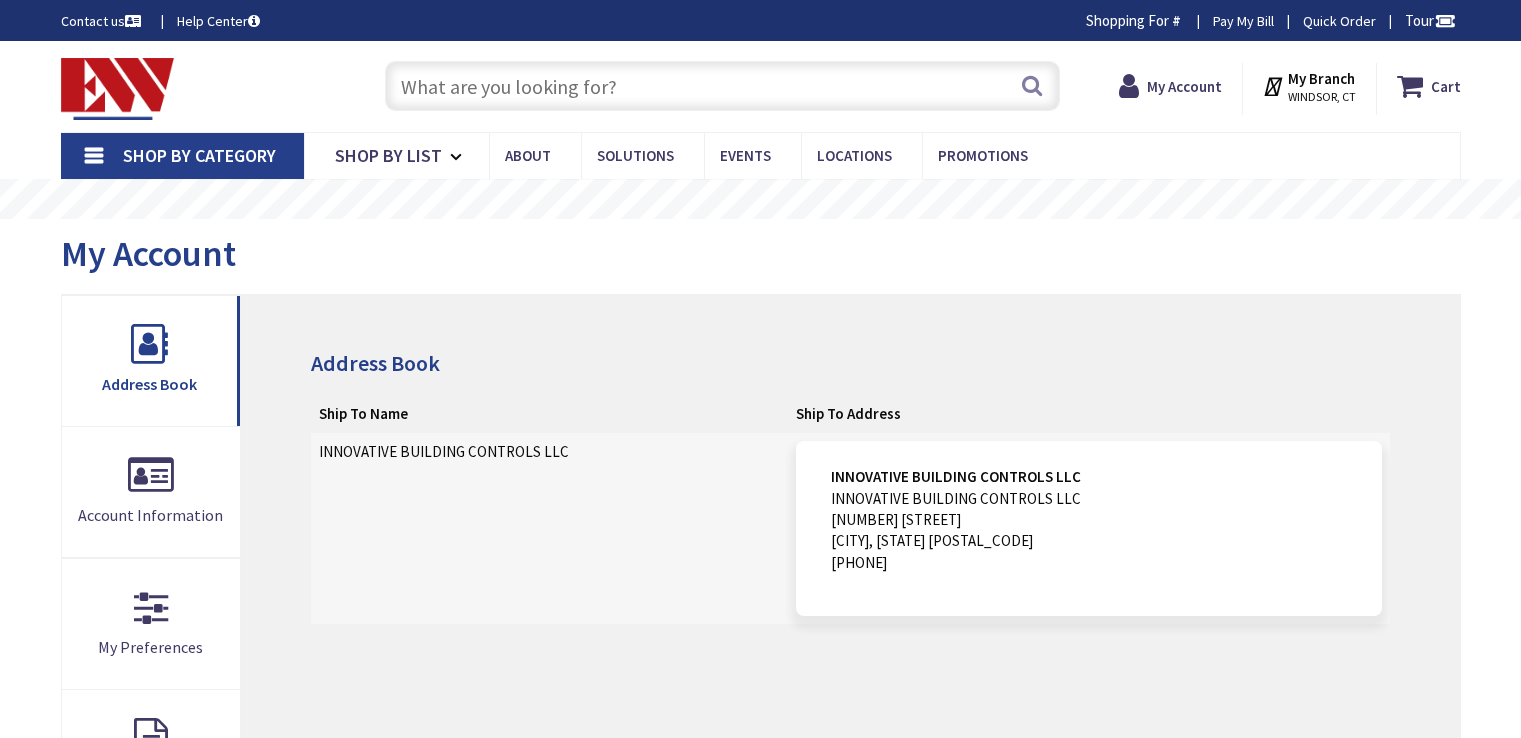 scroll, scrollTop: 0, scrollLeft: 0, axis: both 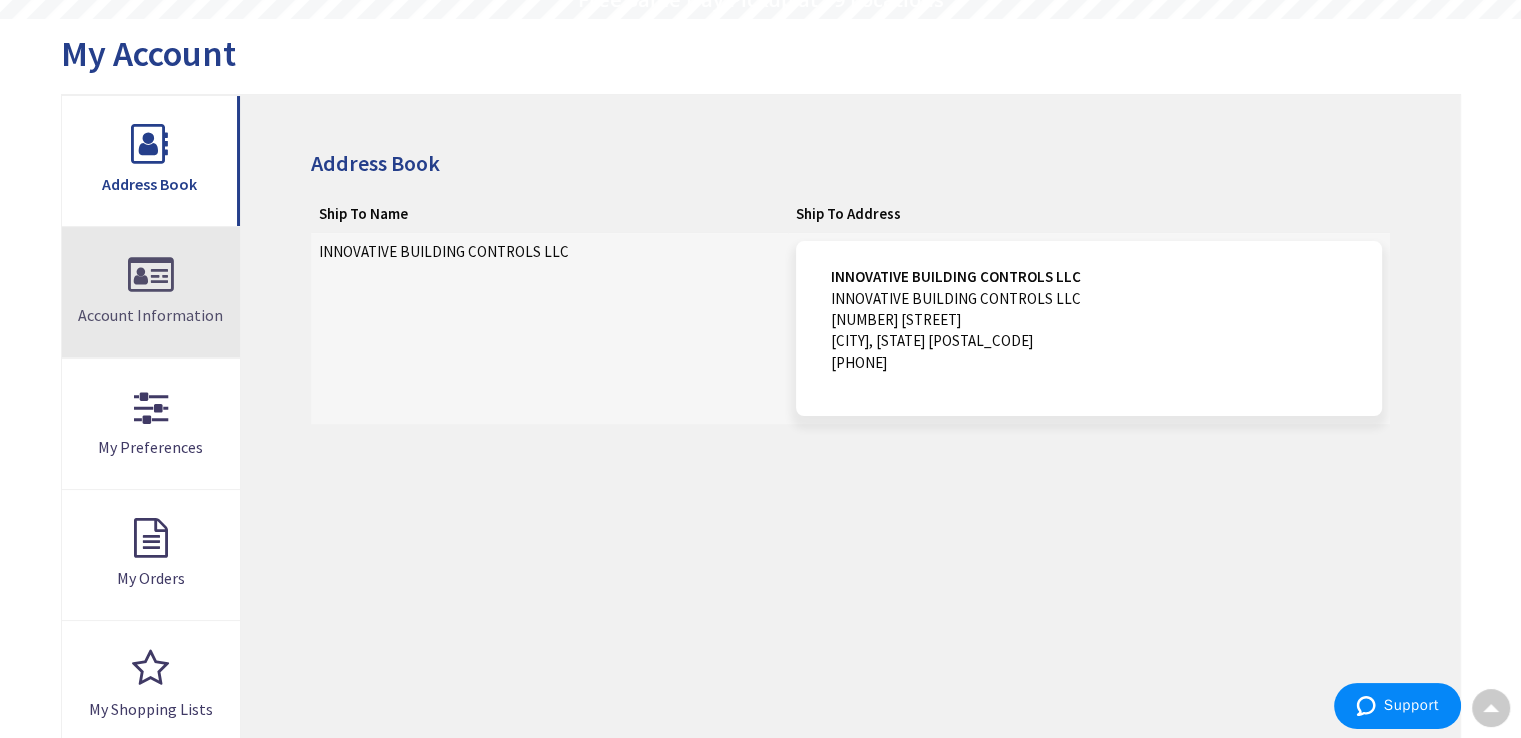 click on "Account Information" at bounding box center (150, 315) 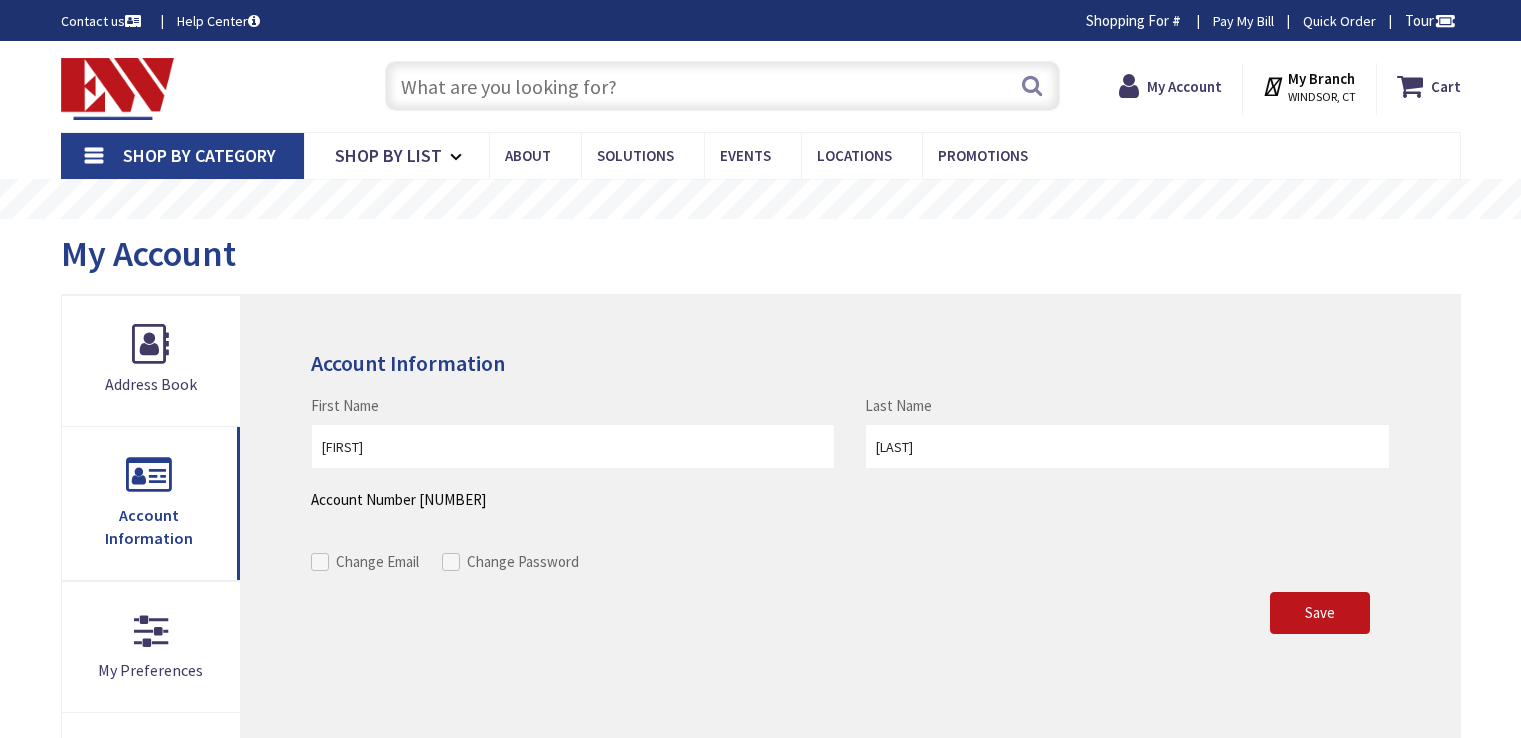 scroll, scrollTop: 0, scrollLeft: 0, axis: both 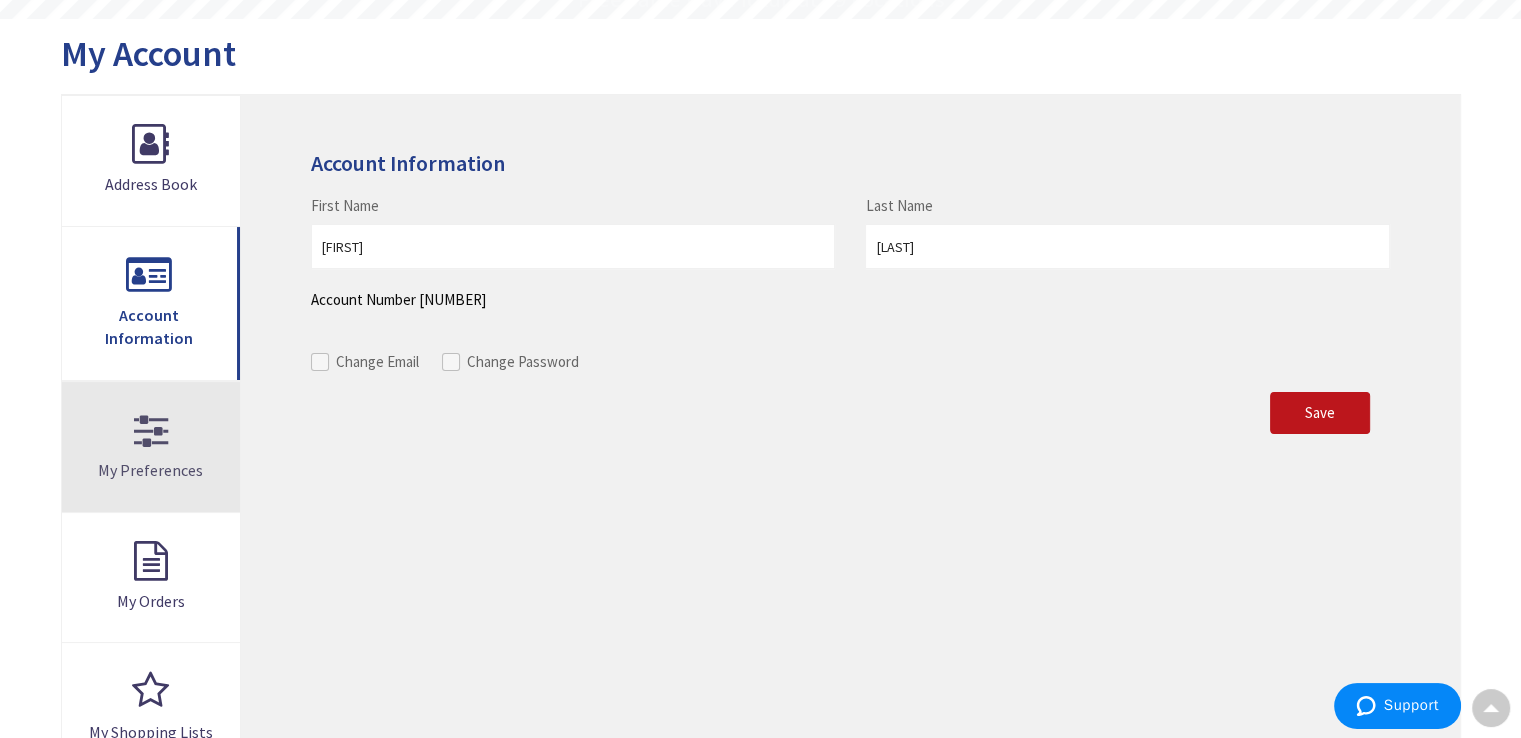 click on "My Preferences" at bounding box center [150, 470] 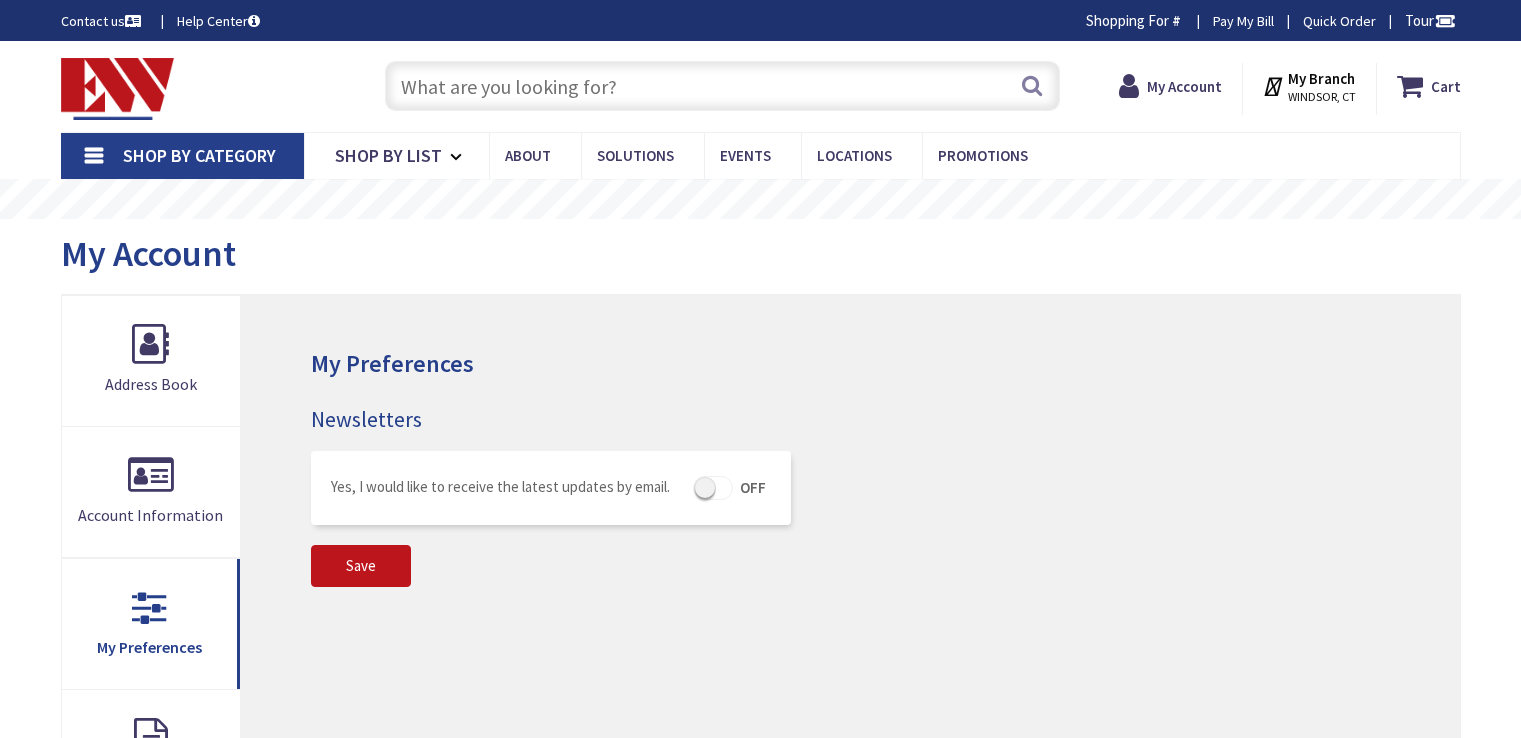 scroll, scrollTop: 0, scrollLeft: 0, axis: both 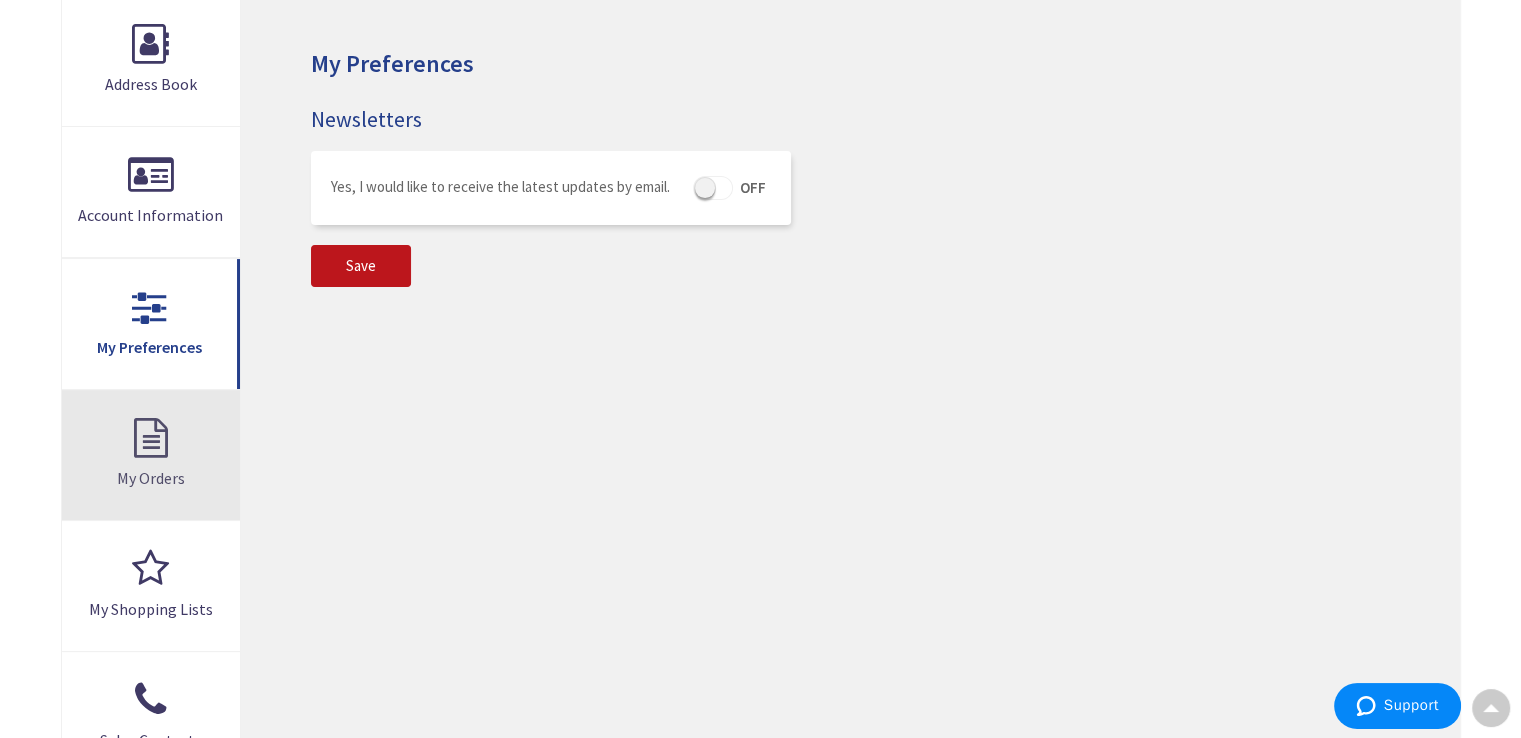 click on "My Orders" at bounding box center (151, 455) 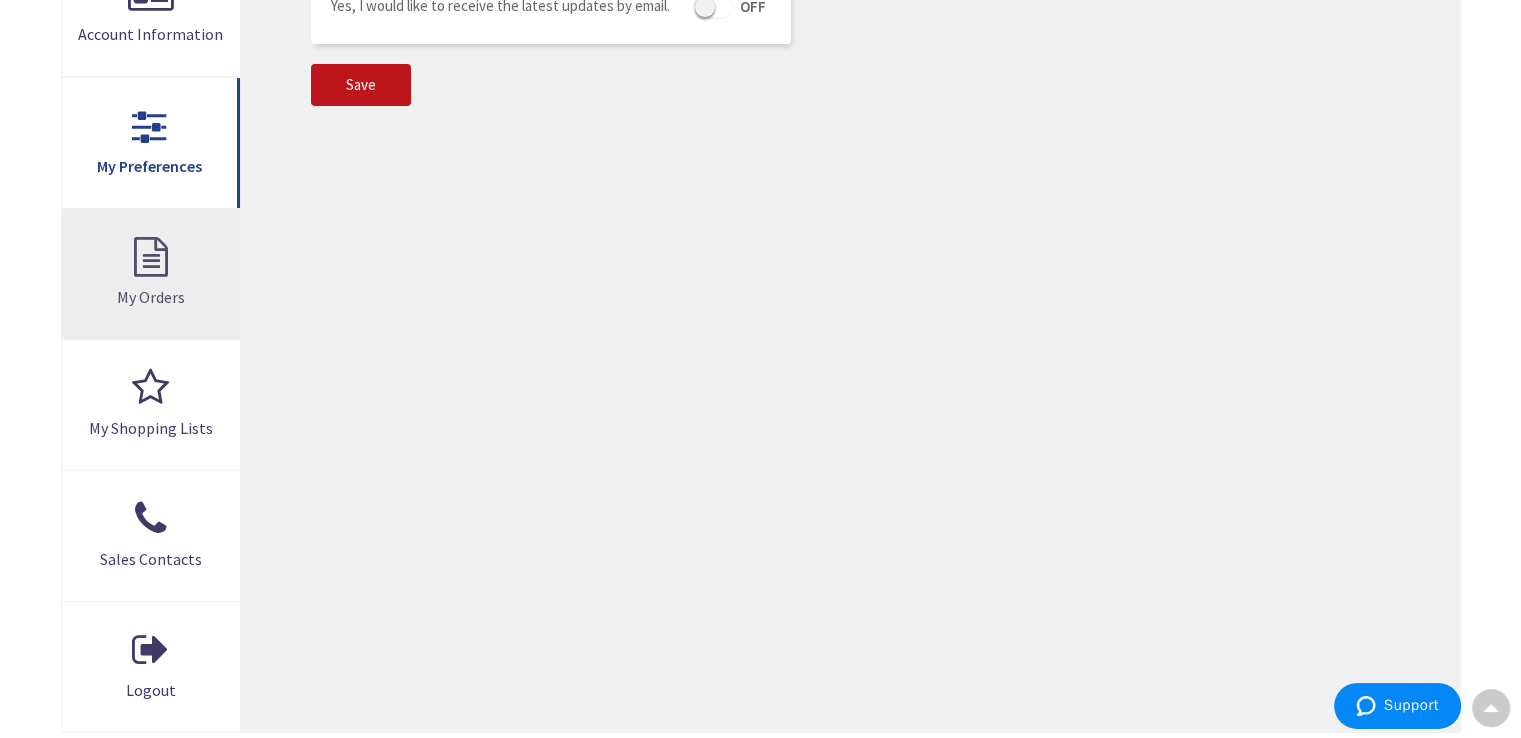 scroll, scrollTop: 500, scrollLeft: 0, axis: vertical 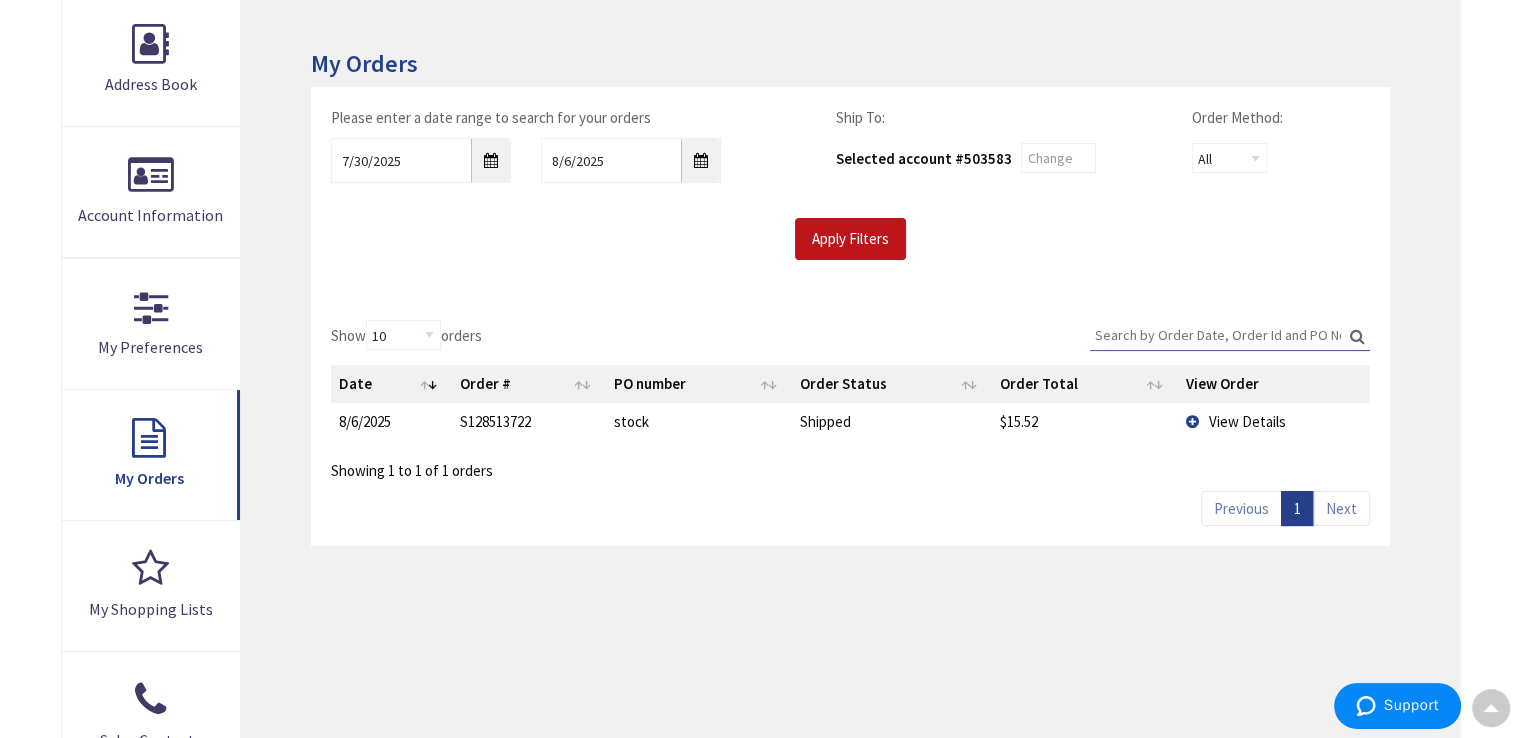 click on "8/6/2025" at bounding box center [391, 421] 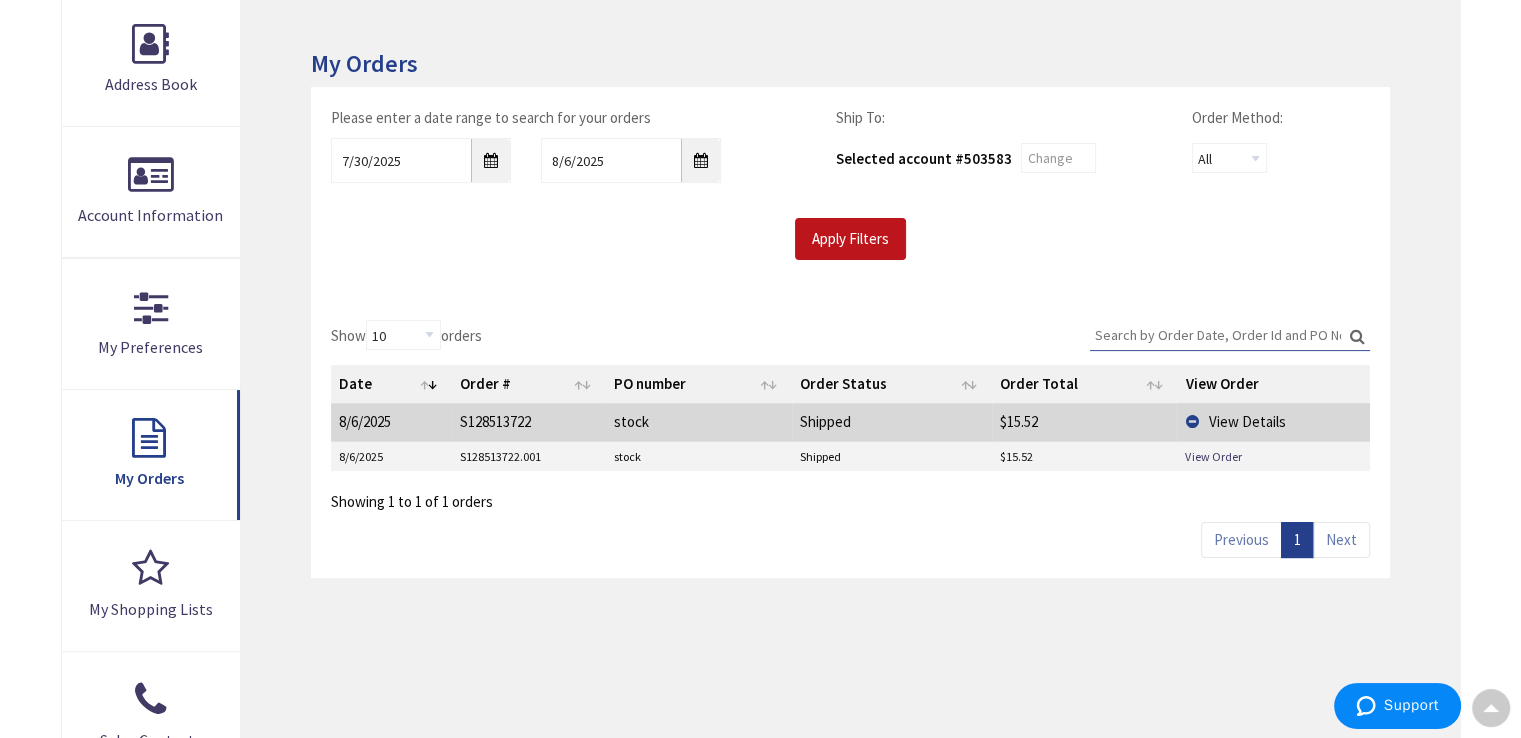 click on "S128513722.001" at bounding box center [529, 457] 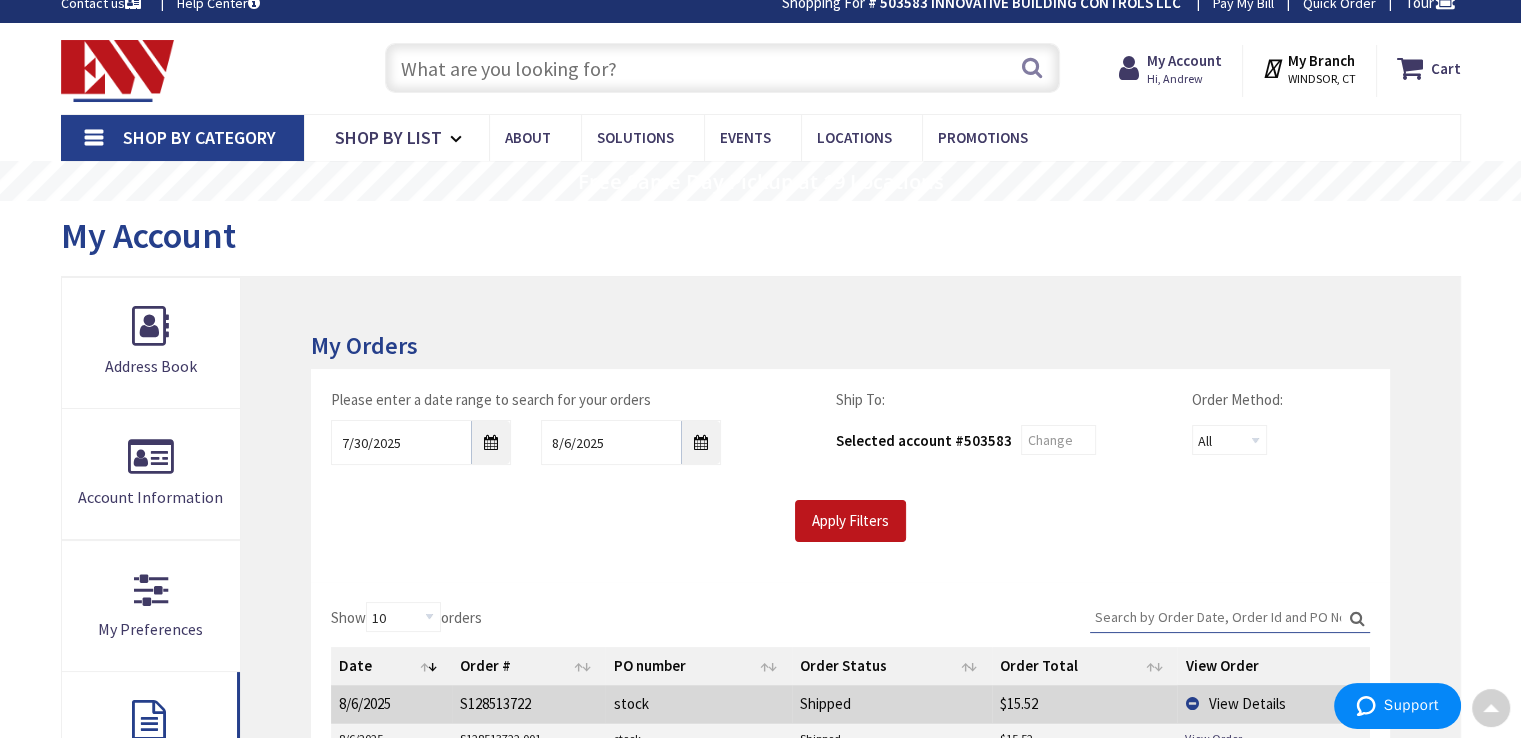 scroll, scrollTop: 0, scrollLeft: 0, axis: both 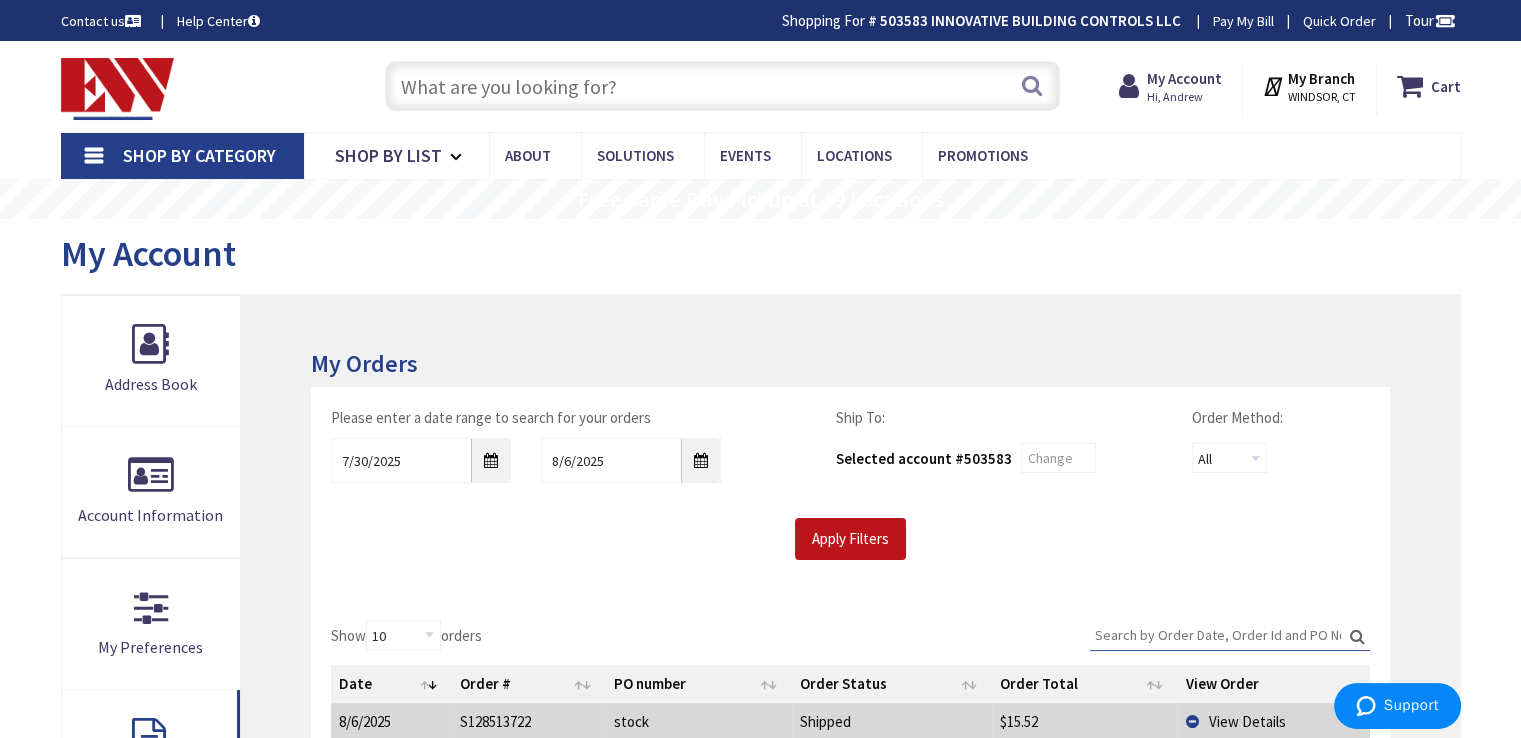click on "My Account" at bounding box center [761, 256] 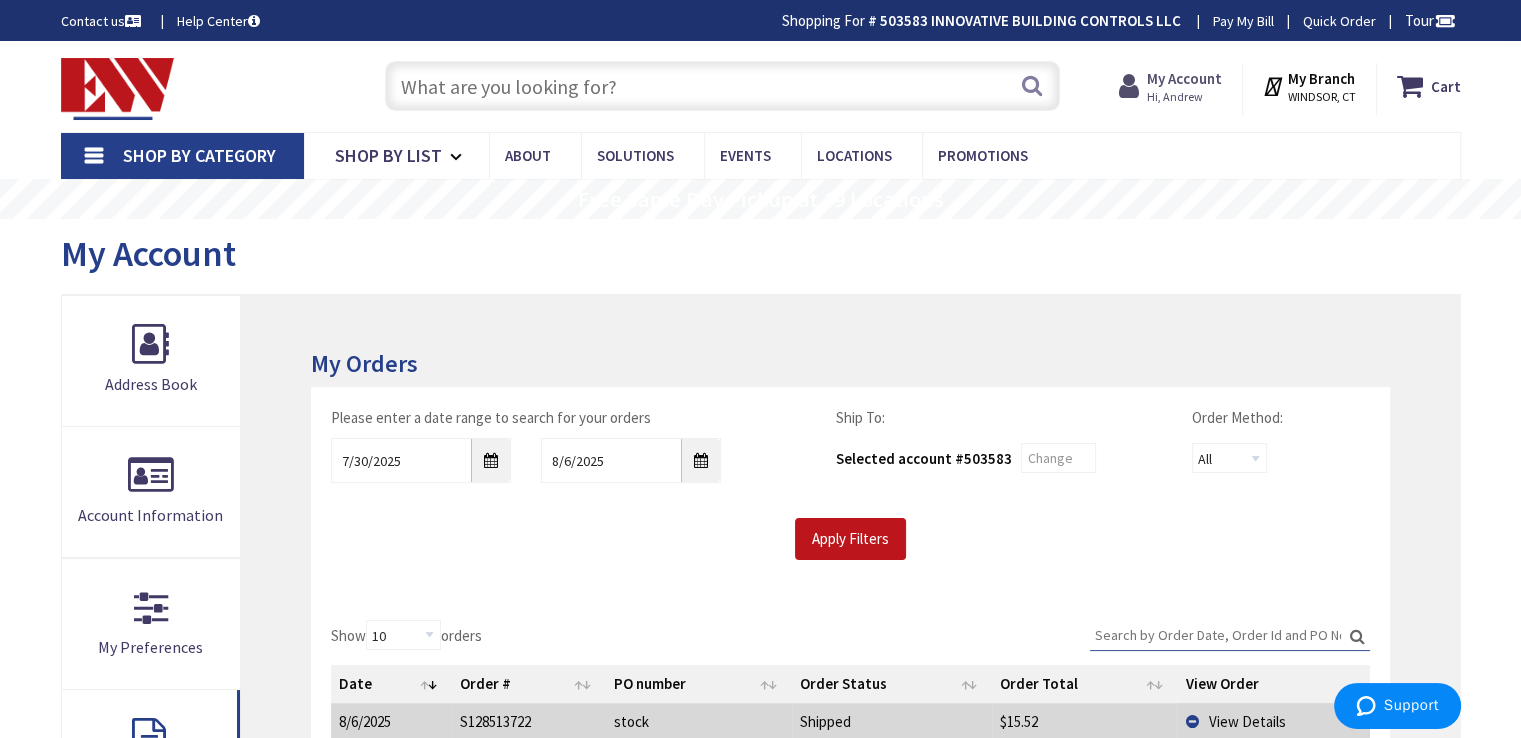 click on "Hi, Andrew" at bounding box center [1184, 97] 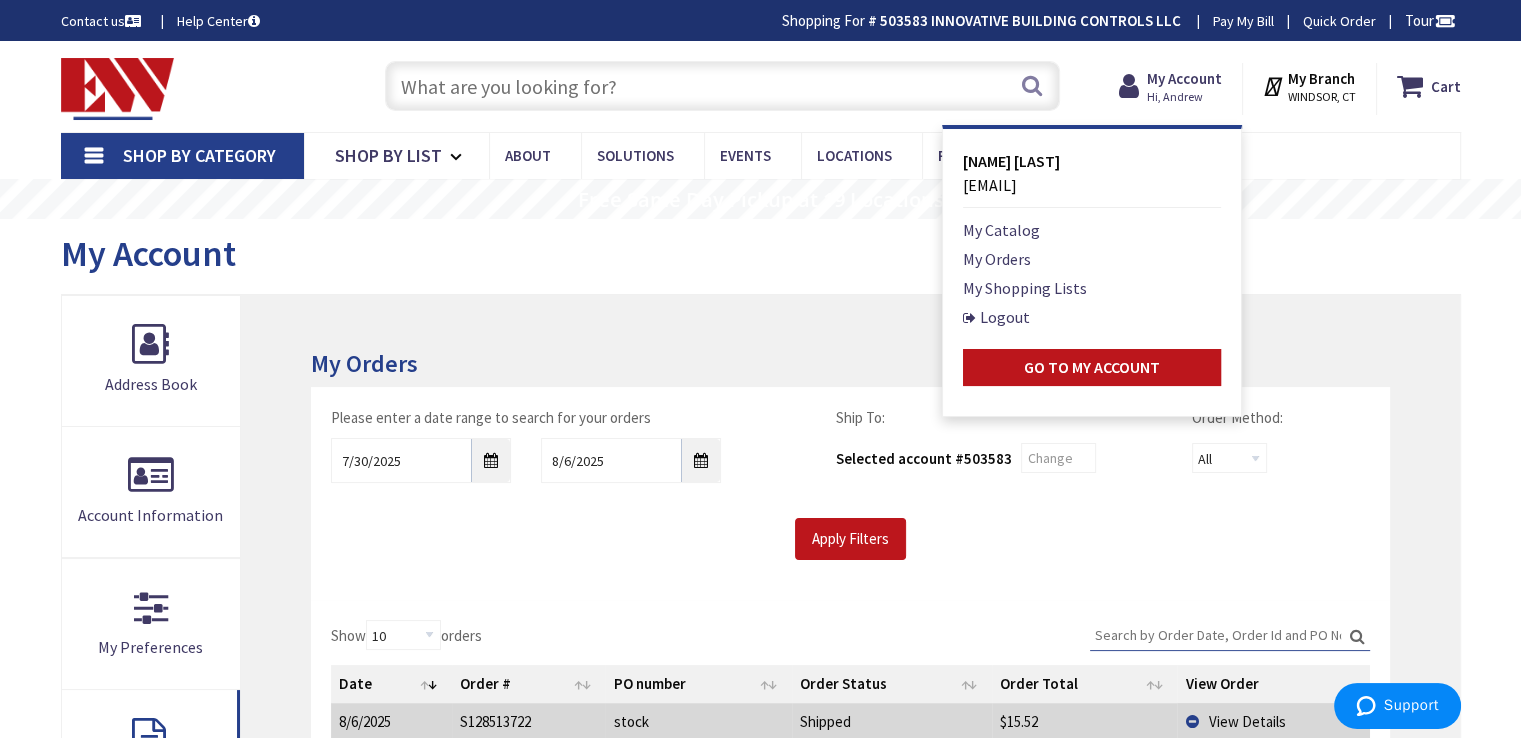 click on "My Orders
Please enter a date range to search for your orders
7/30/2025
8/6/2025
Ship To:
Selected account #  503583
Order Method:
All Offline Online Apply Filters 10" at bounding box center (850, 754) 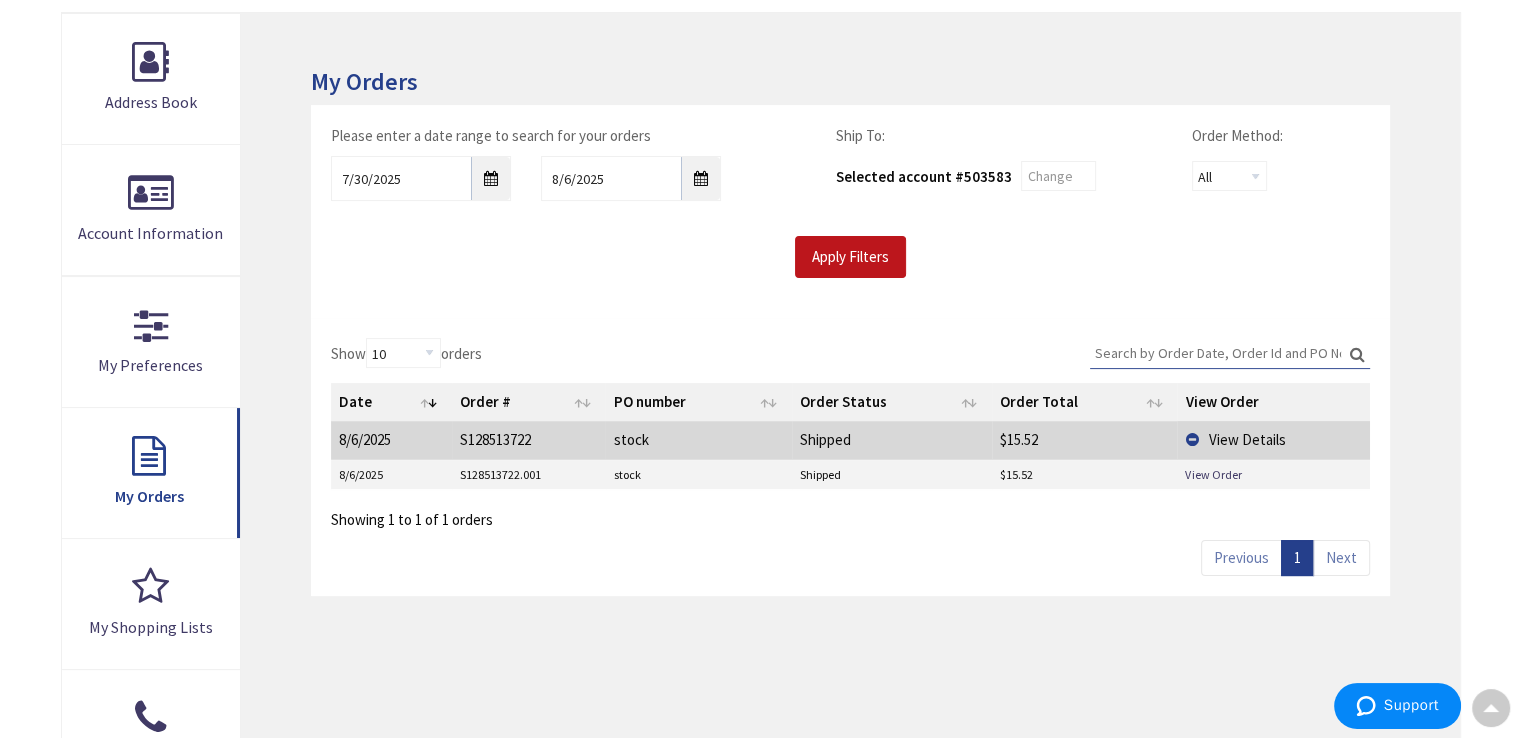 scroll, scrollTop: 400, scrollLeft: 0, axis: vertical 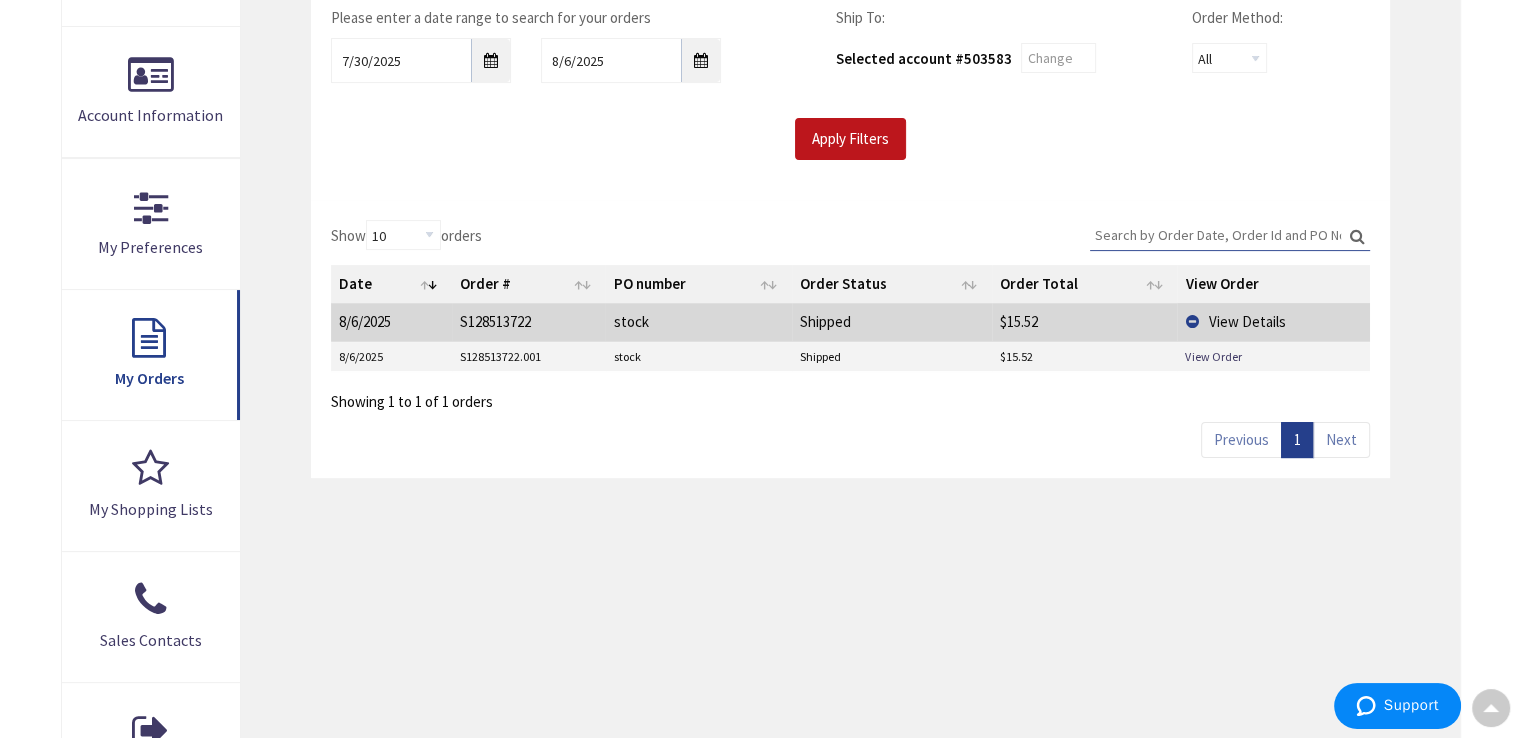 click on "8/6/2025" at bounding box center (391, 357) 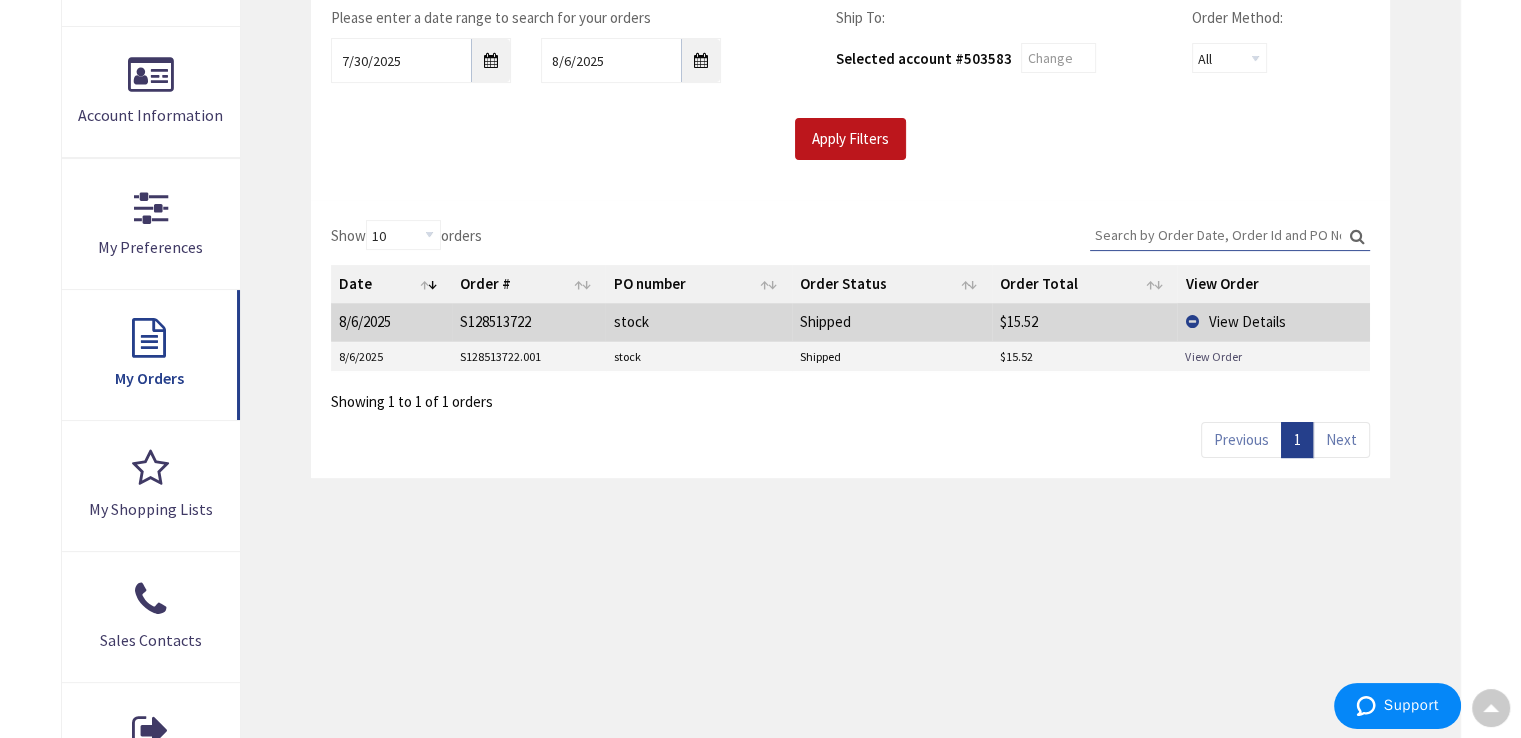 click on "View Order" at bounding box center (1213, 356) 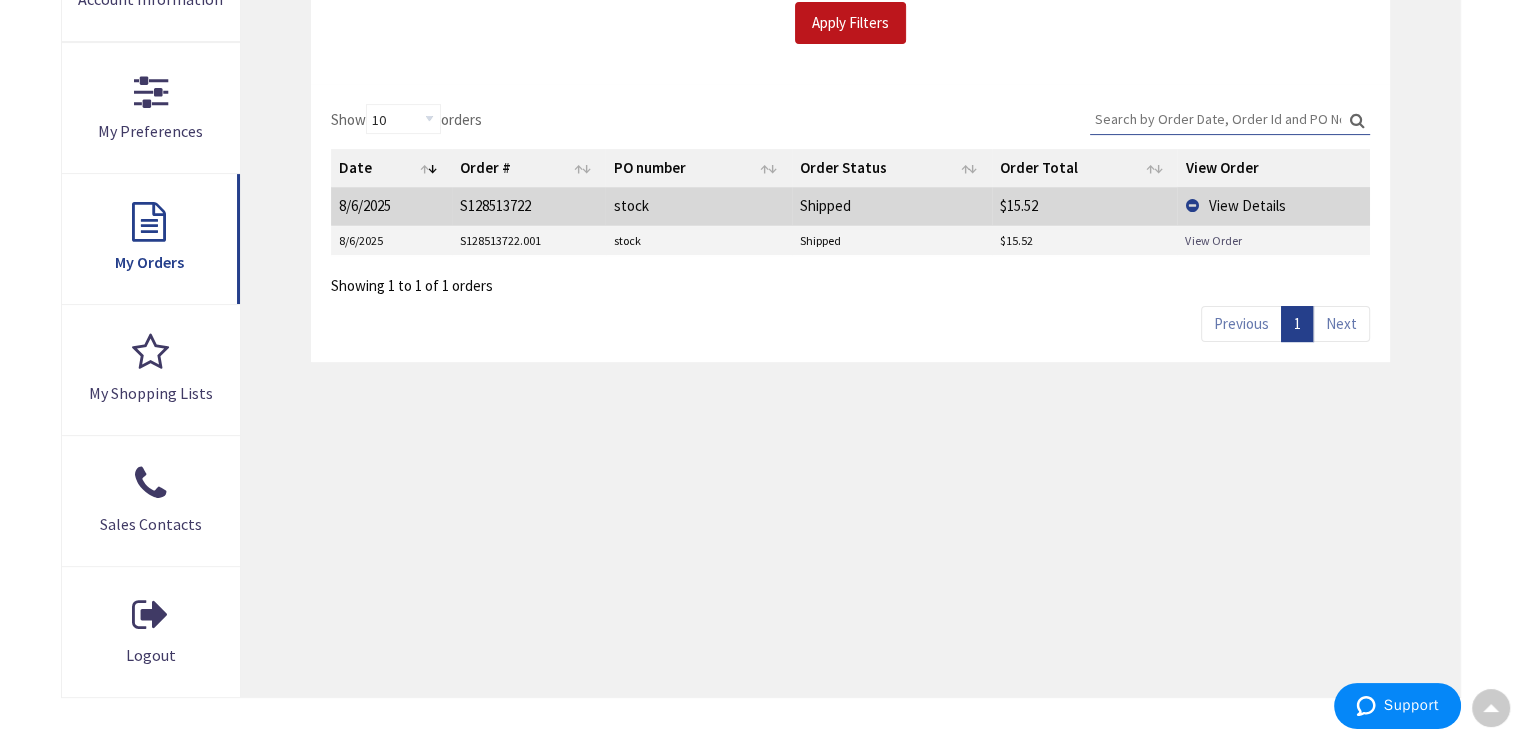 scroll, scrollTop: 600, scrollLeft: 0, axis: vertical 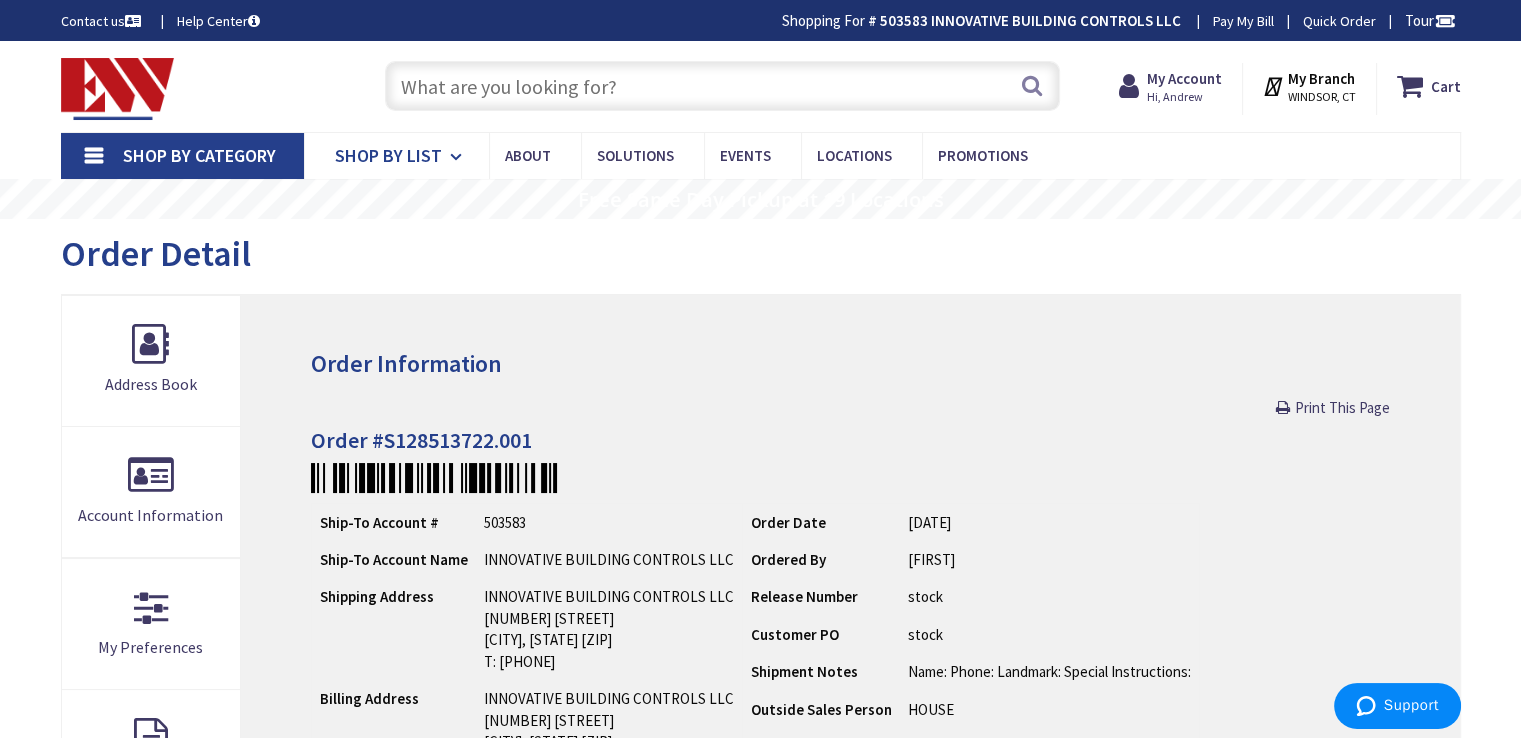 click on "Shop By List" at bounding box center (388, 155) 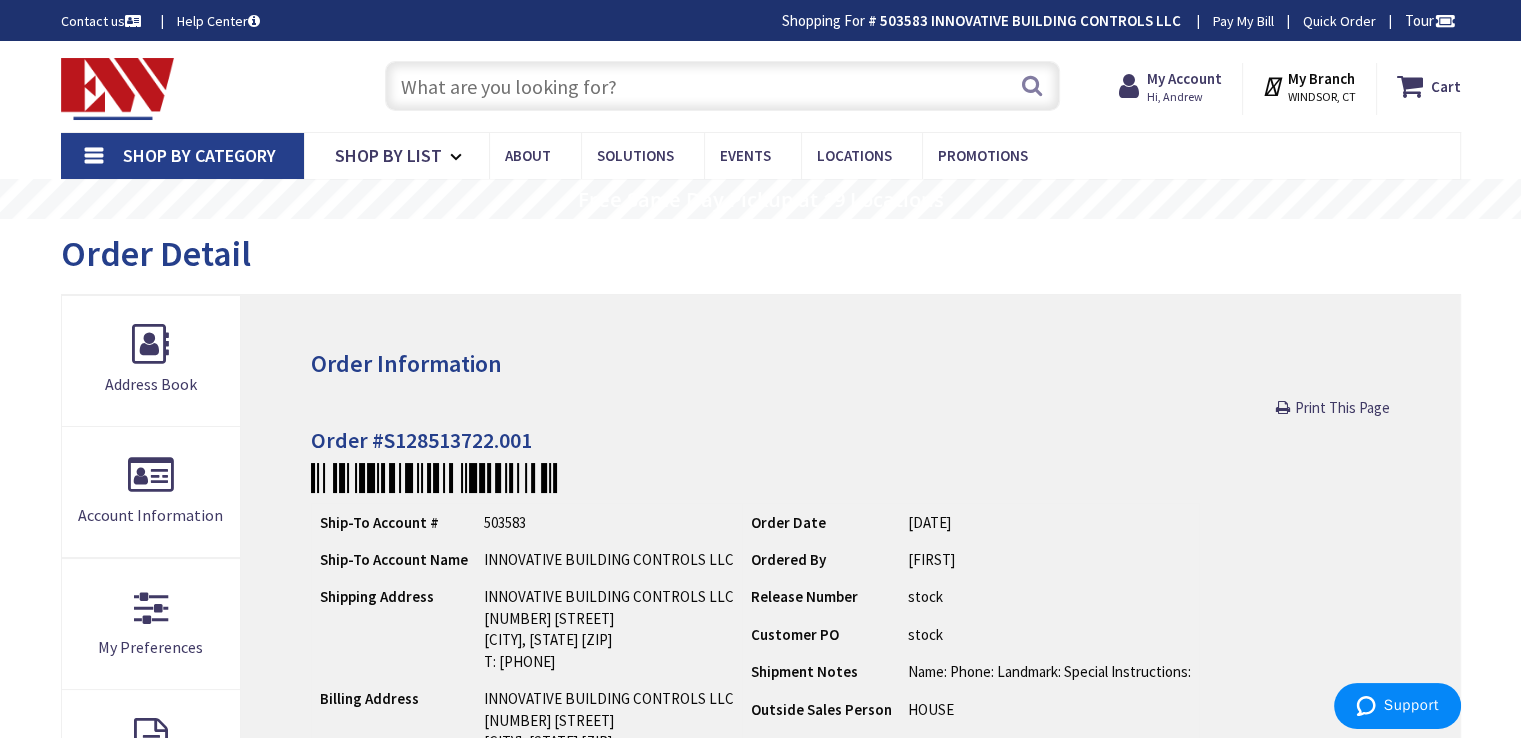 click on "Shop By Category" at bounding box center (182, 156) 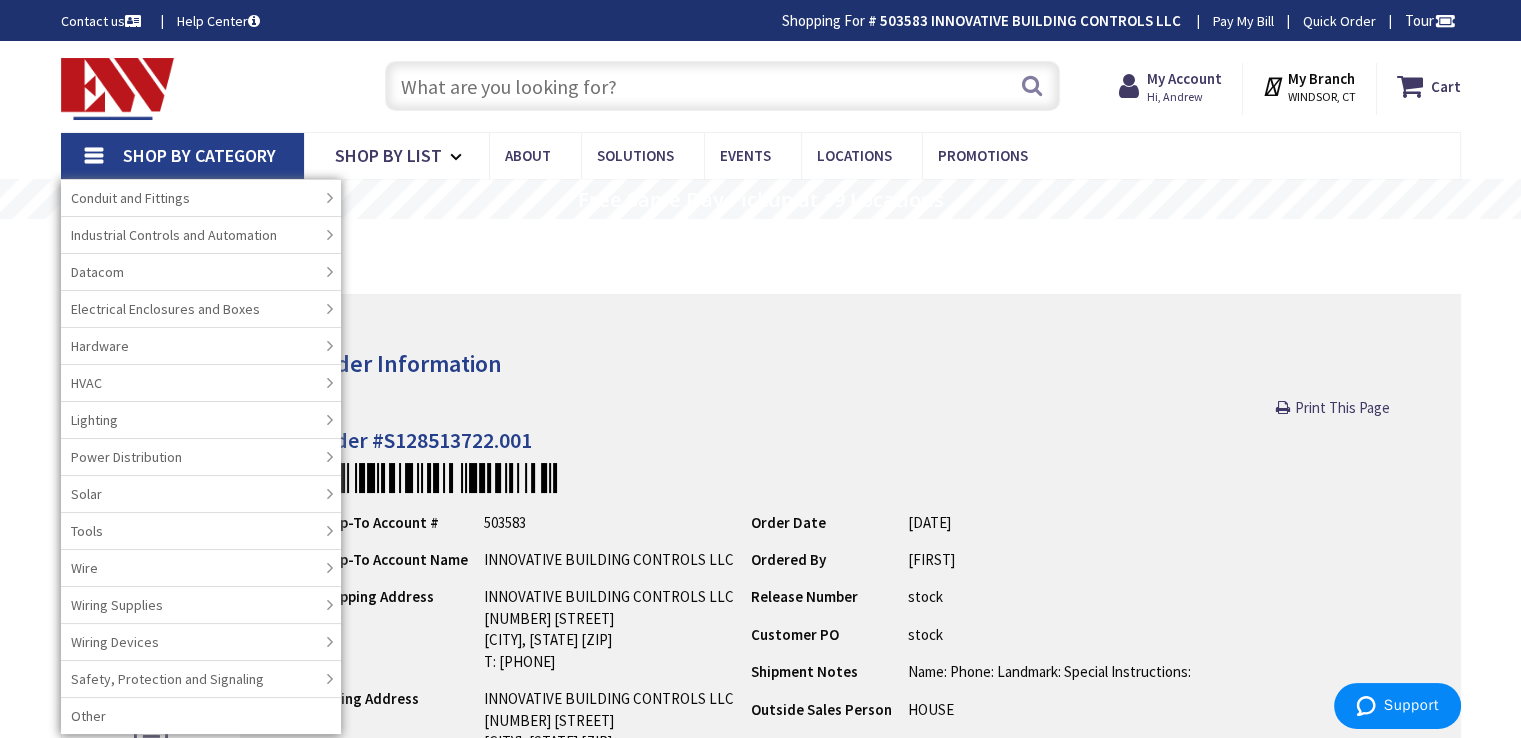click at bounding box center (118, 89) 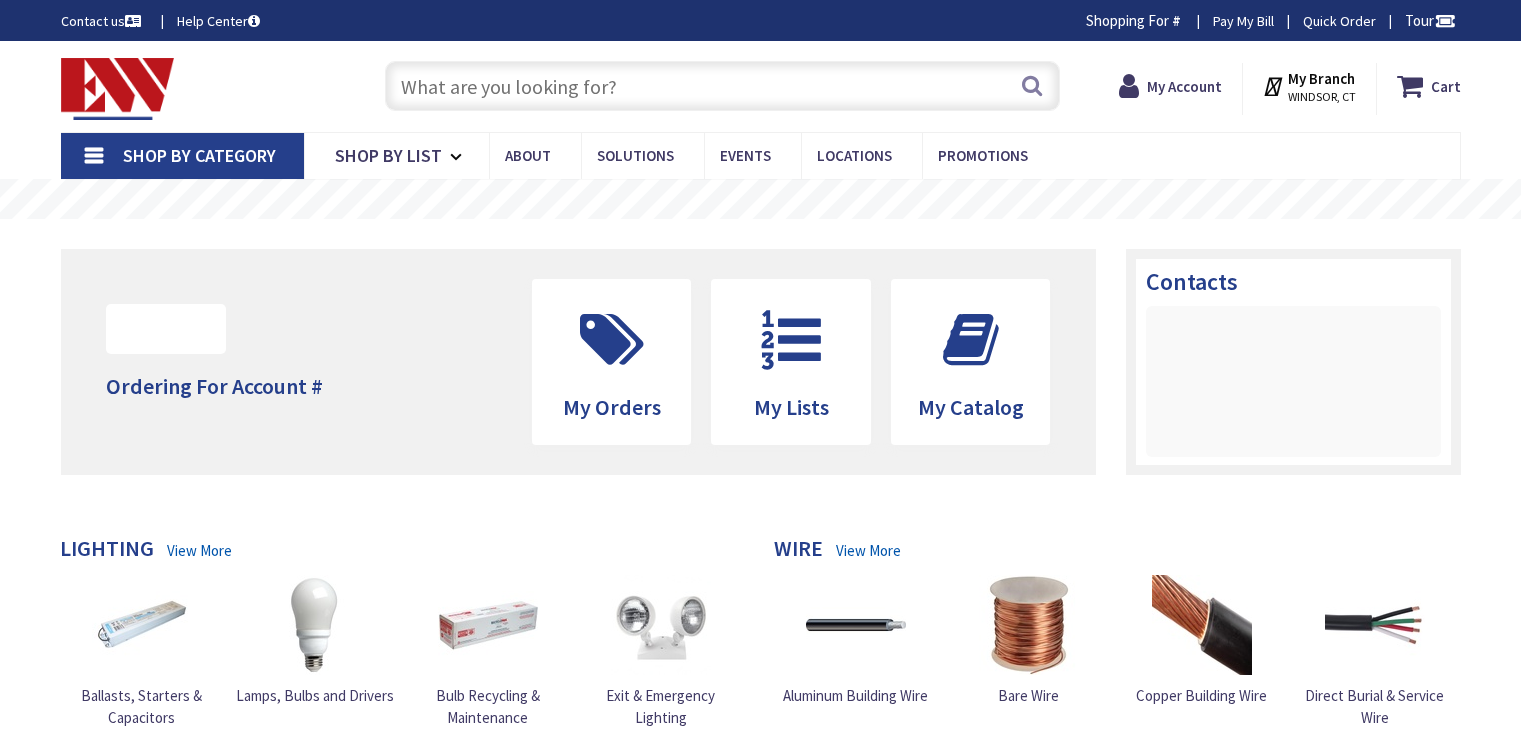 scroll, scrollTop: 0, scrollLeft: 0, axis: both 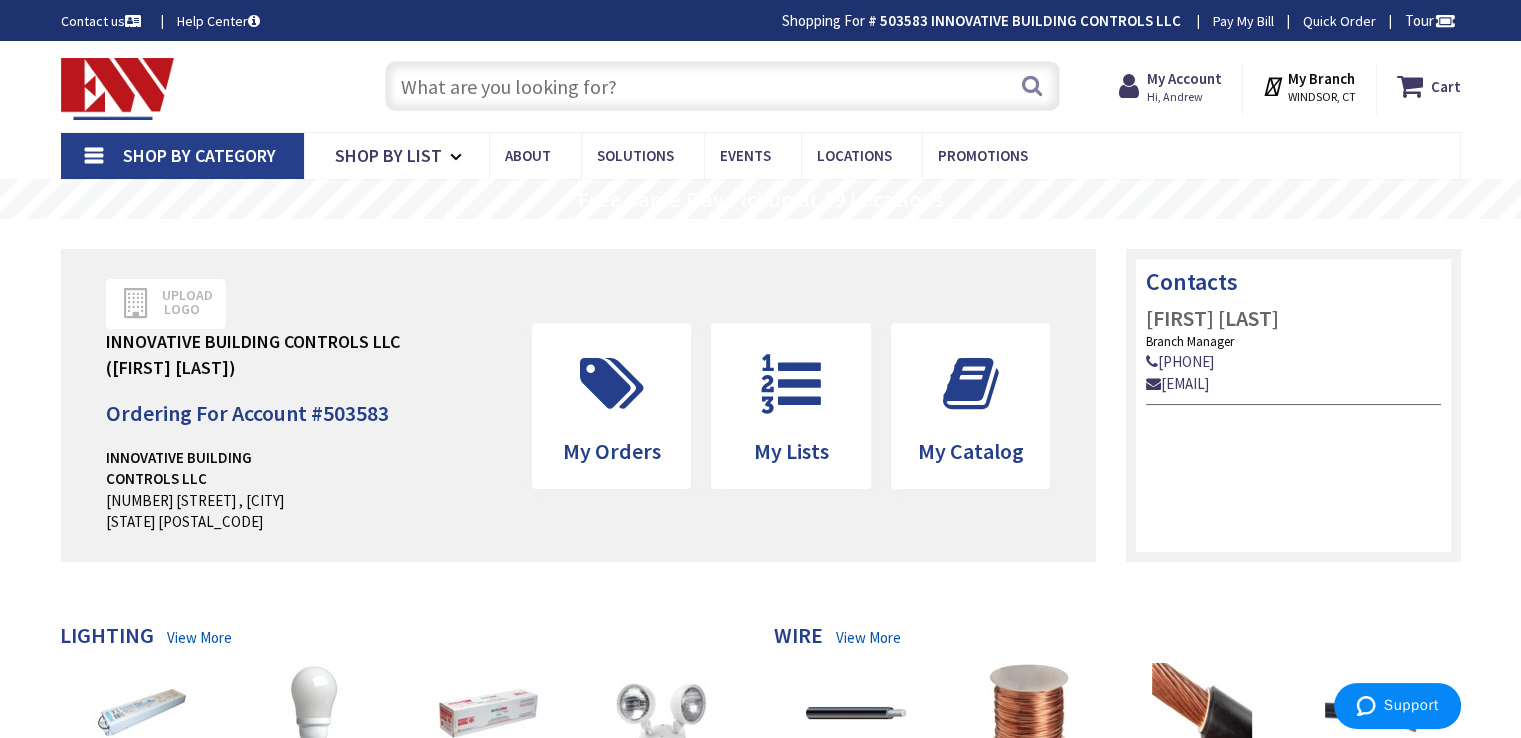 click at bounding box center (722, 86) 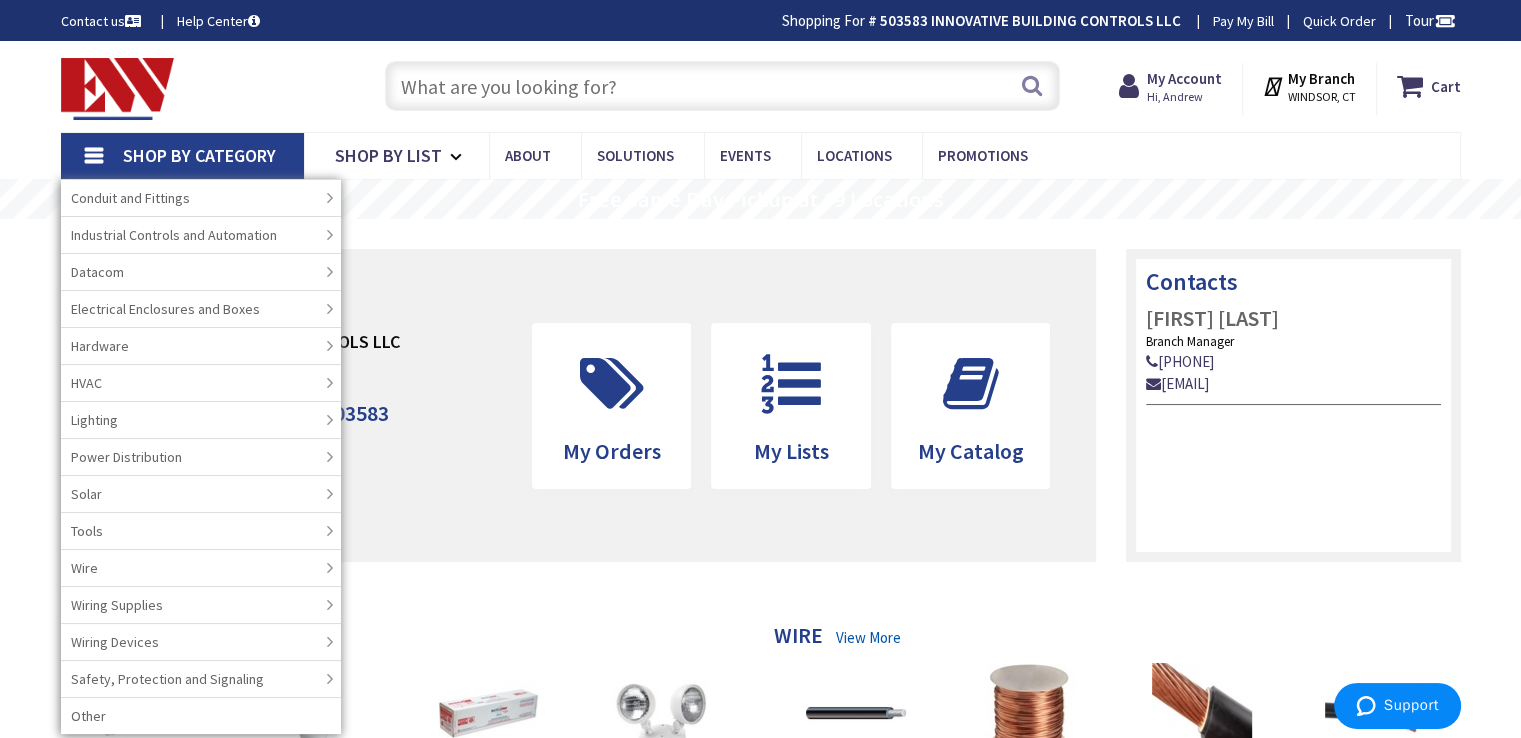 click on "Wire" at bounding box center (201, 567) 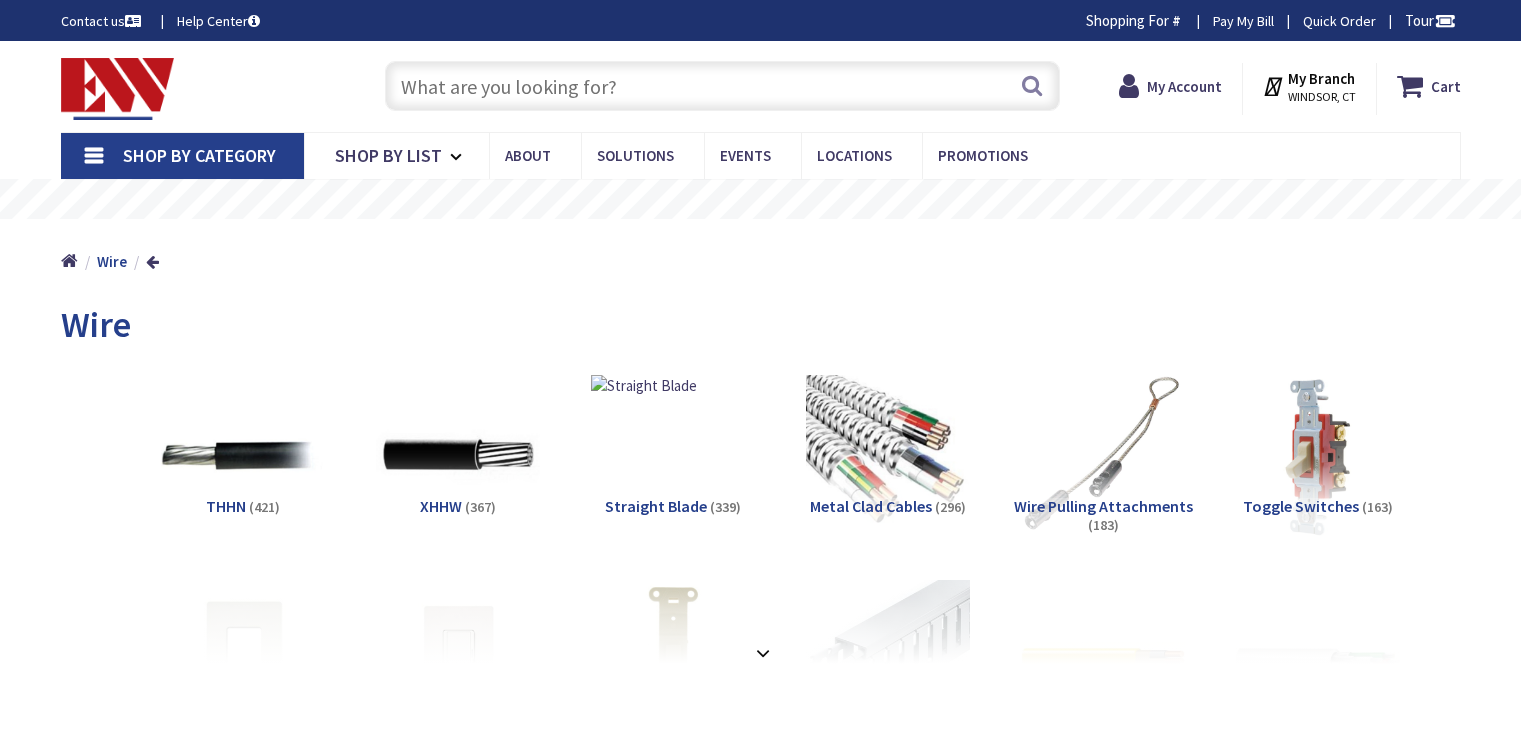 scroll, scrollTop: 0, scrollLeft: 0, axis: both 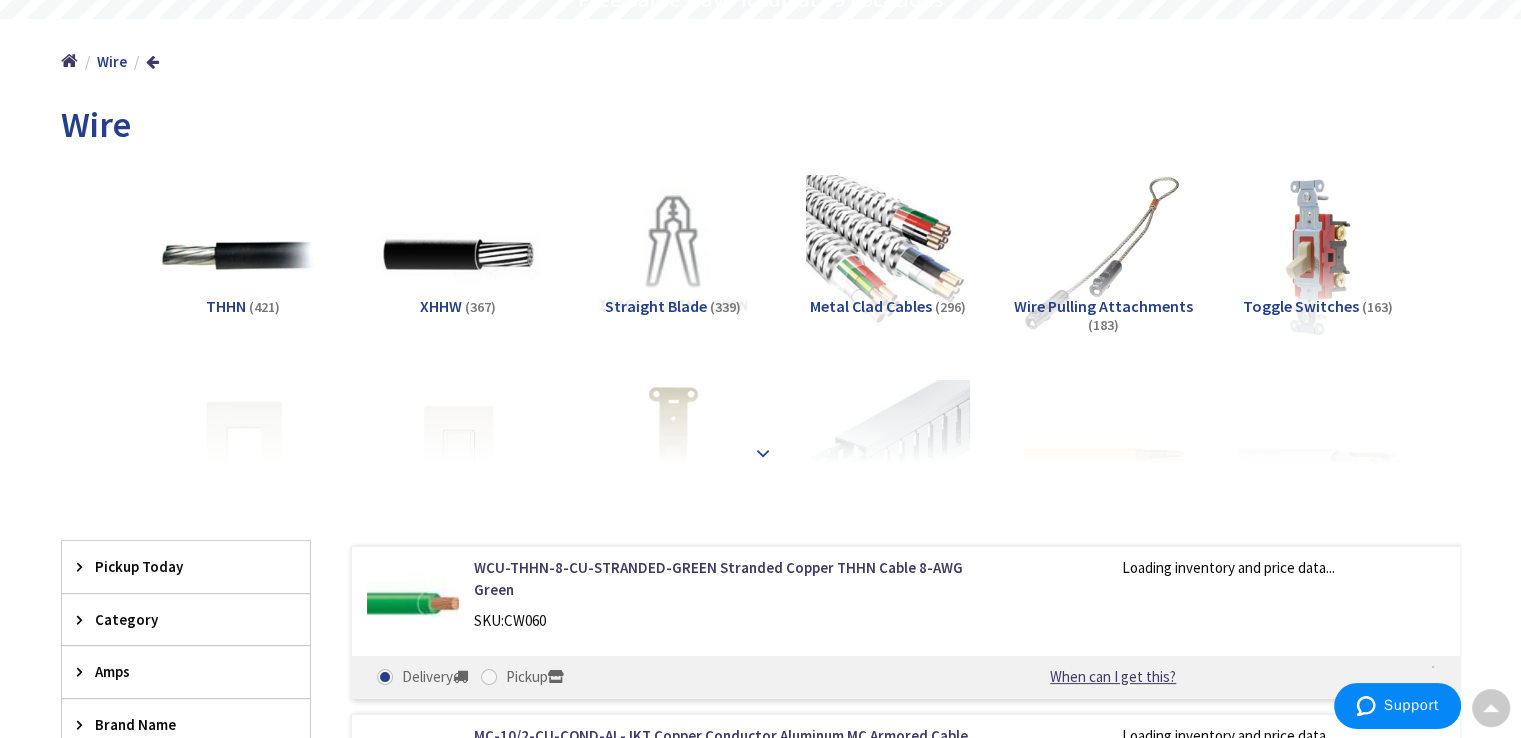 click at bounding box center [763, 449] 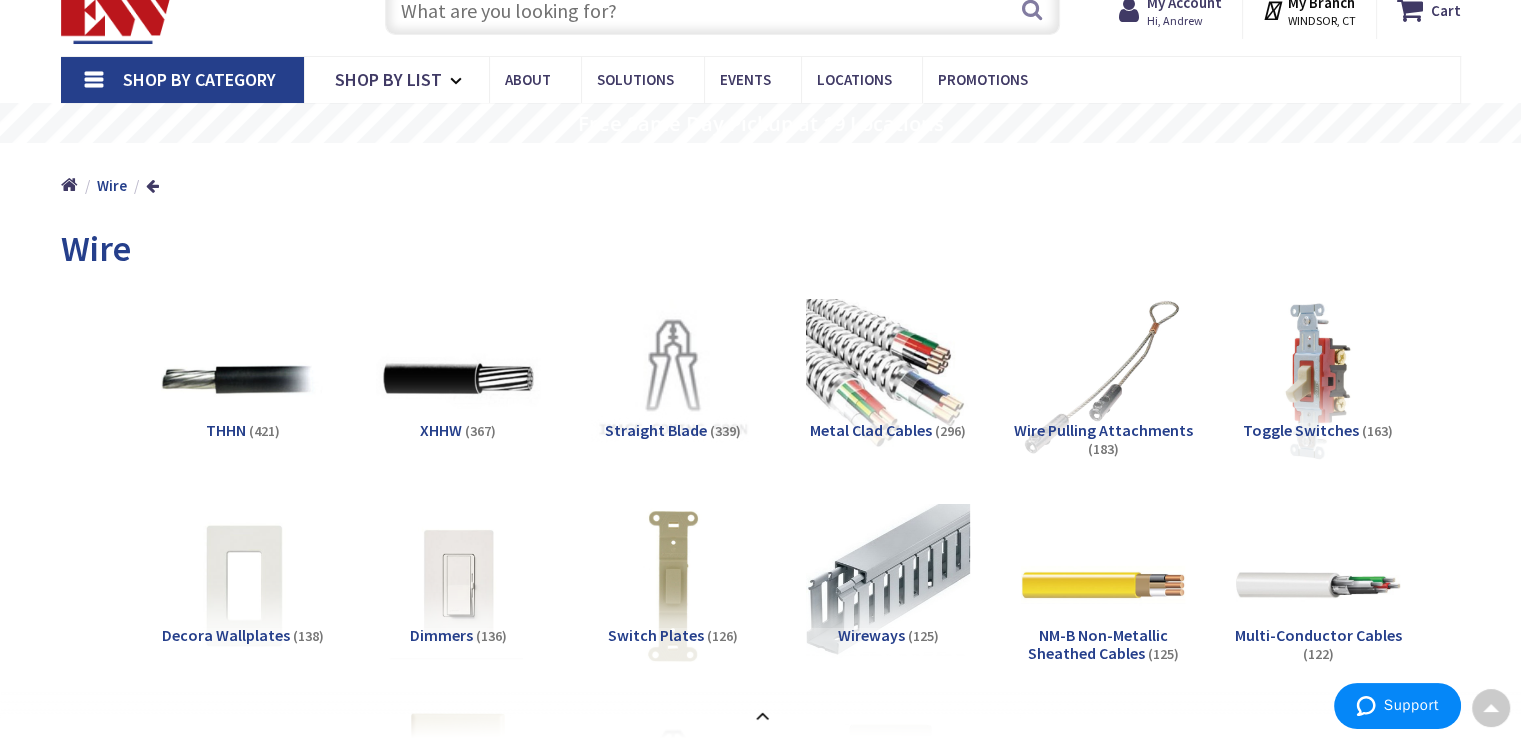 scroll, scrollTop: 0, scrollLeft: 0, axis: both 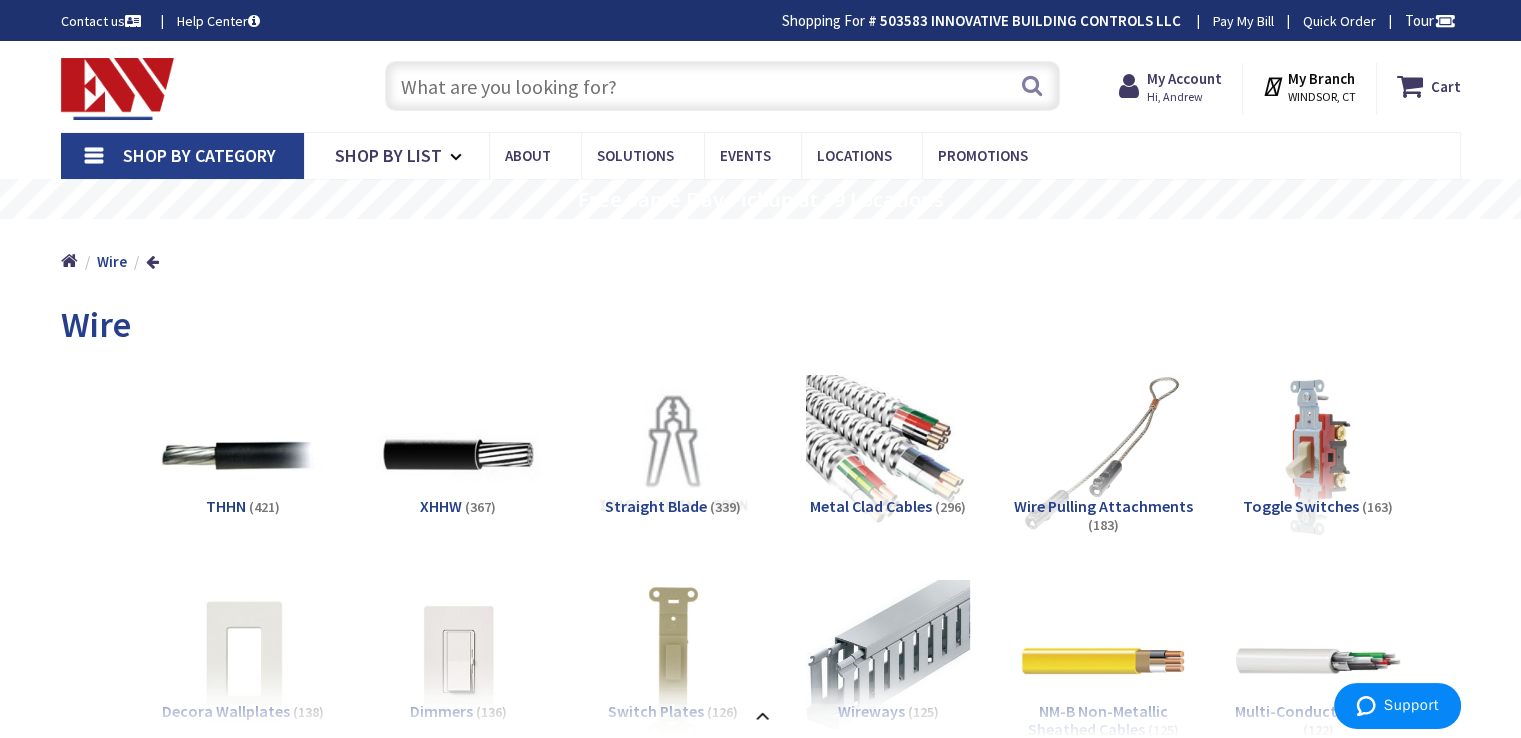 click on "Shop By Category" at bounding box center [182, 156] 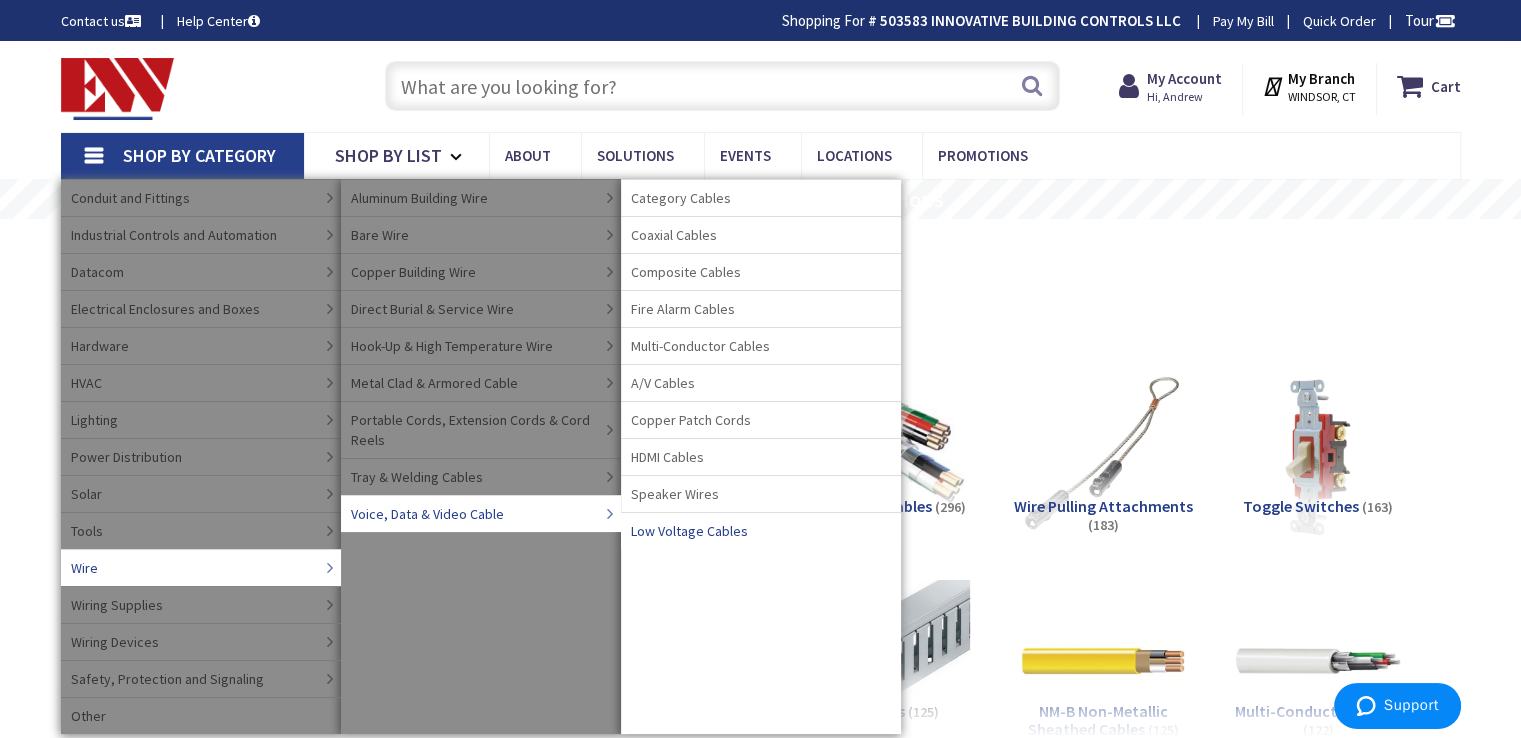 click on "Low Voltage Cables" at bounding box center (689, 531) 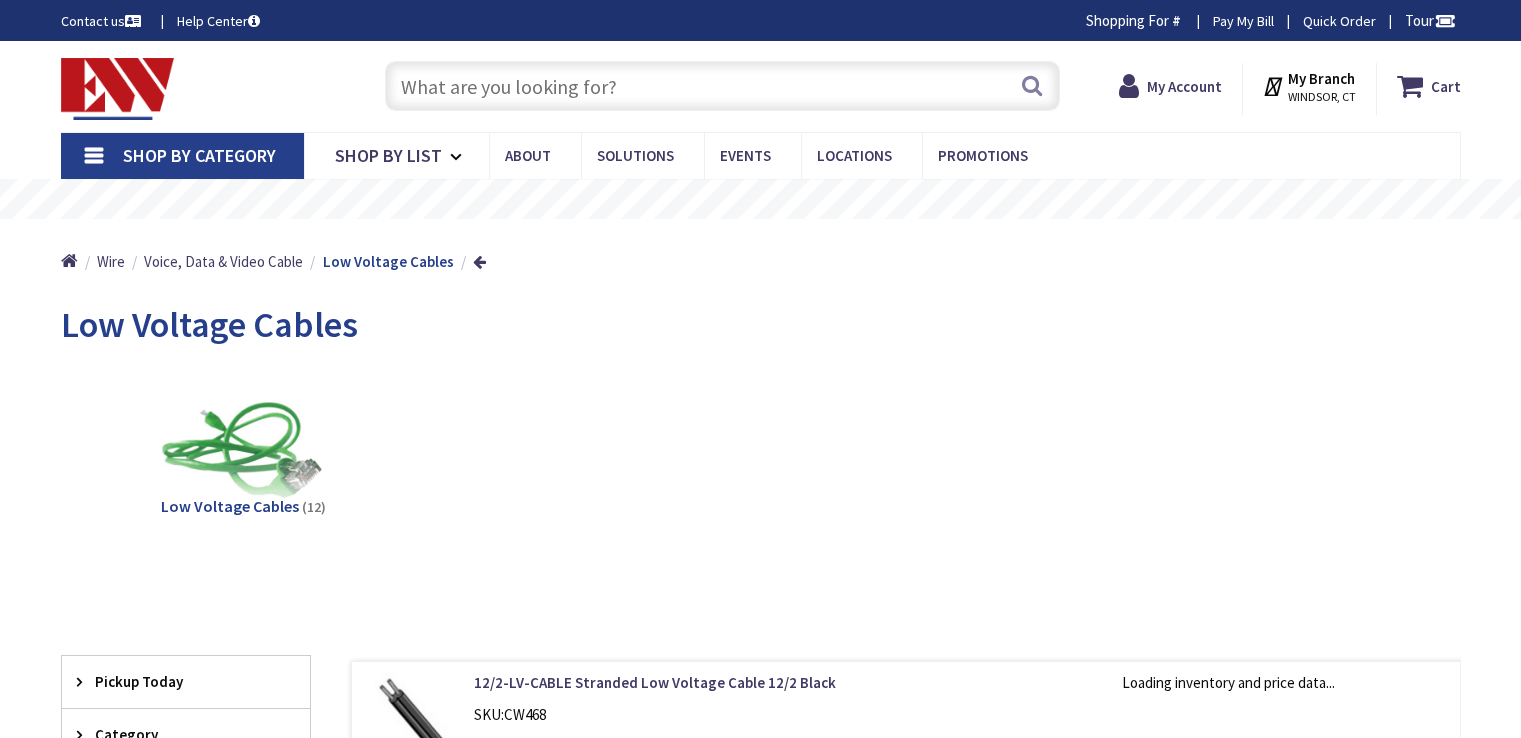 scroll, scrollTop: 0, scrollLeft: 0, axis: both 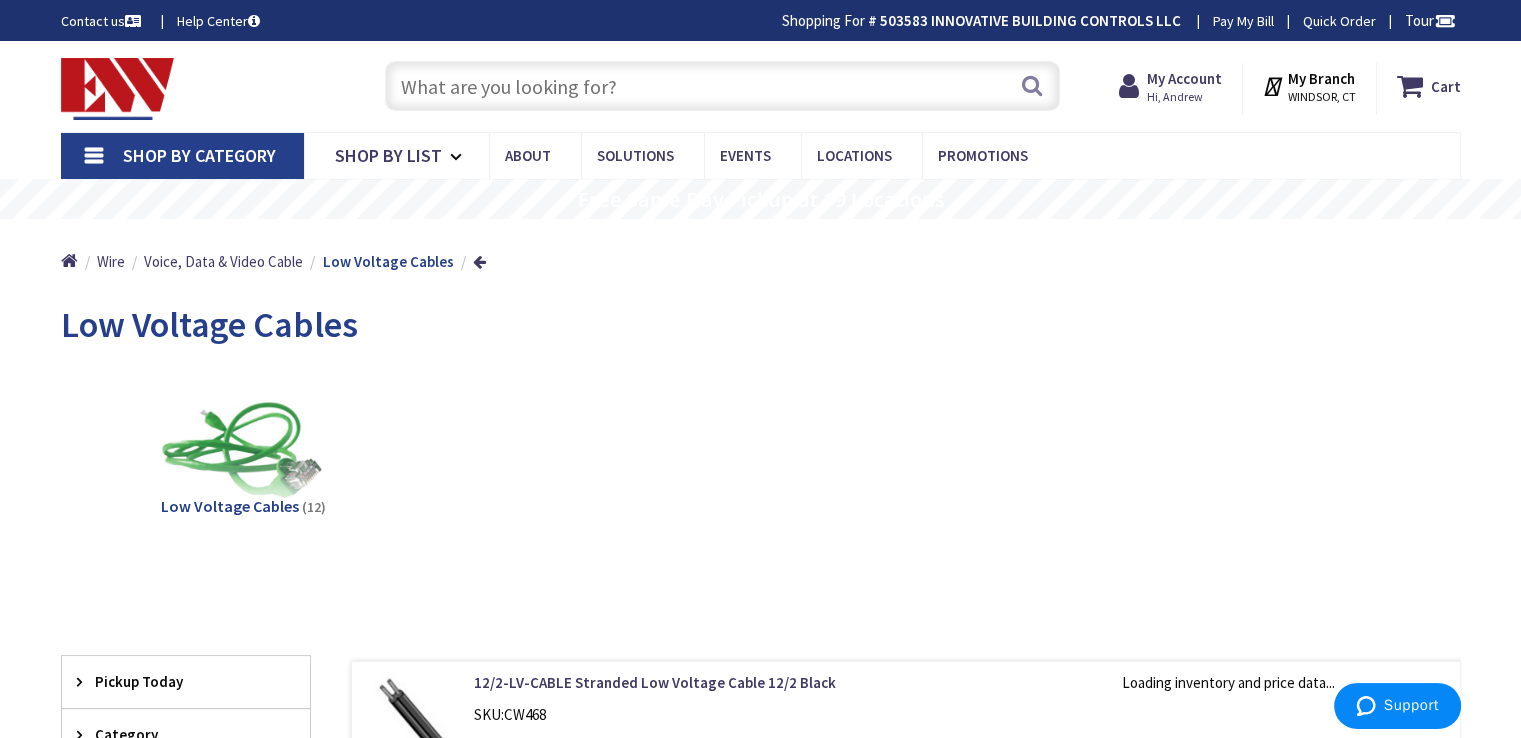 click on "Shop By Category" at bounding box center [182, 156] 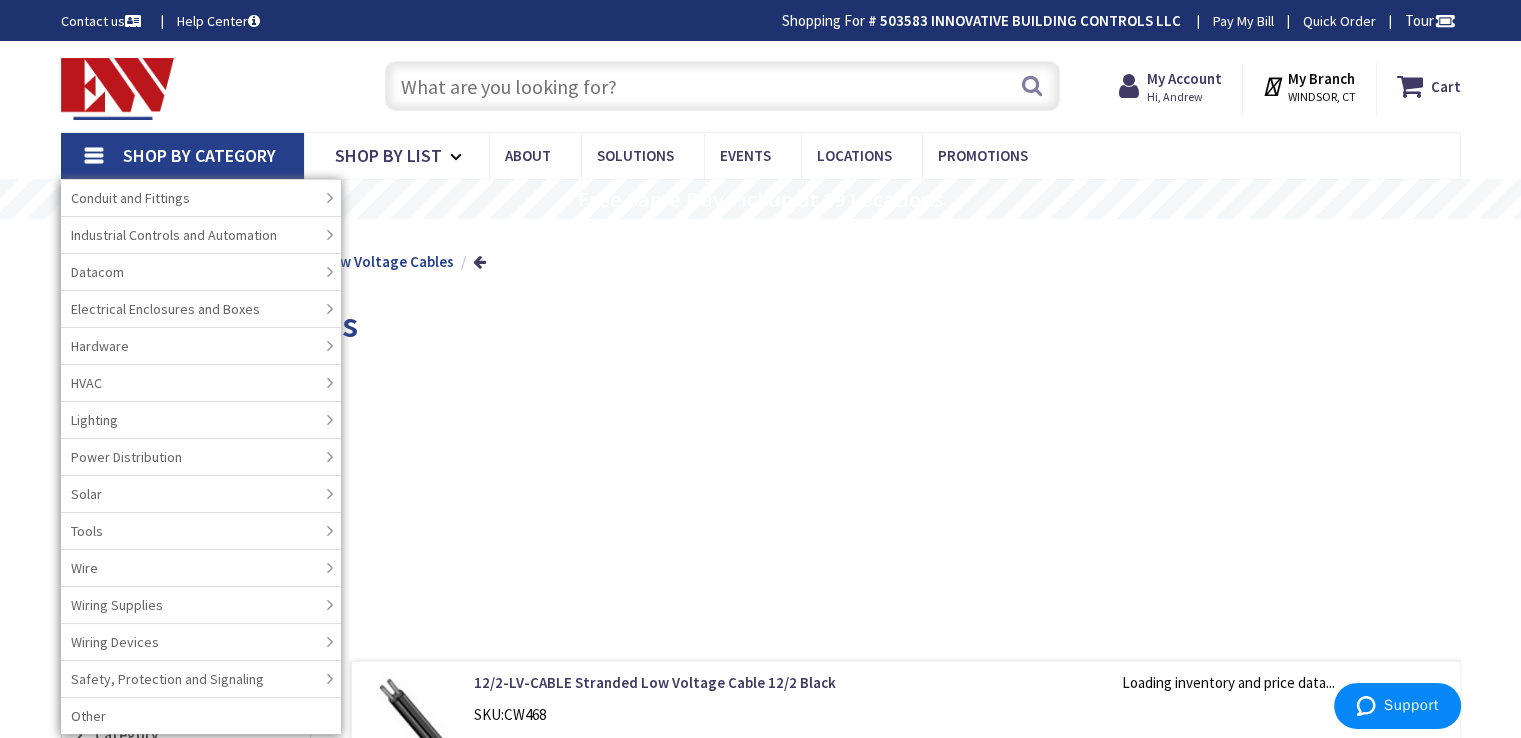 click on "Low Voltage Cables
(12)" at bounding box center [761, 471] 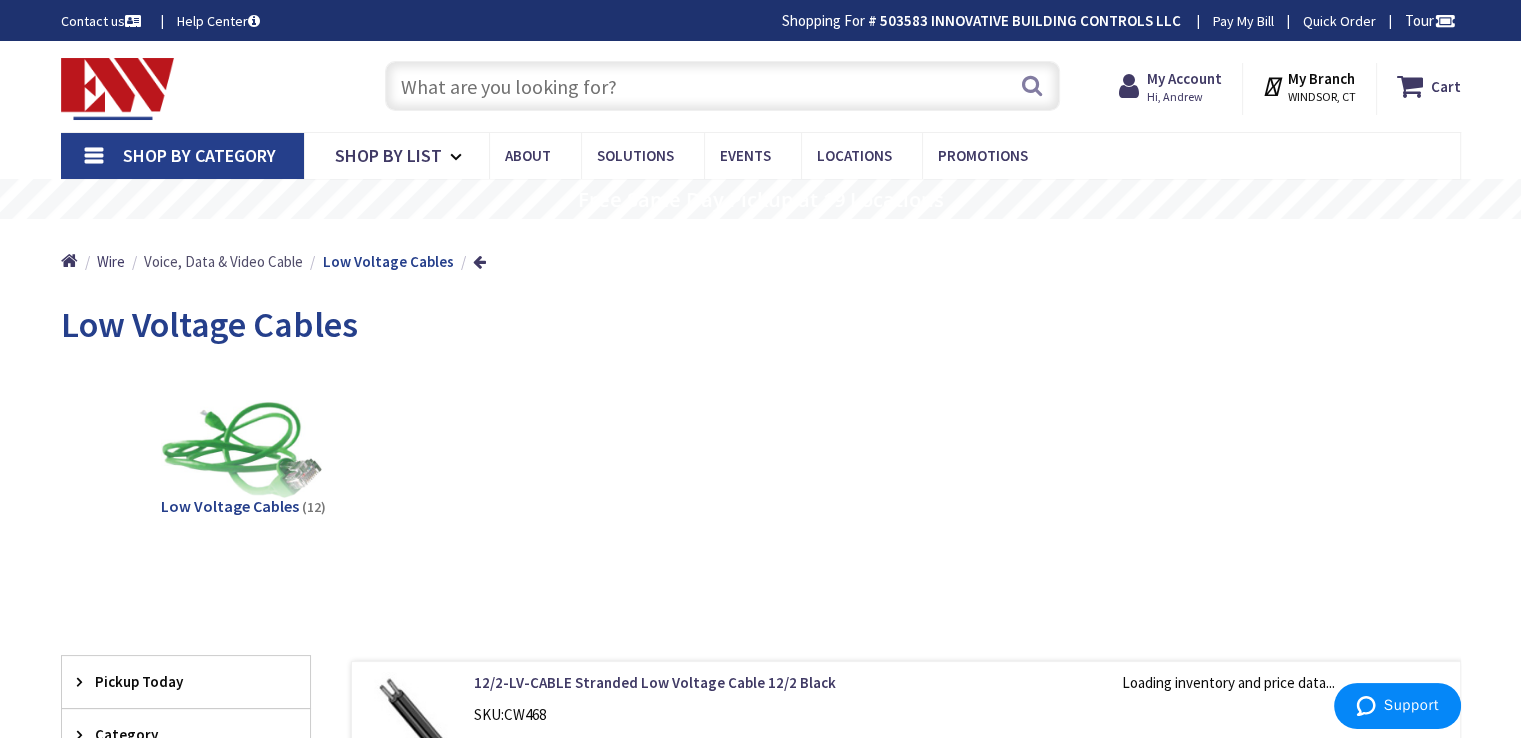 click on "Voice, Data & Video Cable" at bounding box center [223, 261] 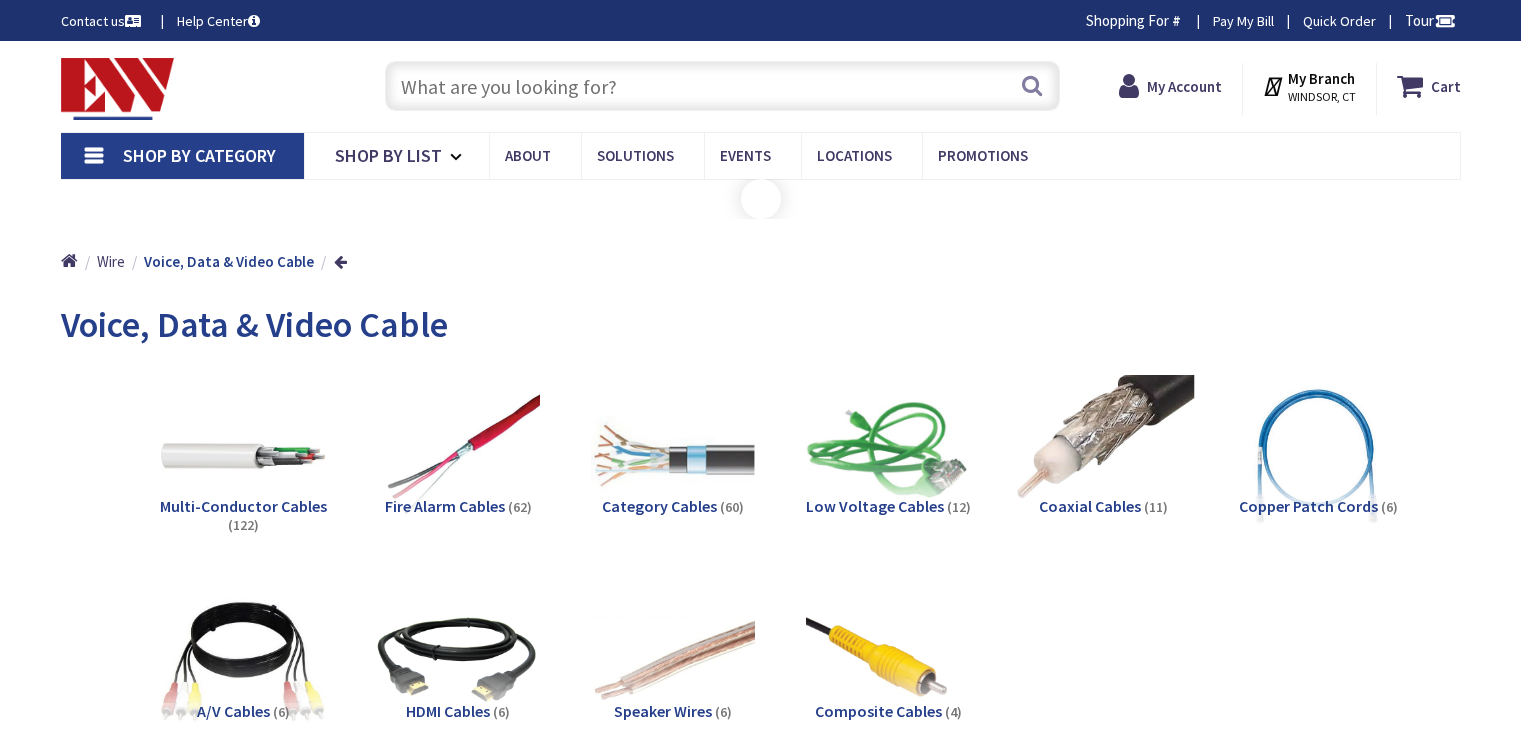 scroll, scrollTop: 0, scrollLeft: 0, axis: both 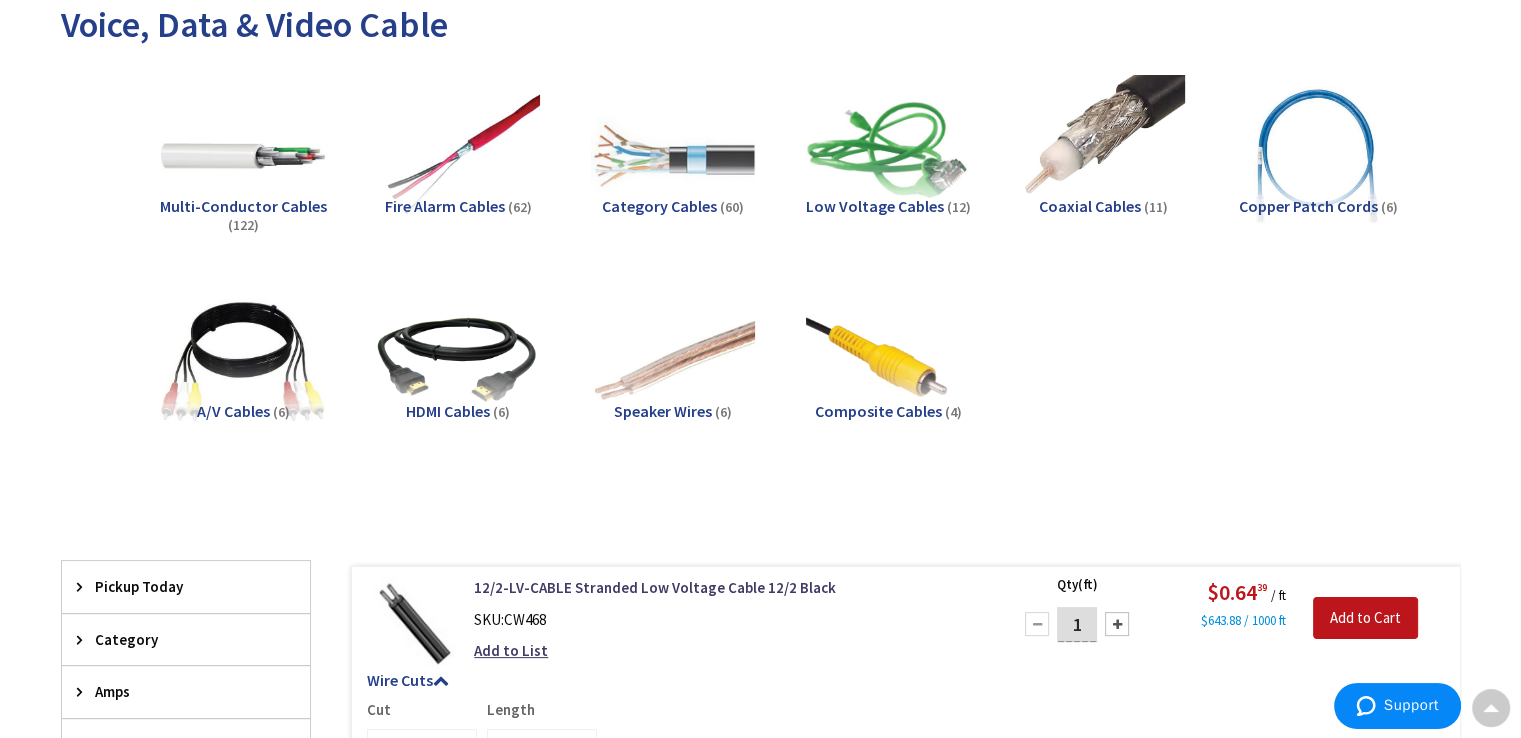 click on "Multi-Conductor Cables" at bounding box center [243, 206] 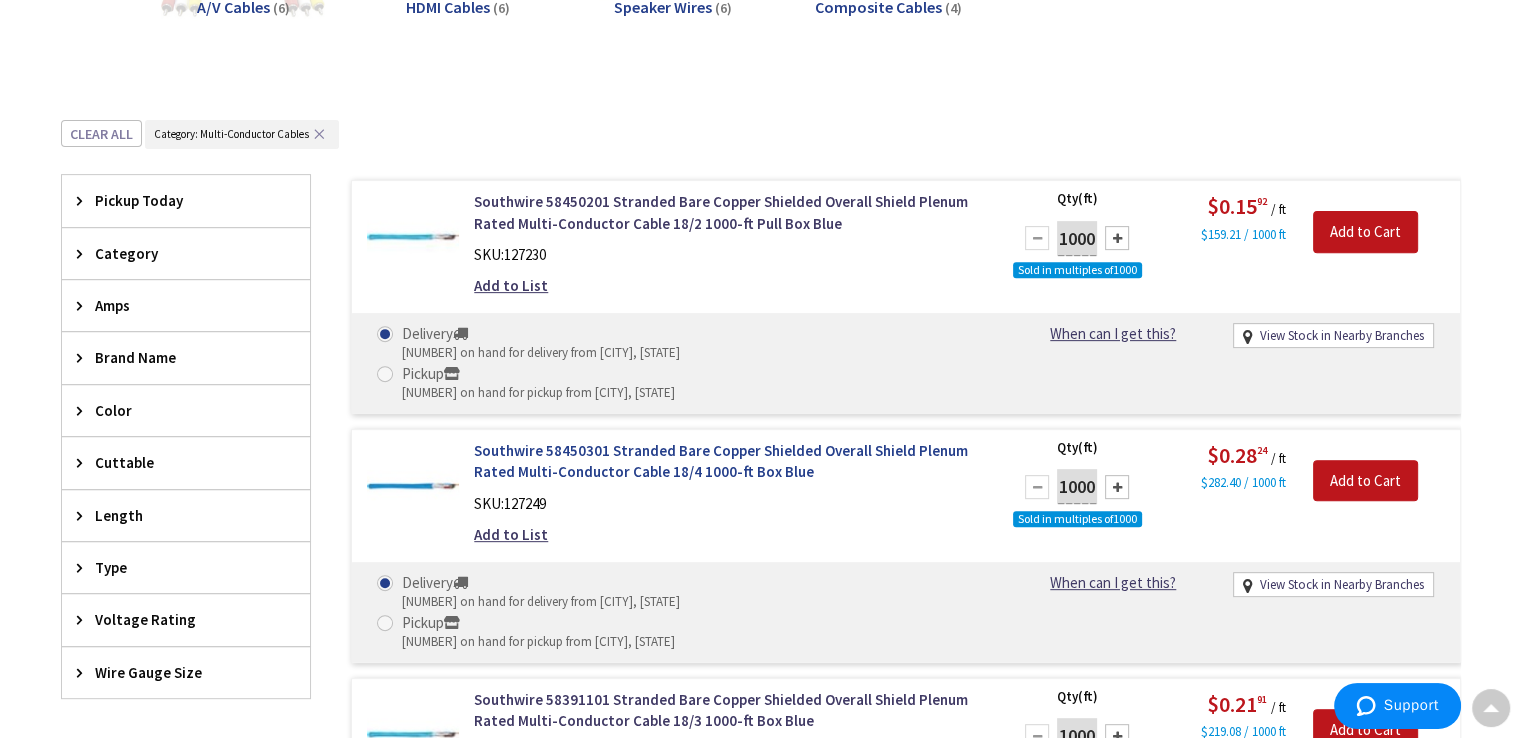 scroll, scrollTop: 824, scrollLeft: 0, axis: vertical 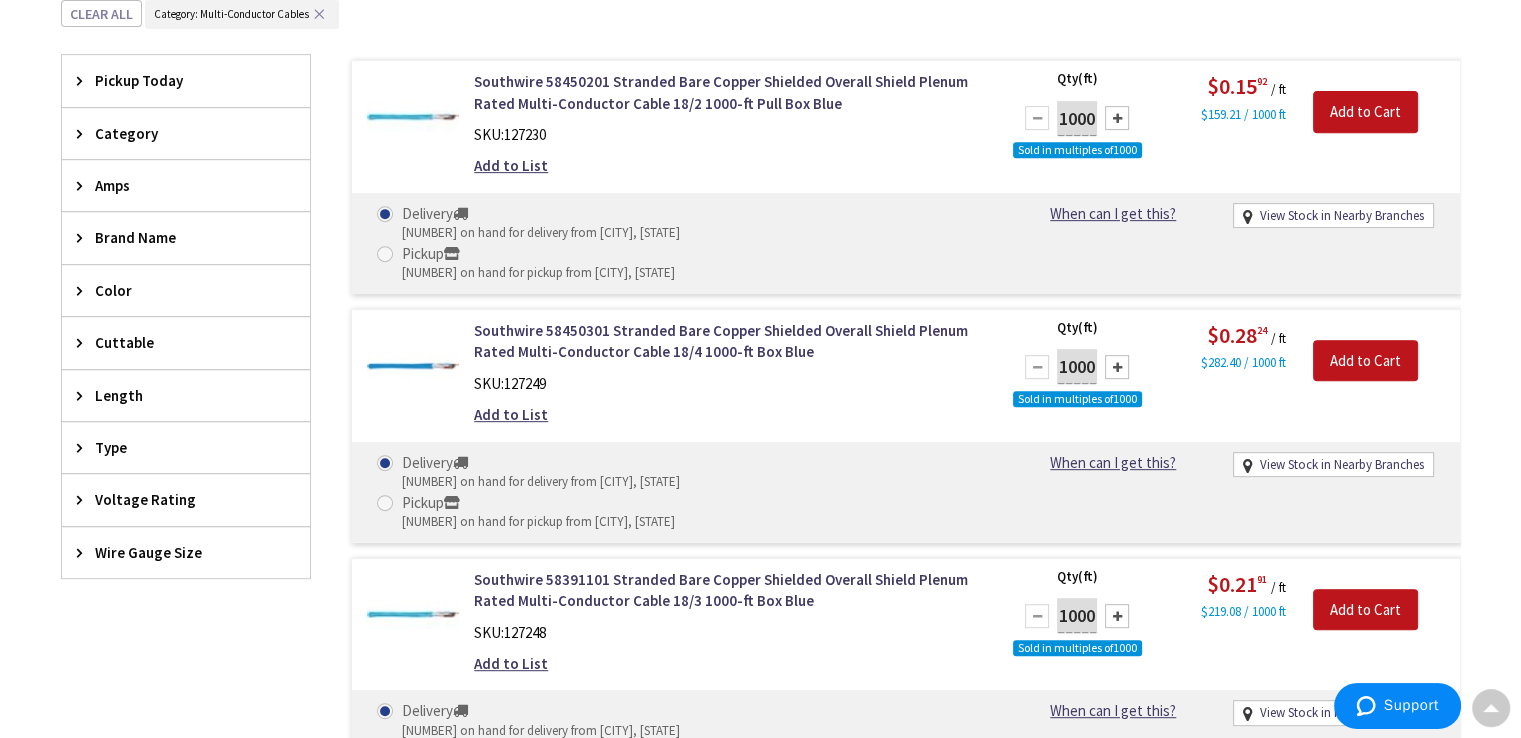click at bounding box center [84, 80] 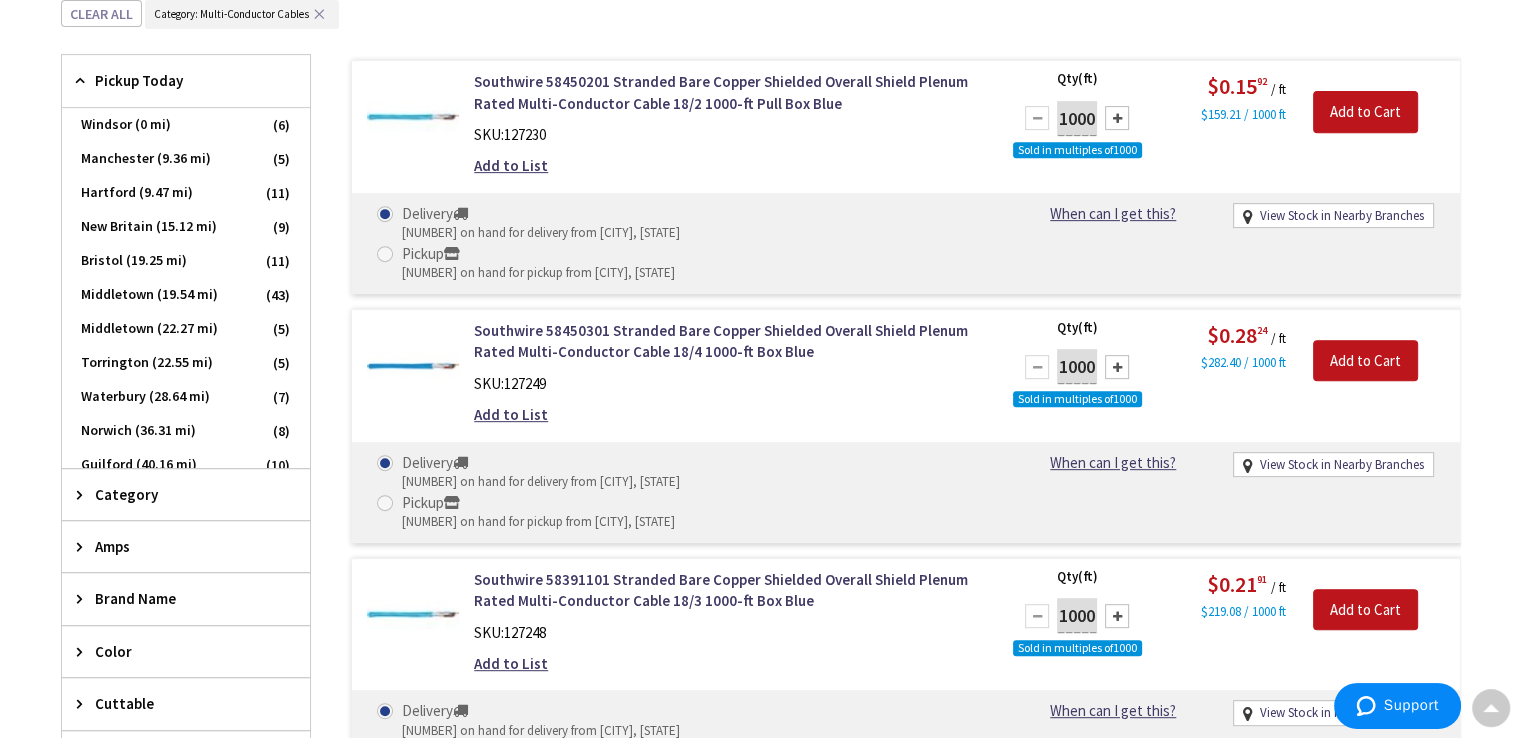 click at bounding box center [84, 80] 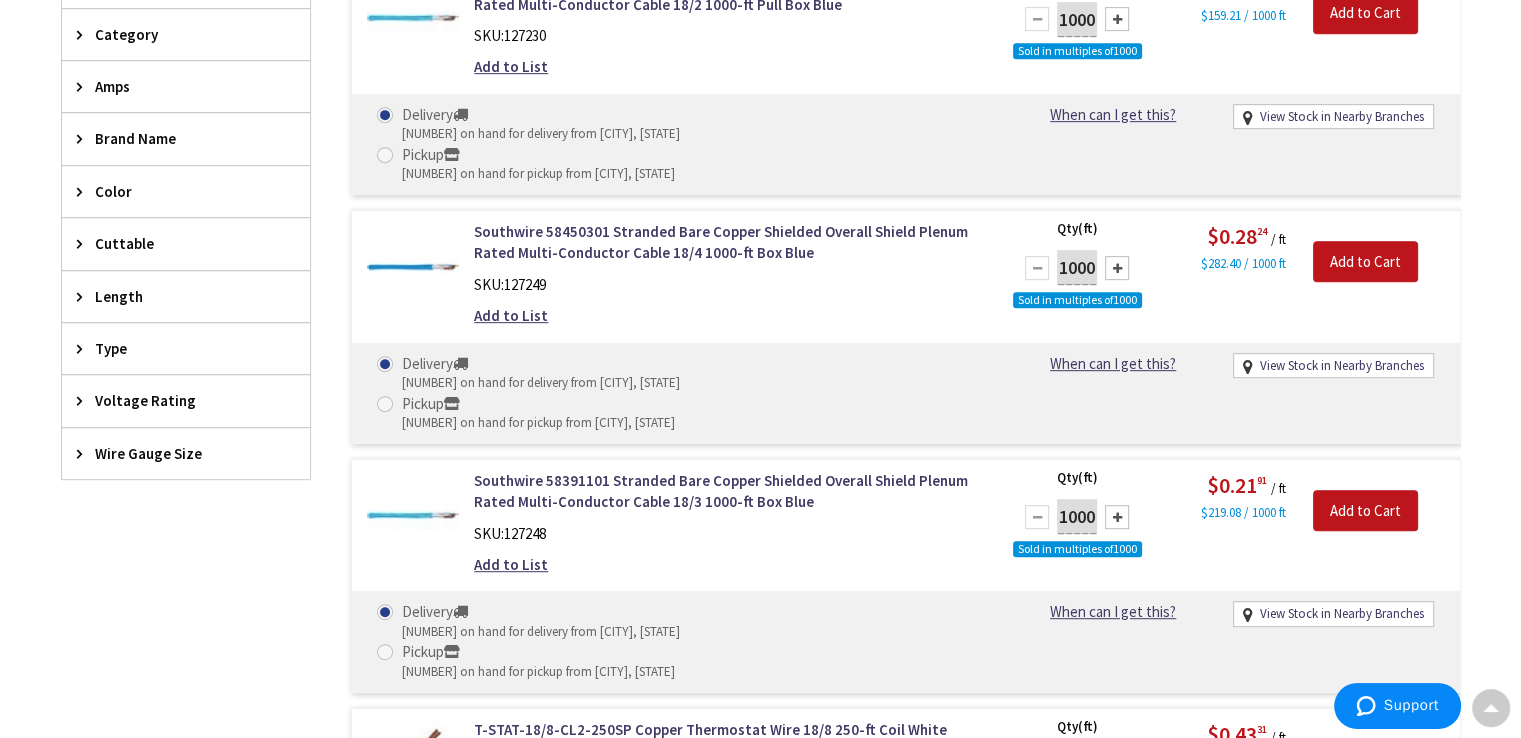scroll, scrollTop: 924, scrollLeft: 0, axis: vertical 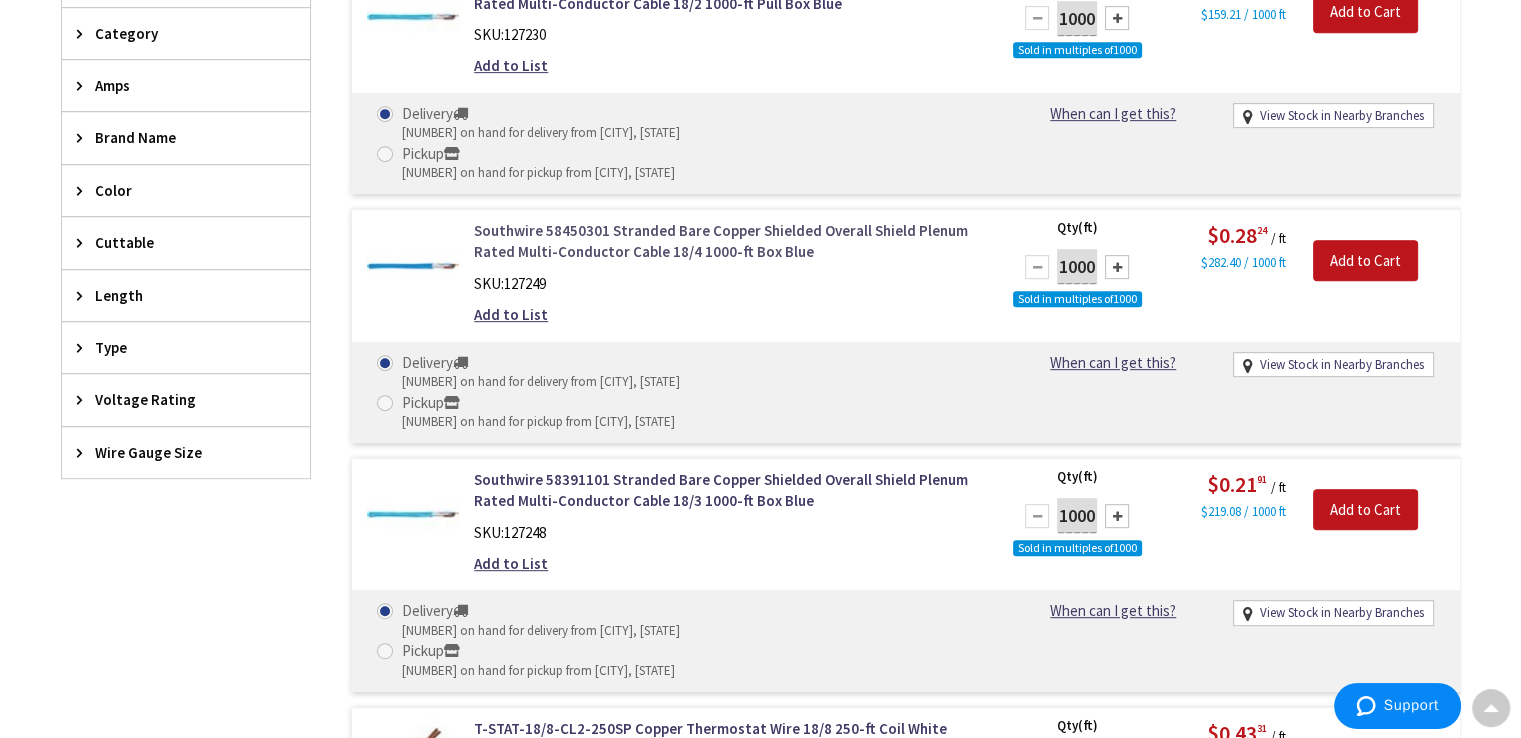 click on "Southwire 58450301 Stranded Bare Copper Shielded Overall Shield Plenum Rated Multi-Conductor Cable 18/4 1000-ft Box Blue" at bounding box center (728, 241) 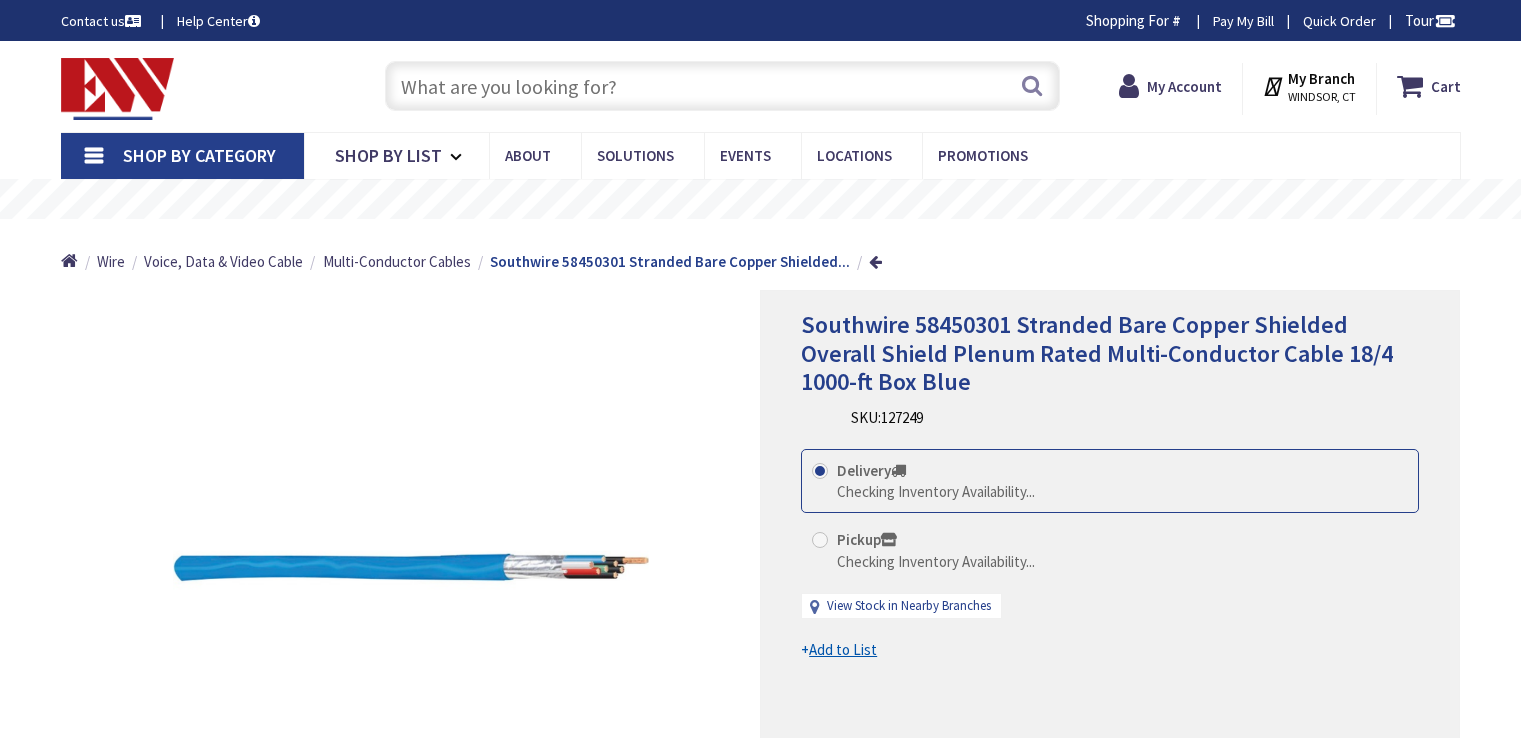 scroll, scrollTop: 0, scrollLeft: 0, axis: both 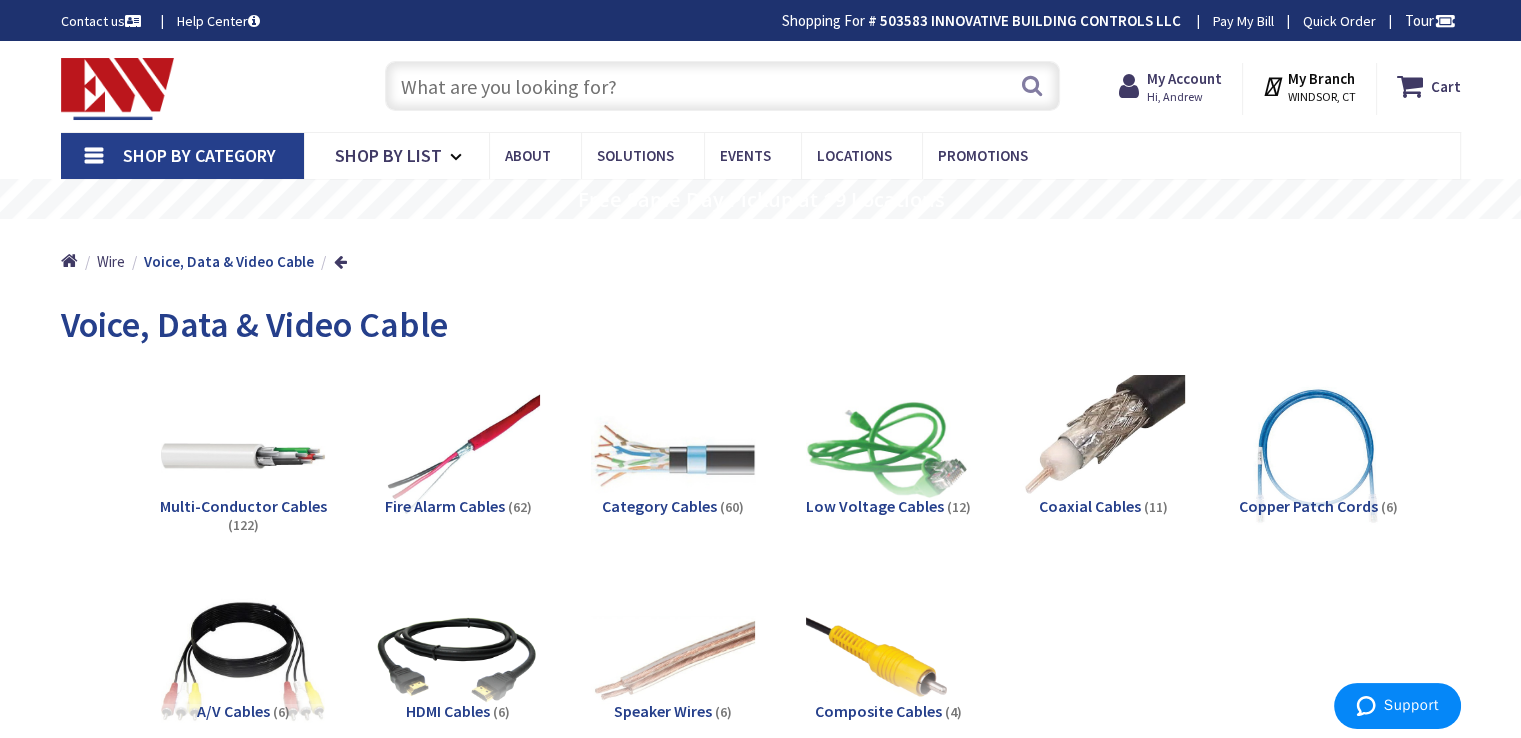 click at bounding box center (722, 86) 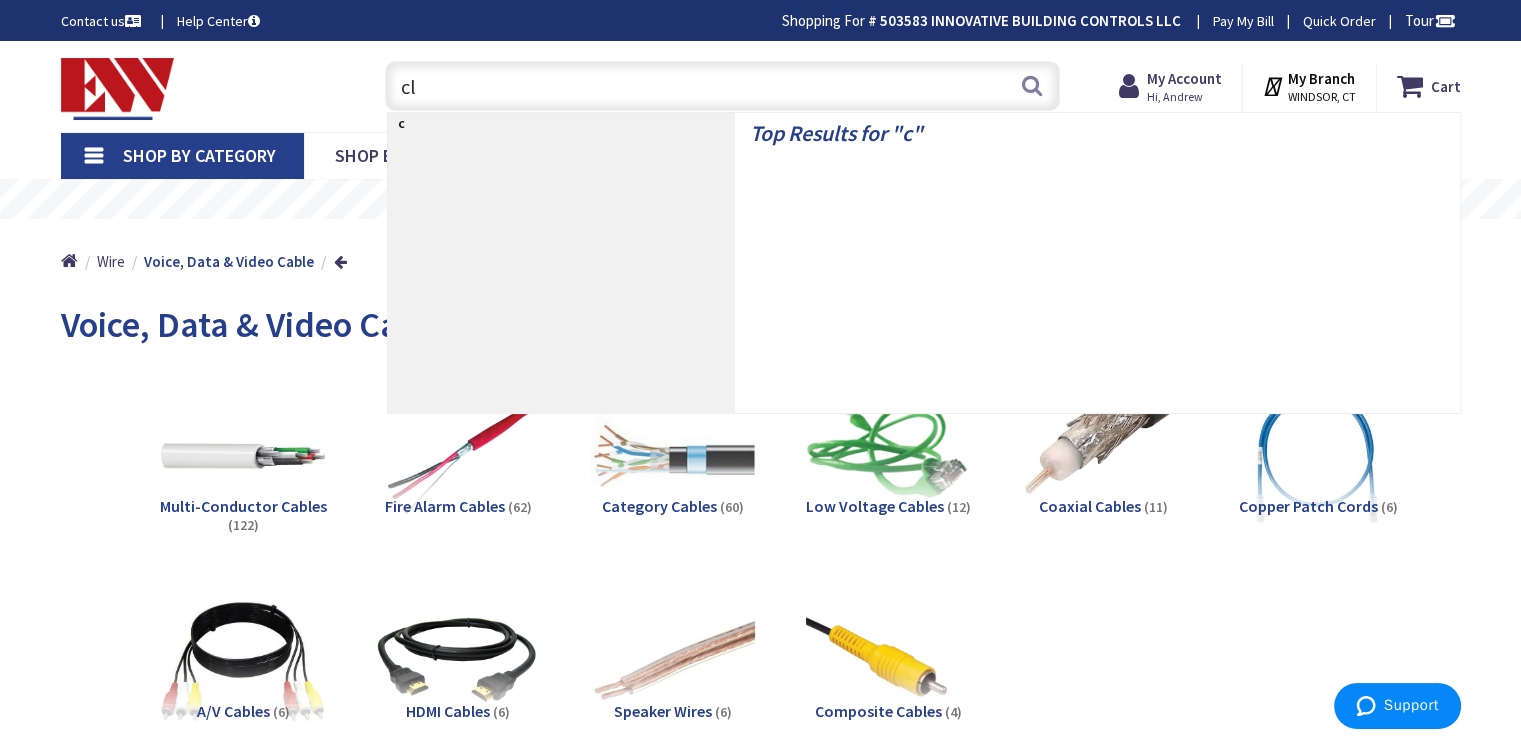 type on "cl3" 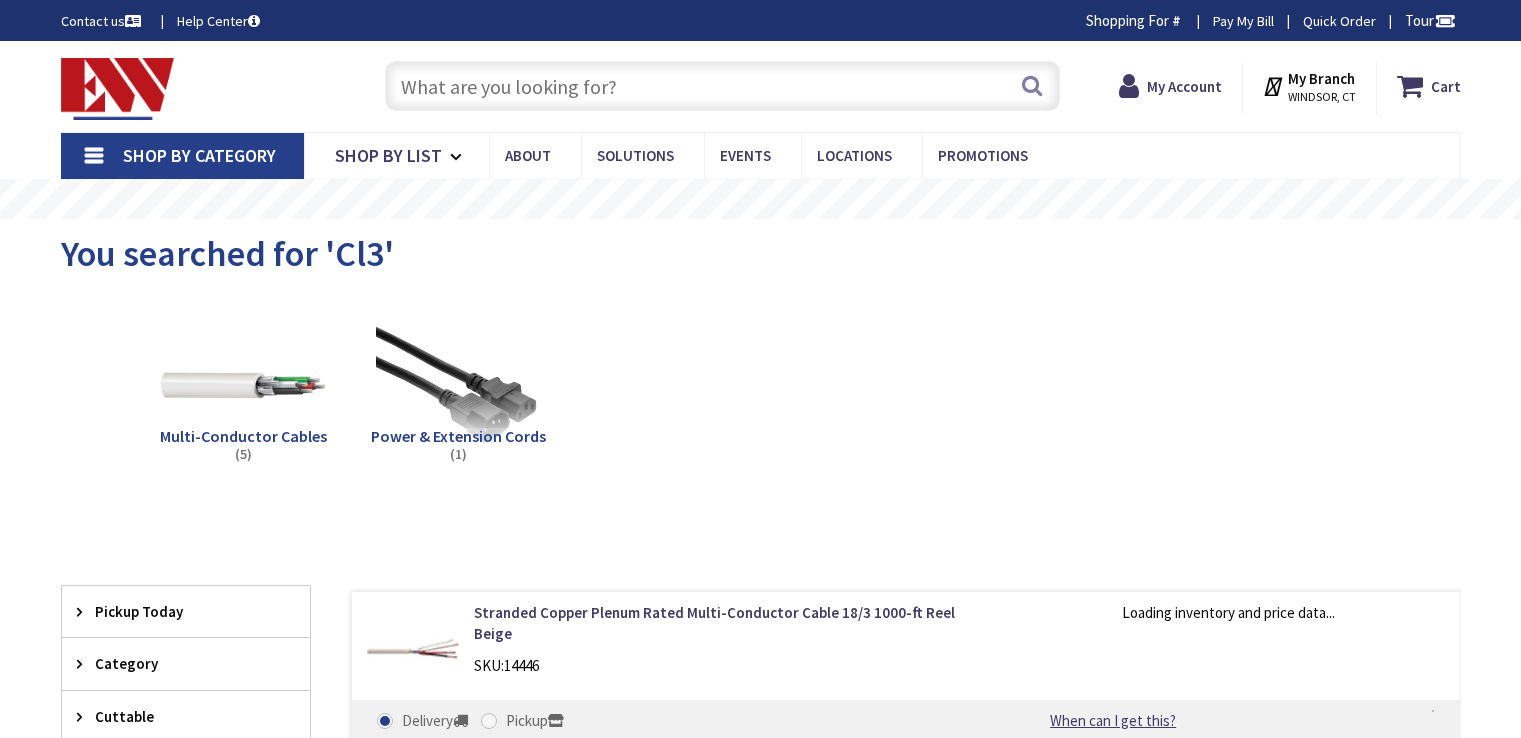 scroll, scrollTop: 0, scrollLeft: 0, axis: both 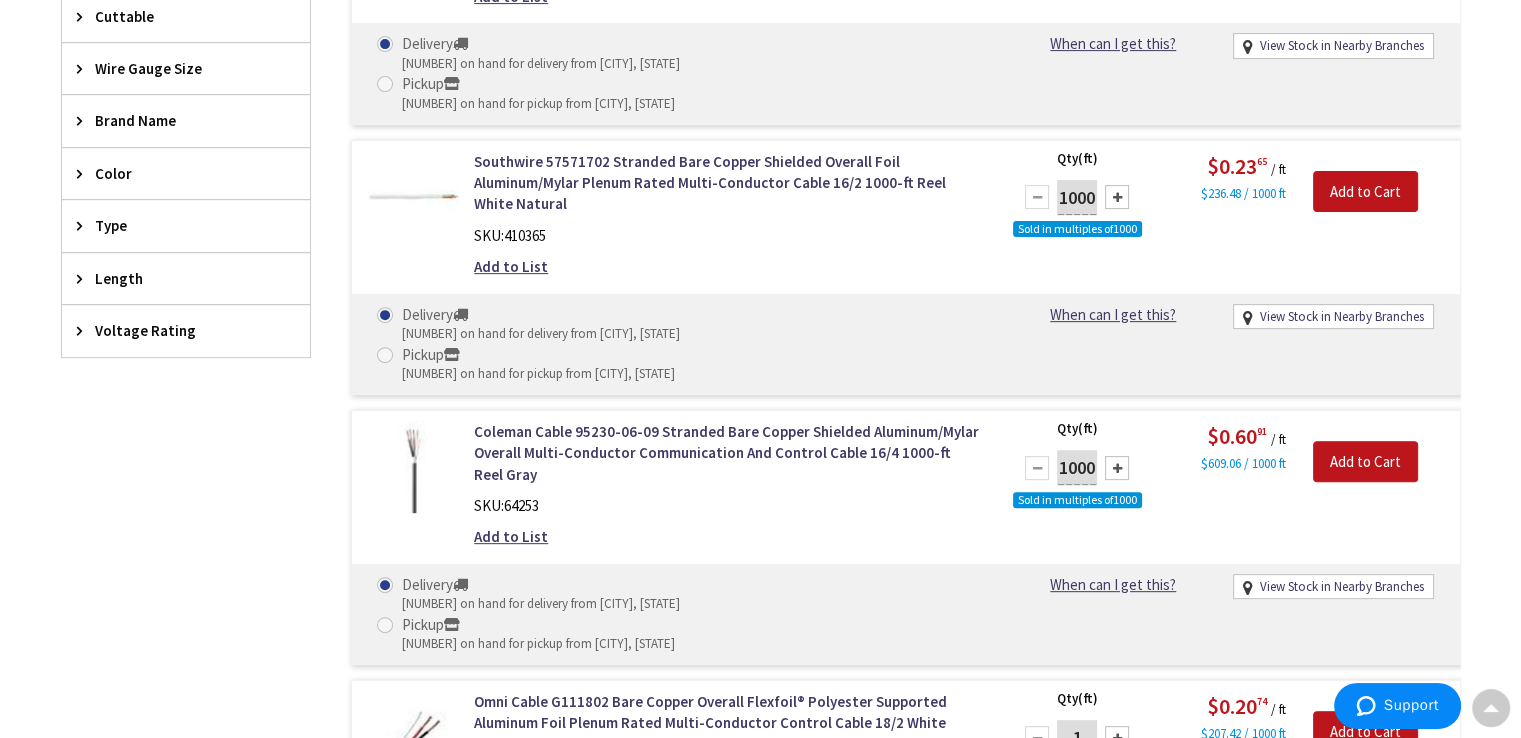 click at bounding box center (84, 68) 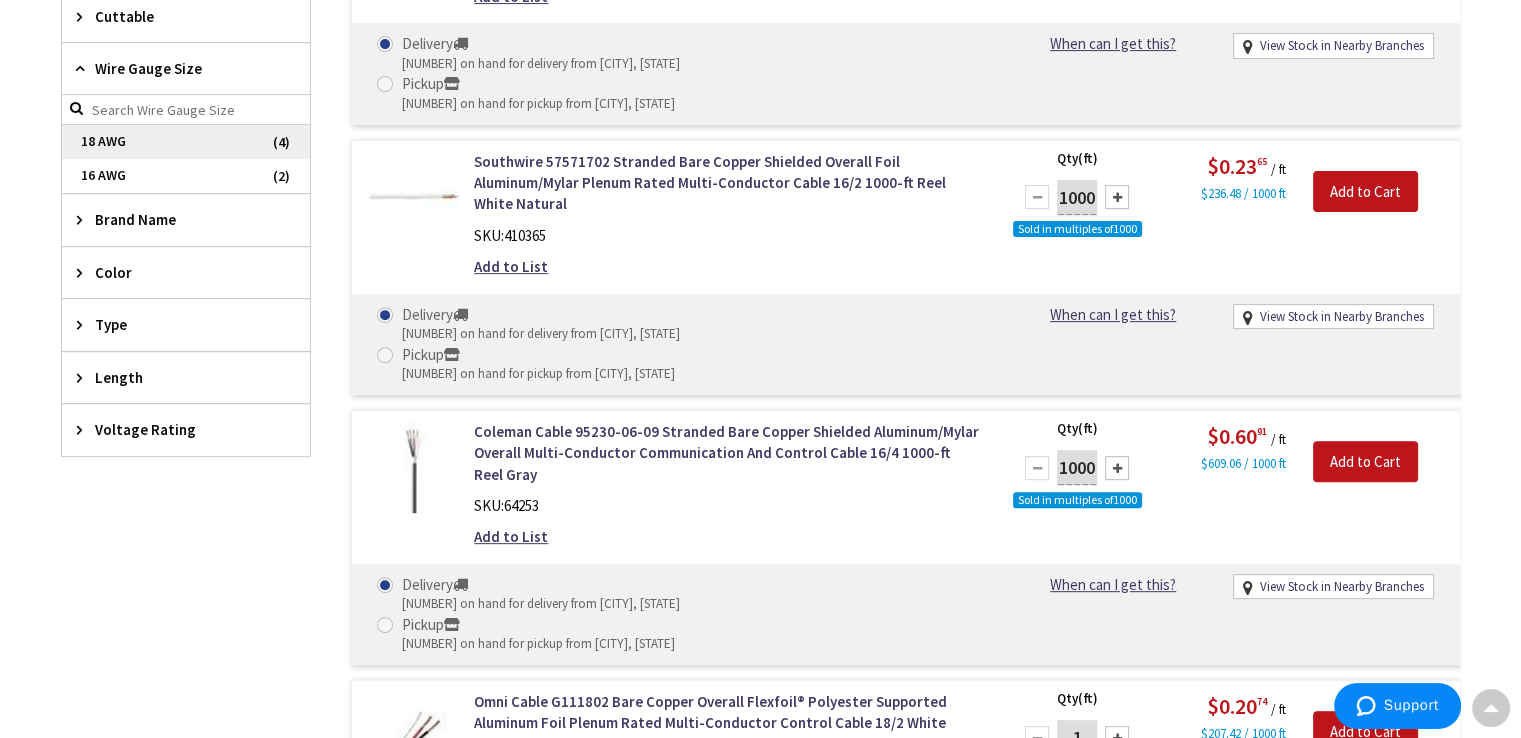 click on "18 AWG" at bounding box center [186, 142] 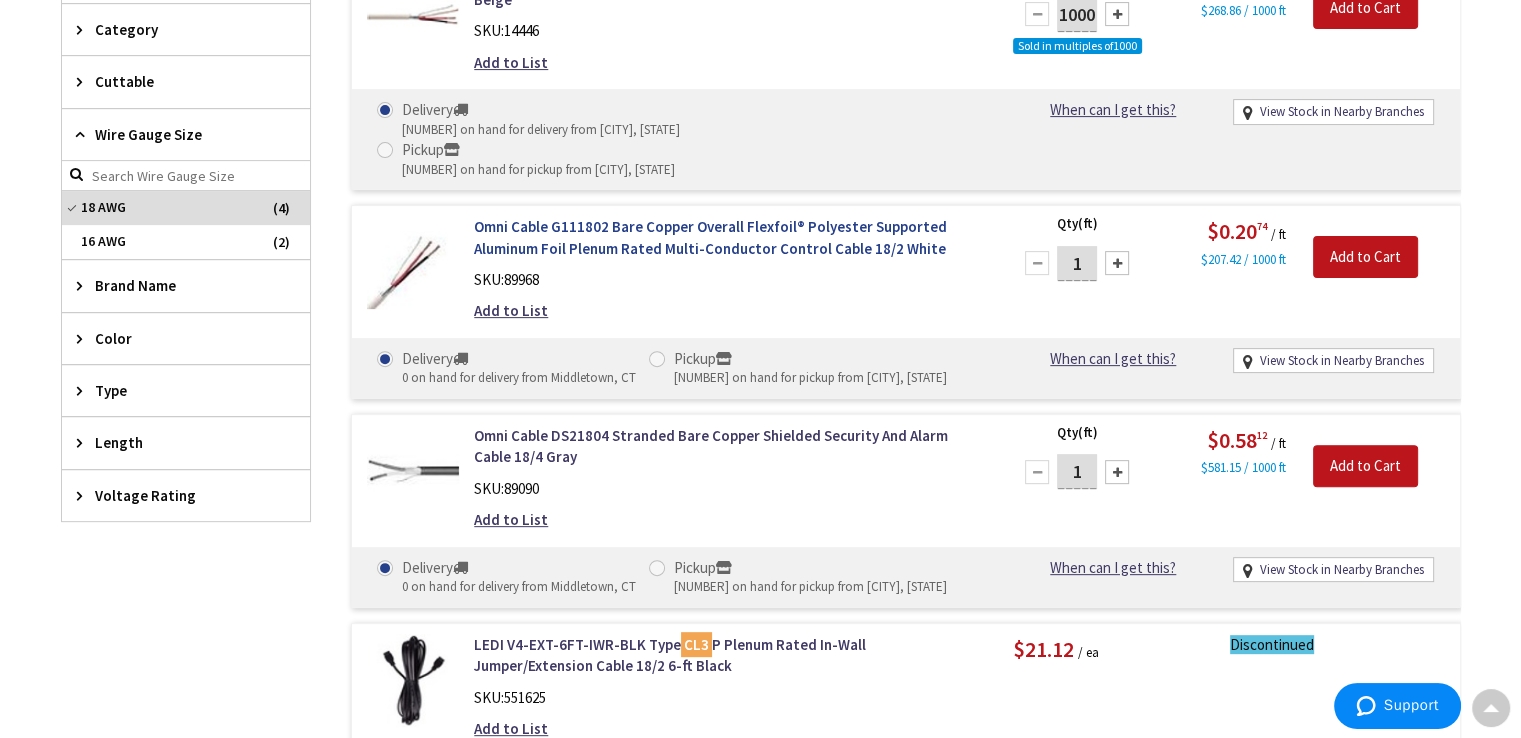 scroll, scrollTop: 617, scrollLeft: 0, axis: vertical 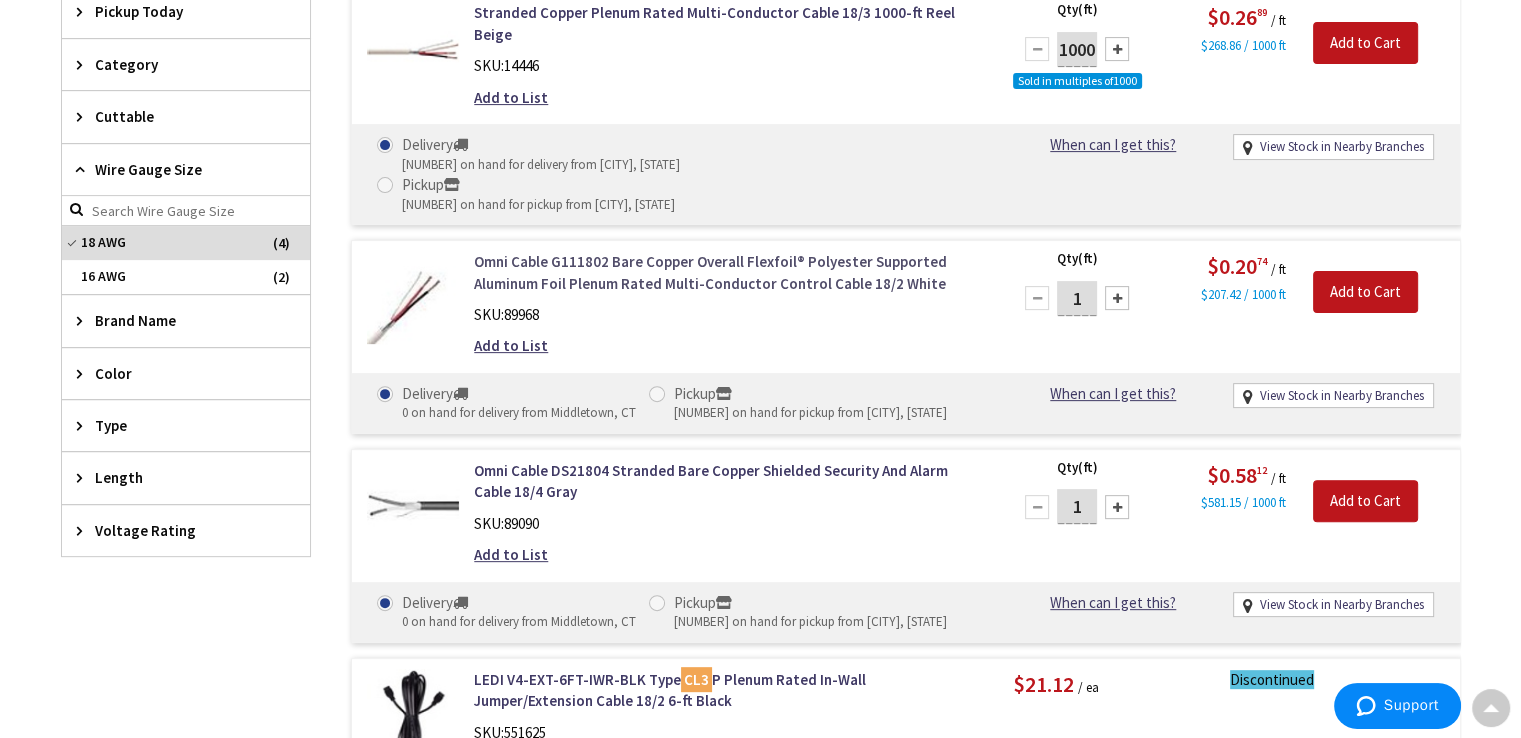 click on "Omni Cable G111802 Bare Copper Overall Flexfoil® Polyester Supported Aluminum Foil Plenum Rated Multi-Conductor Control Cable 18/2 White" at bounding box center [728, 272] 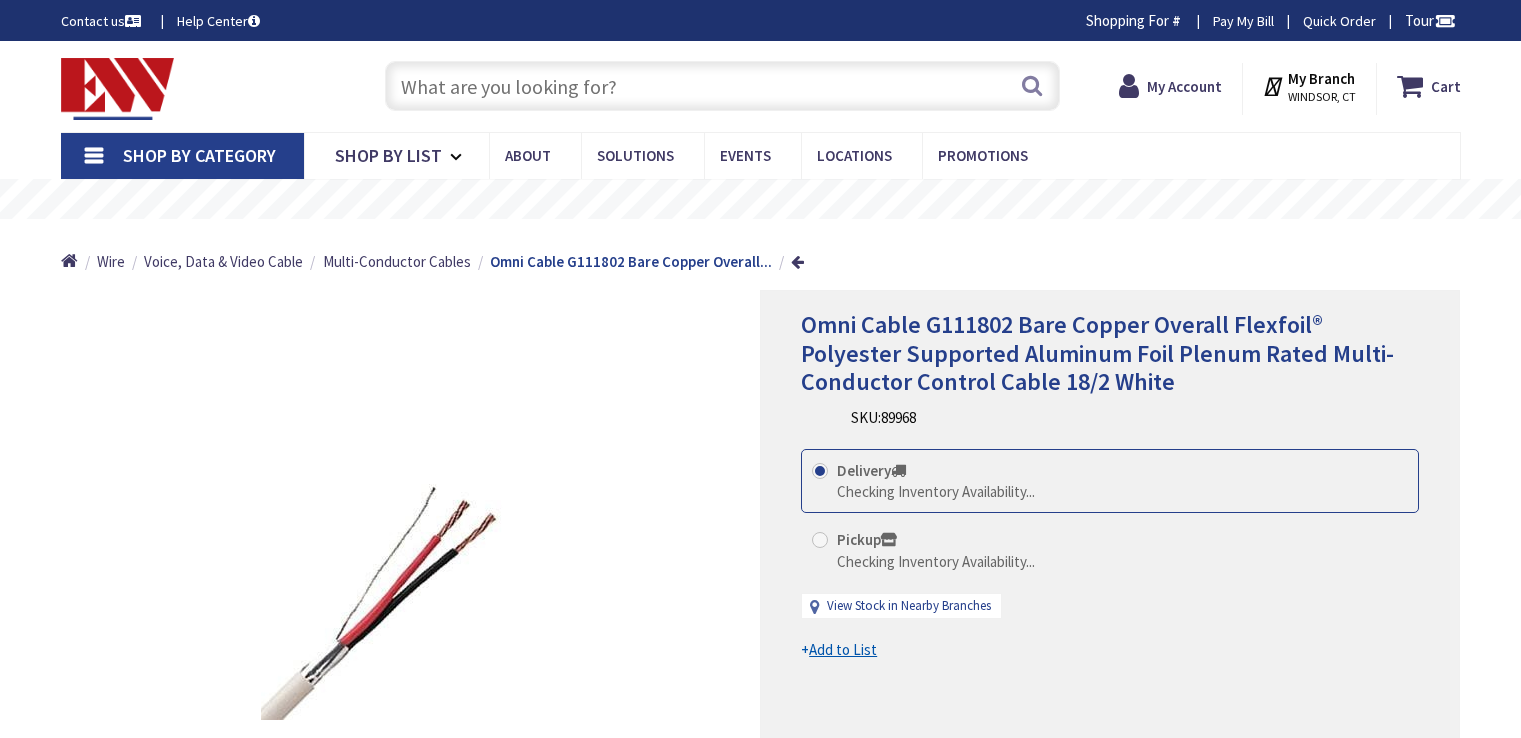 scroll, scrollTop: 0, scrollLeft: 0, axis: both 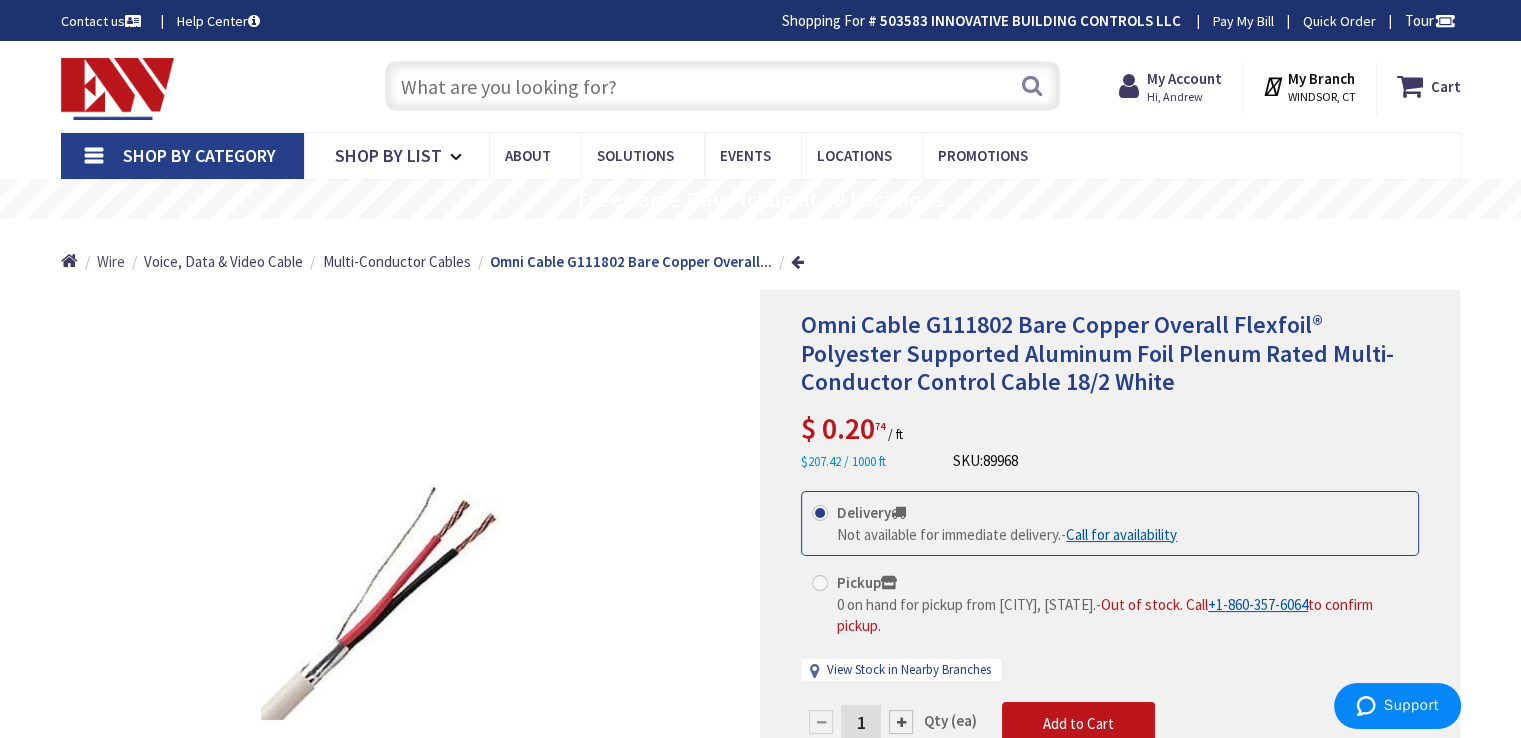 click on "Wire" at bounding box center [111, 261] 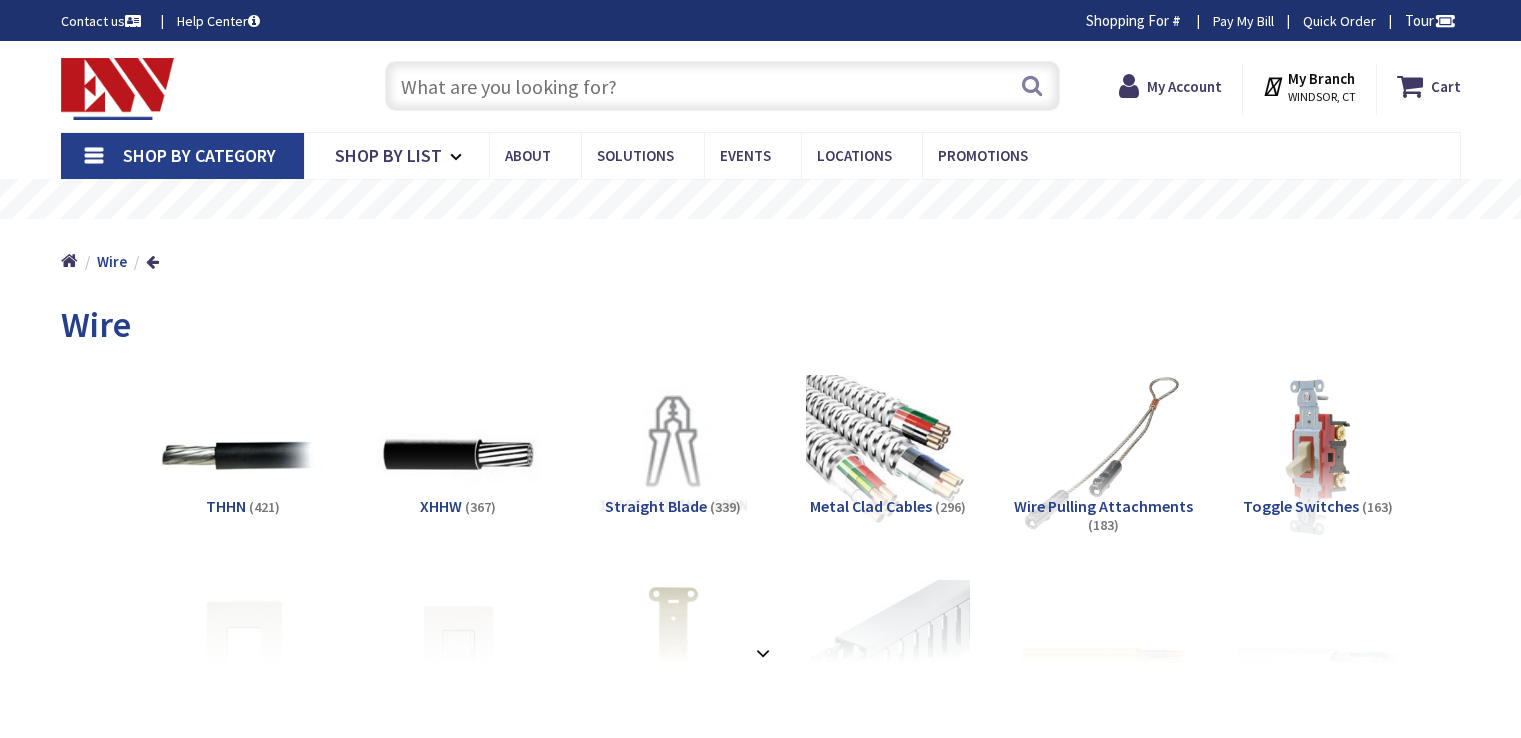 scroll, scrollTop: 0, scrollLeft: 0, axis: both 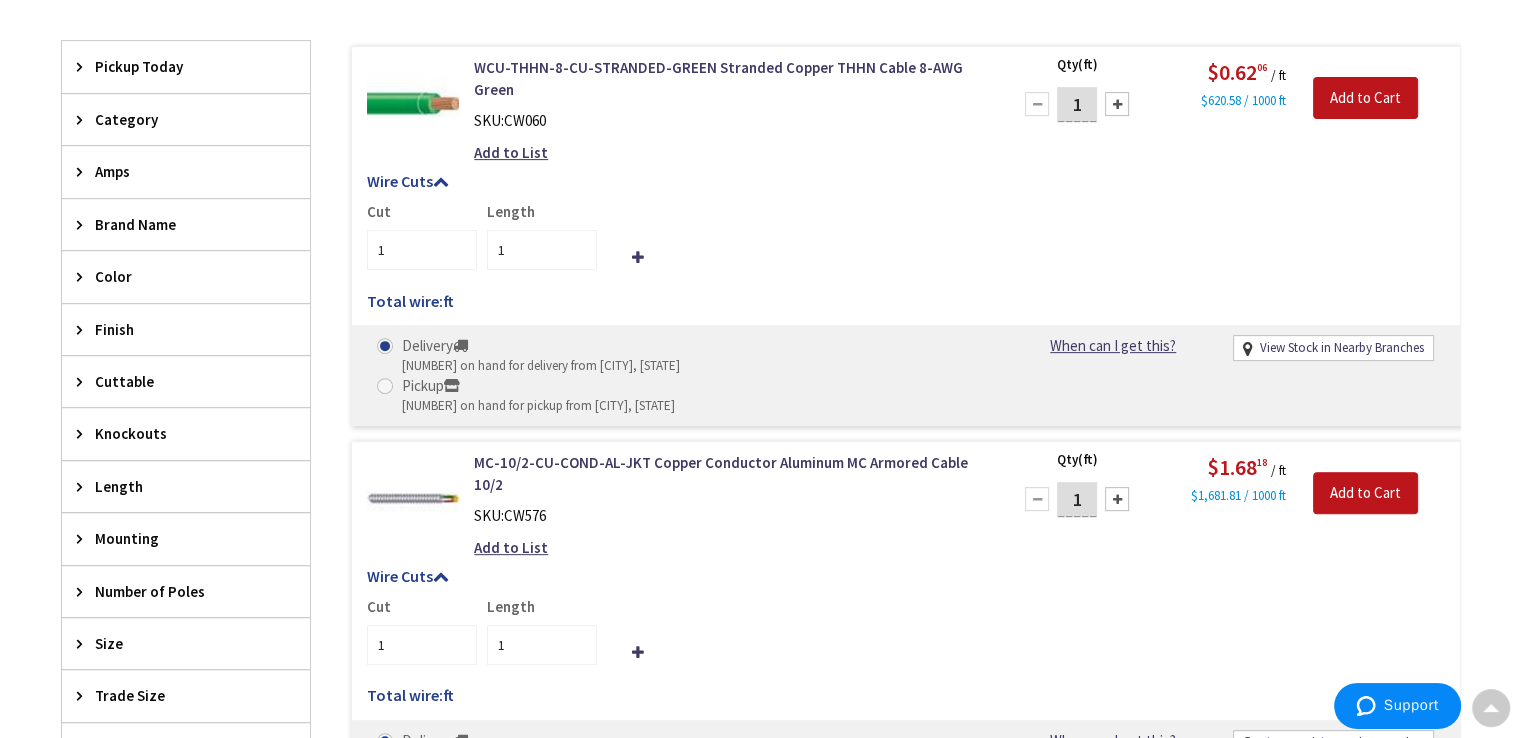 click at bounding box center [84, 224] 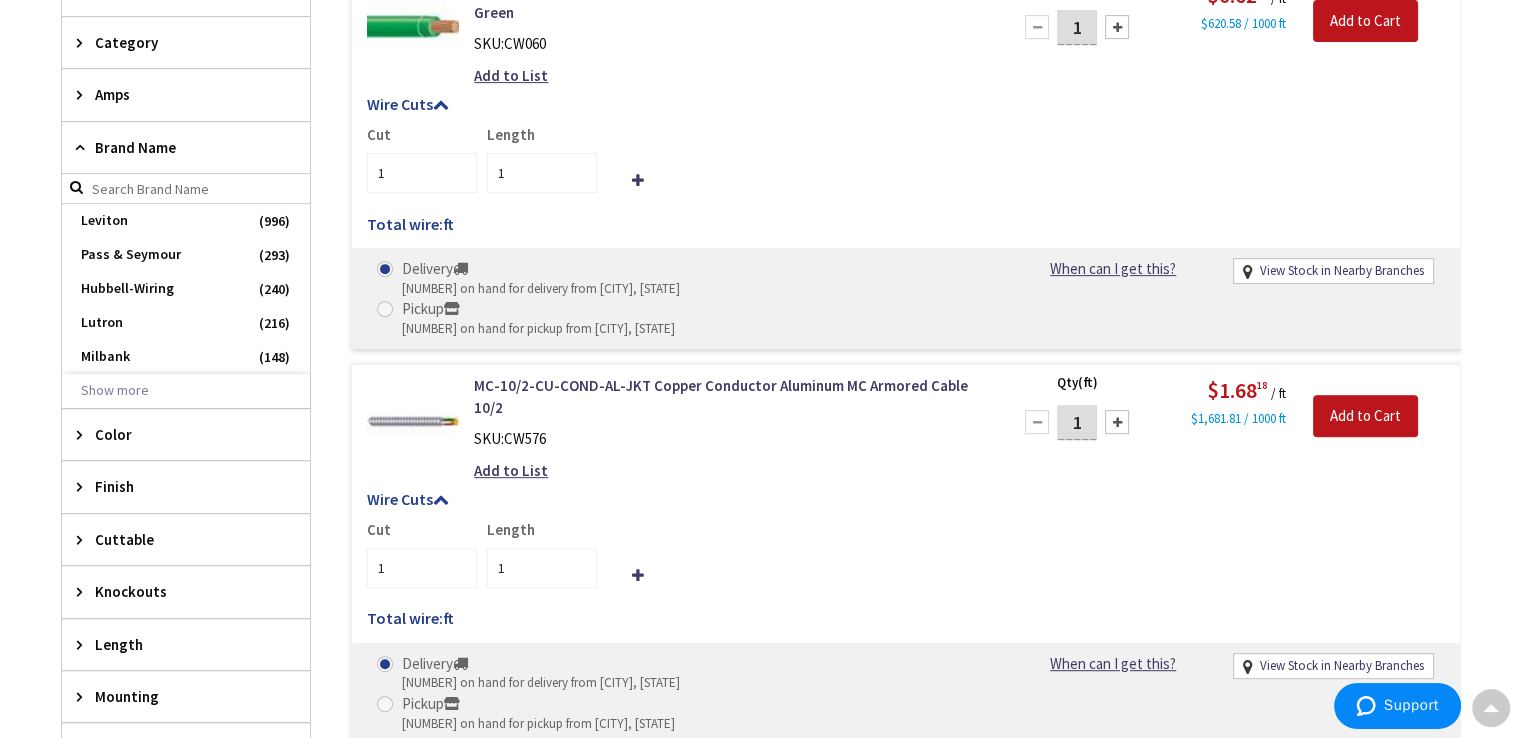 scroll, scrollTop: 900, scrollLeft: 0, axis: vertical 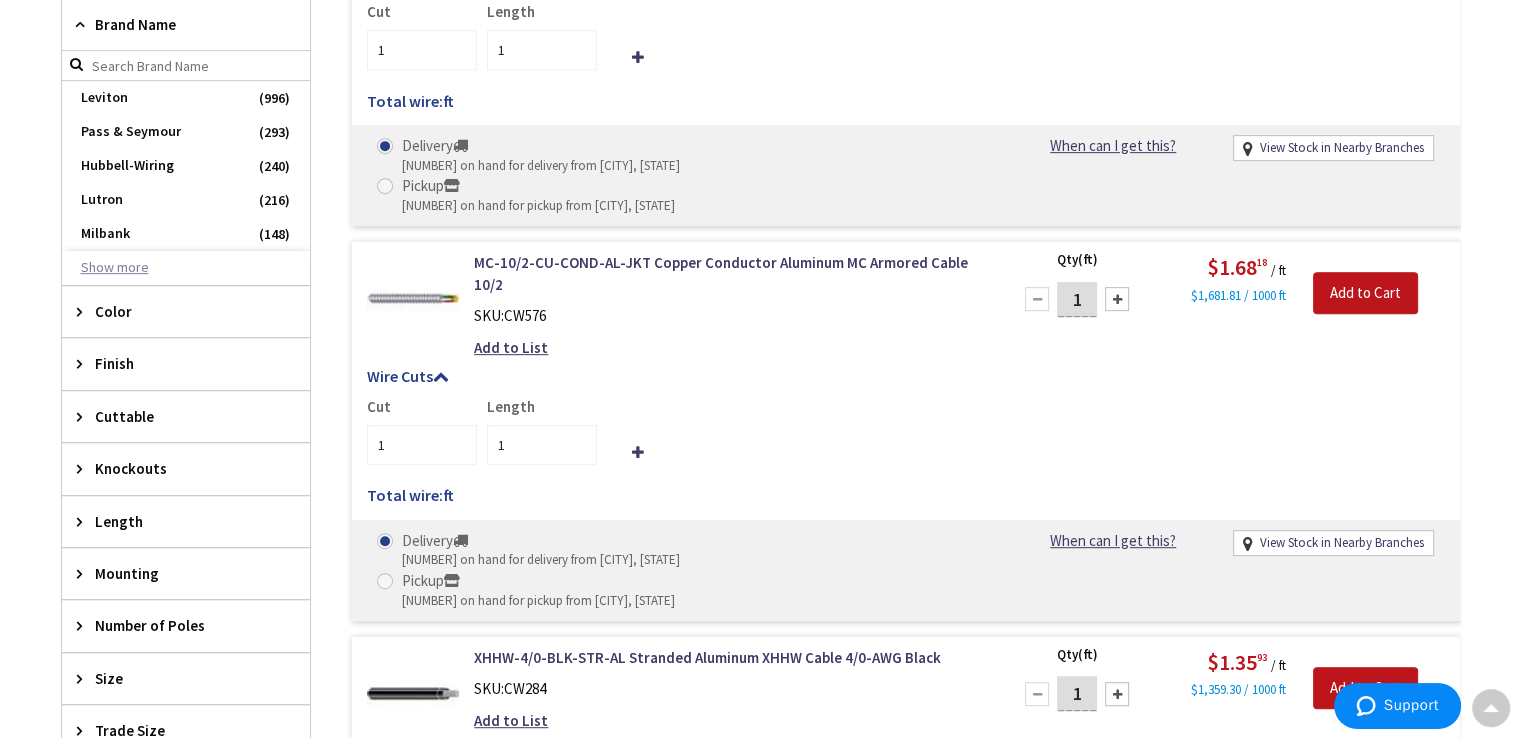 click on "Show more" at bounding box center [186, 268] 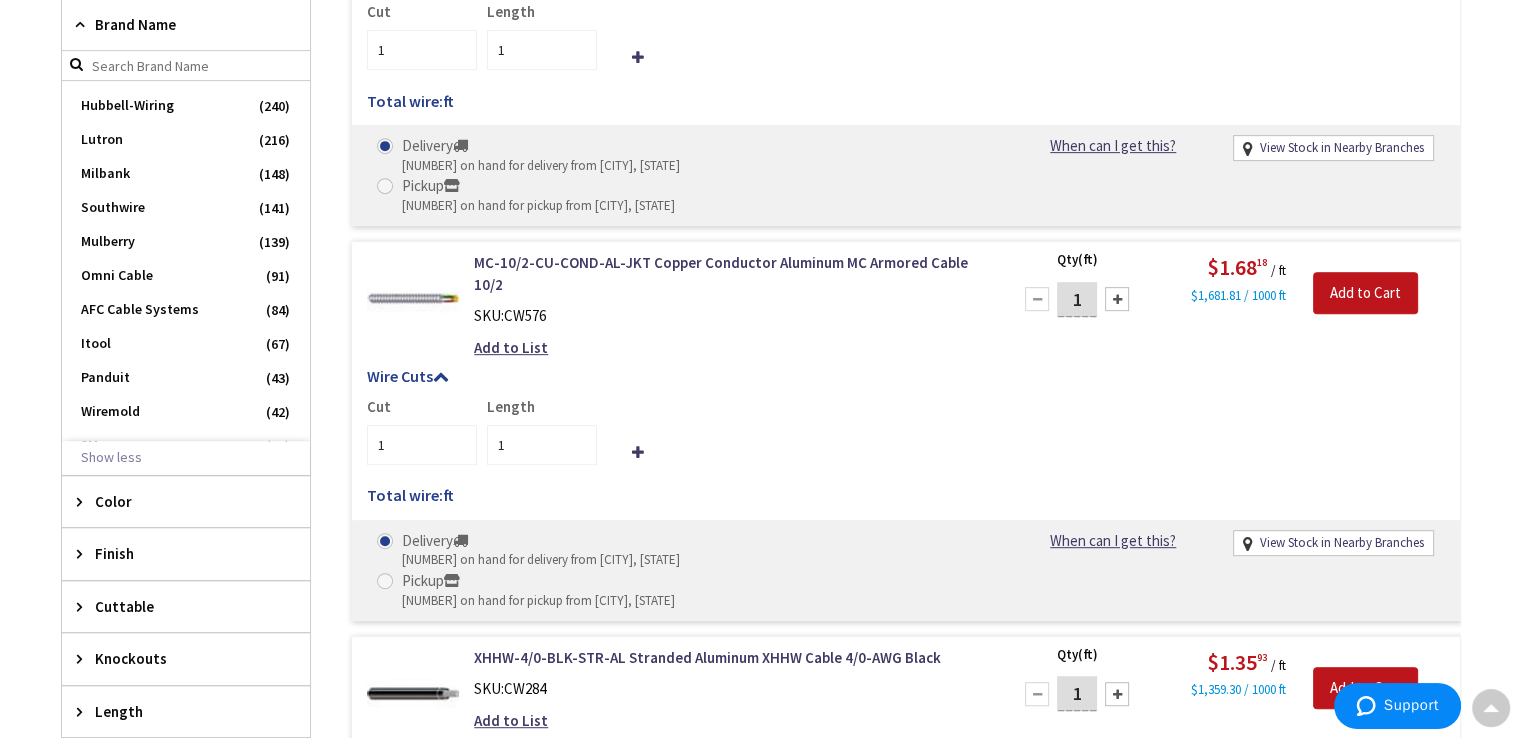 scroll, scrollTop: 0, scrollLeft: 0, axis: both 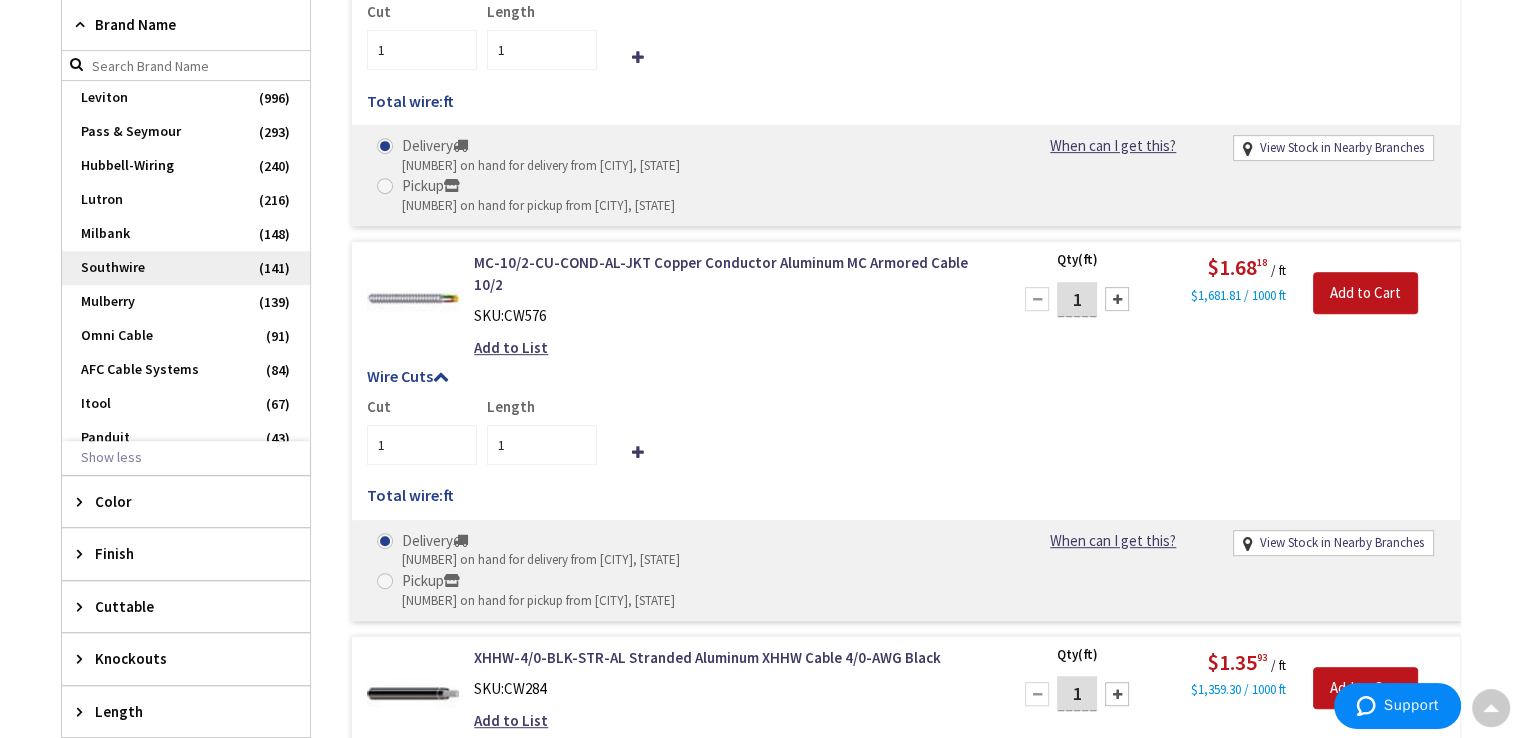 click on "Southwire" at bounding box center [186, 268] 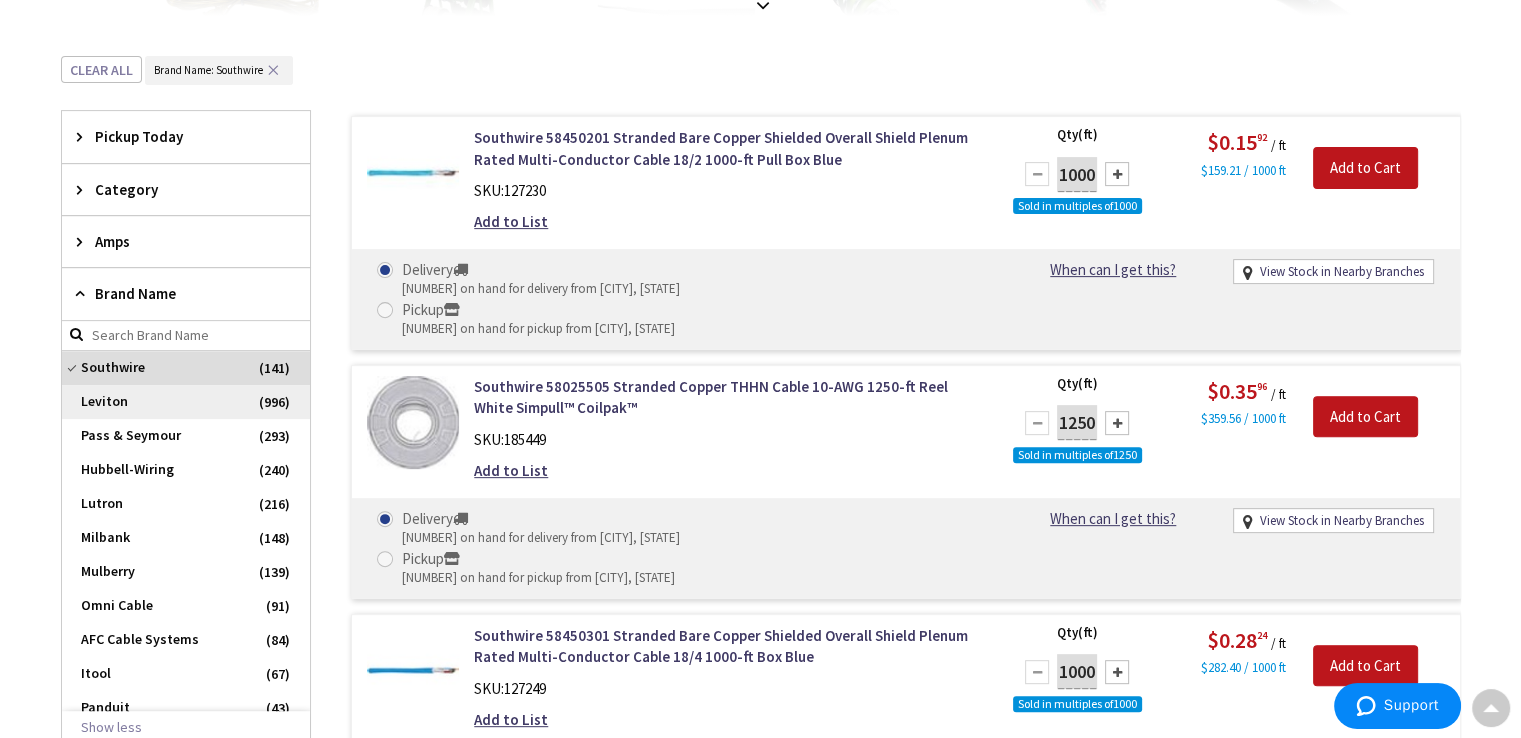 scroll, scrollTop: 517, scrollLeft: 0, axis: vertical 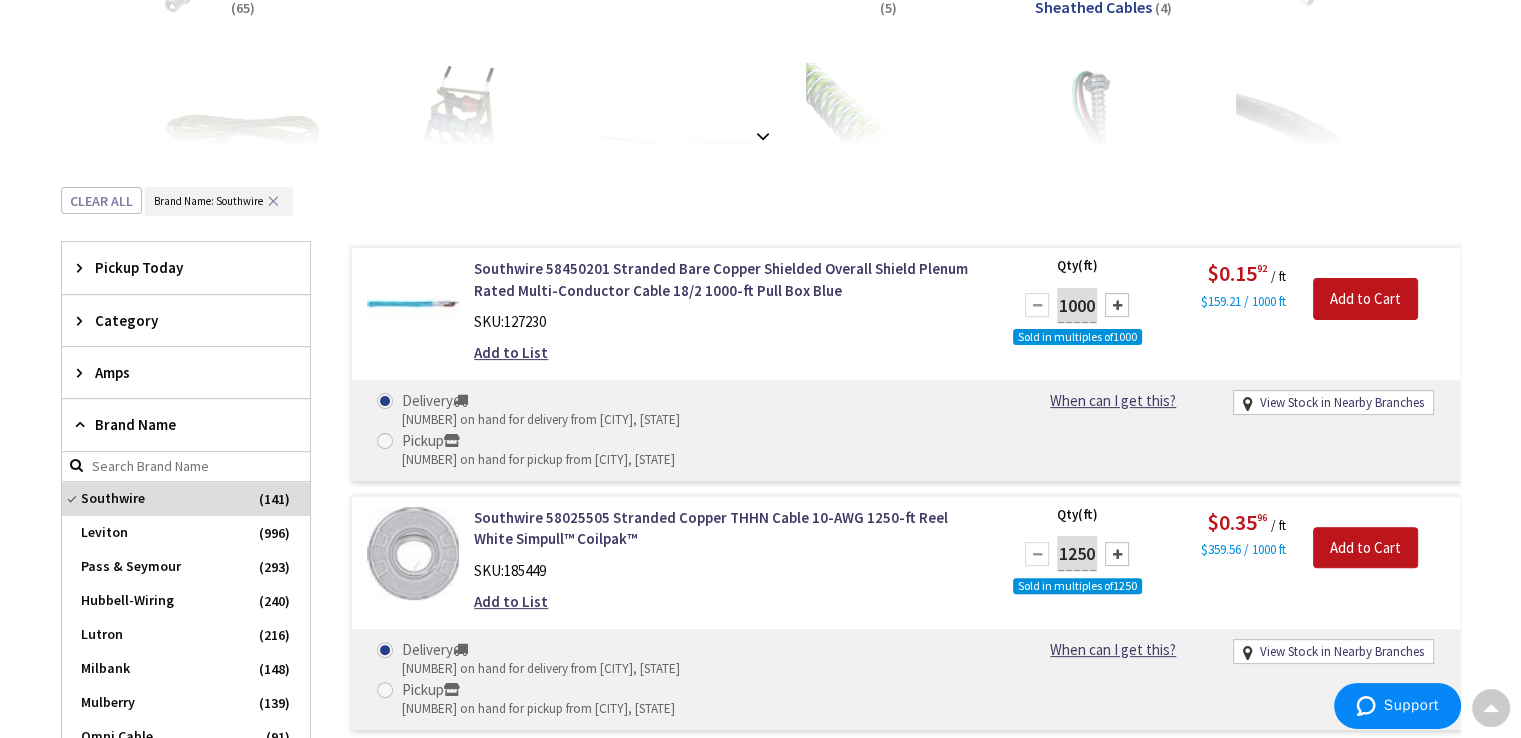 click at bounding box center (84, 320) 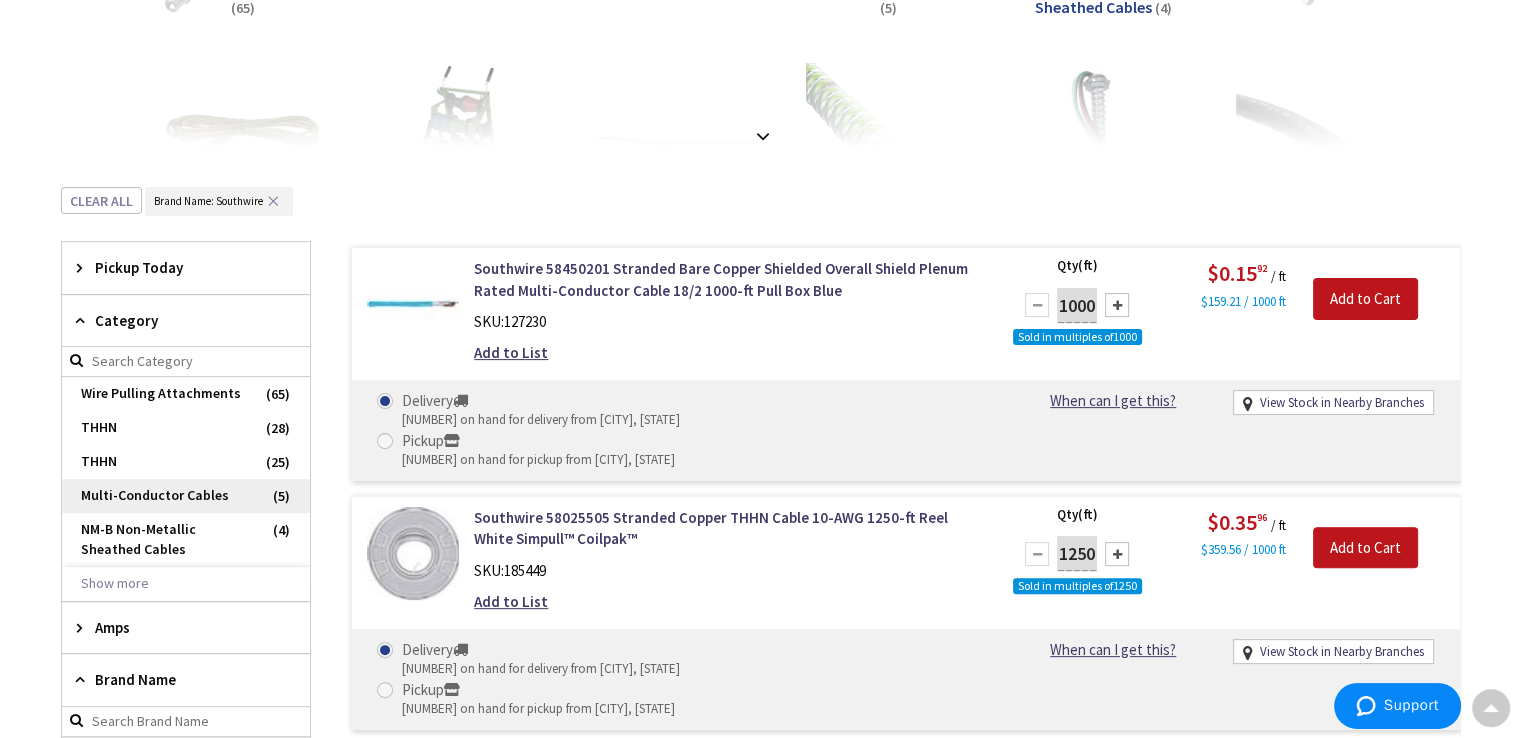click on "Multi-Conductor Cables" at bounding box center [186, 496] 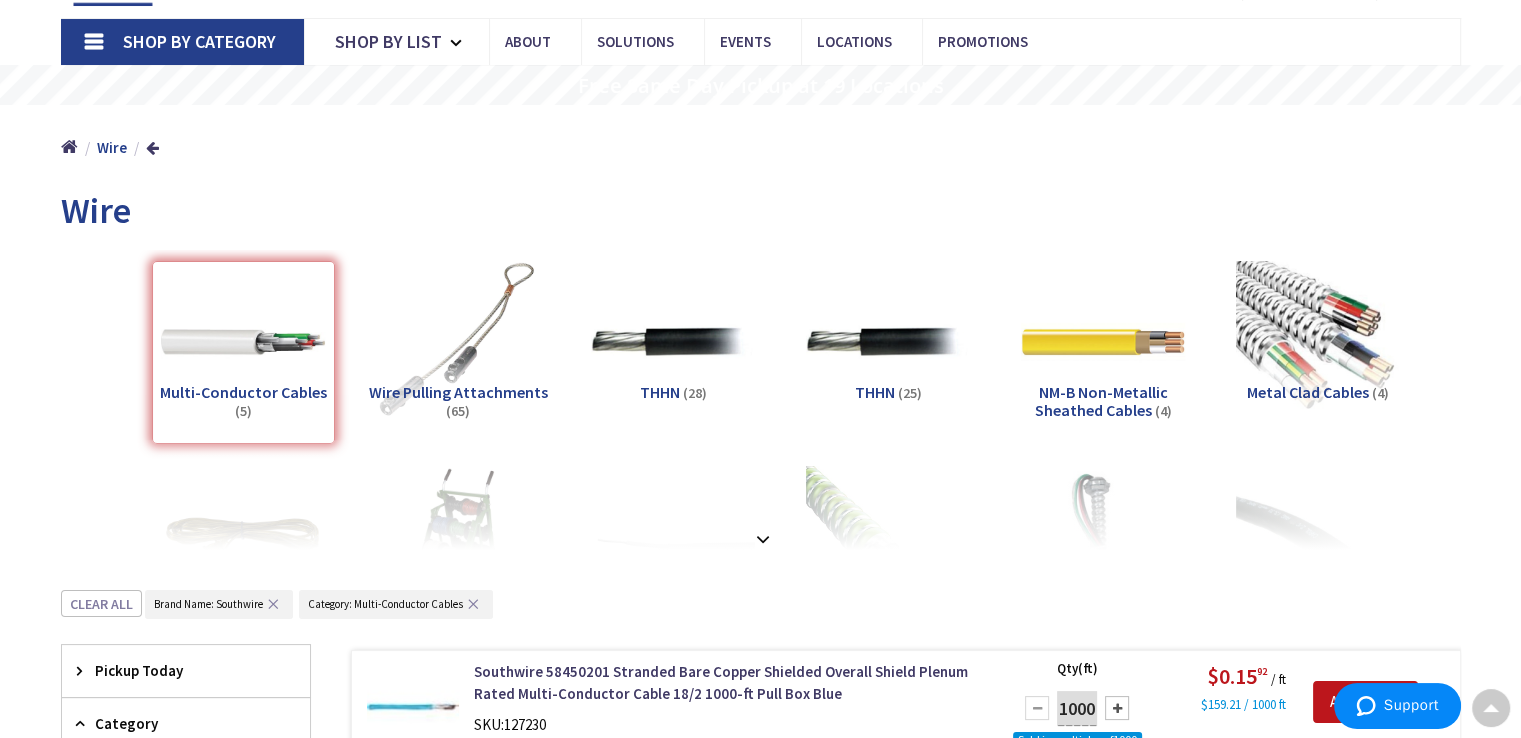 scroll, scrollTop: 0, scrollLeft: 0, axis: both 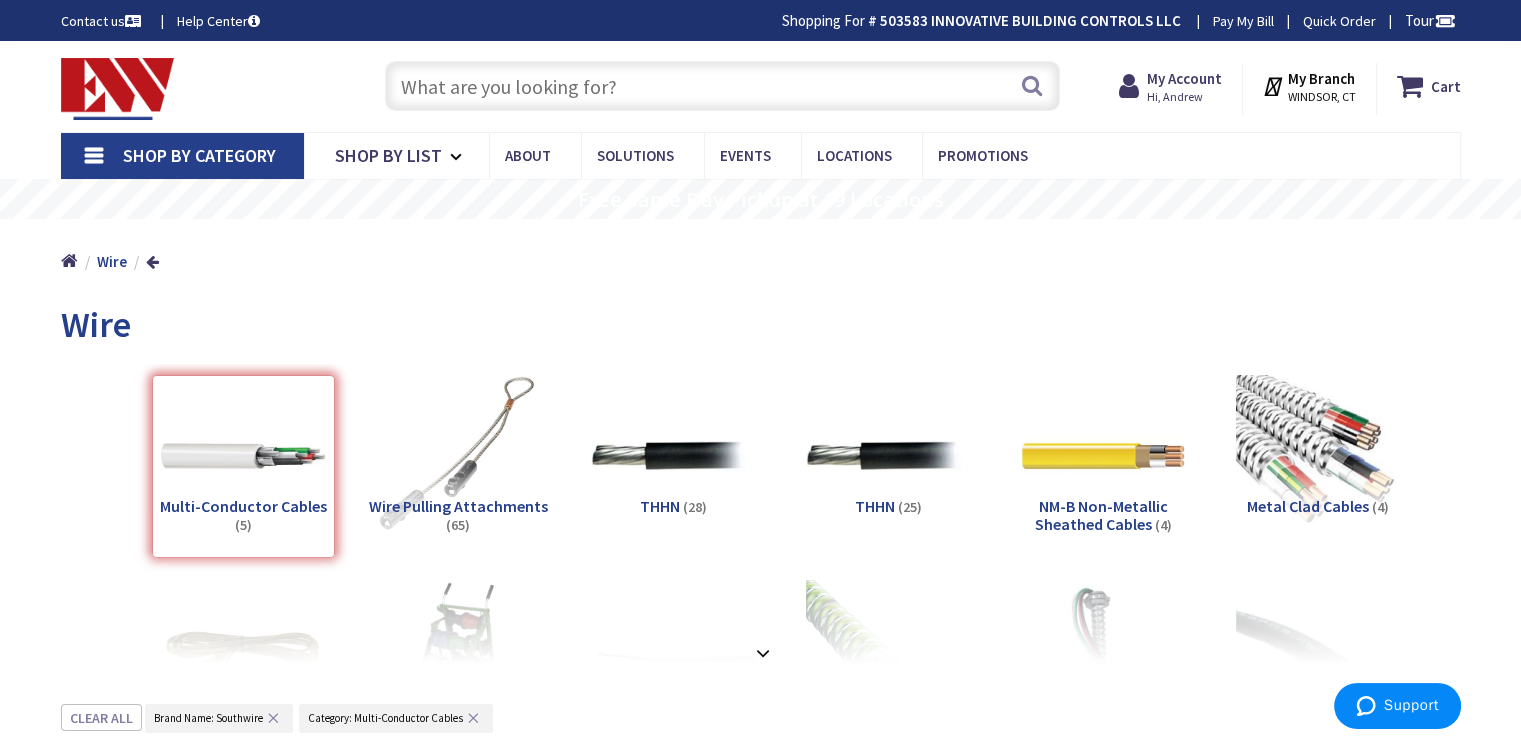 click on "Shop By Category" at bounding box center (199, 155) 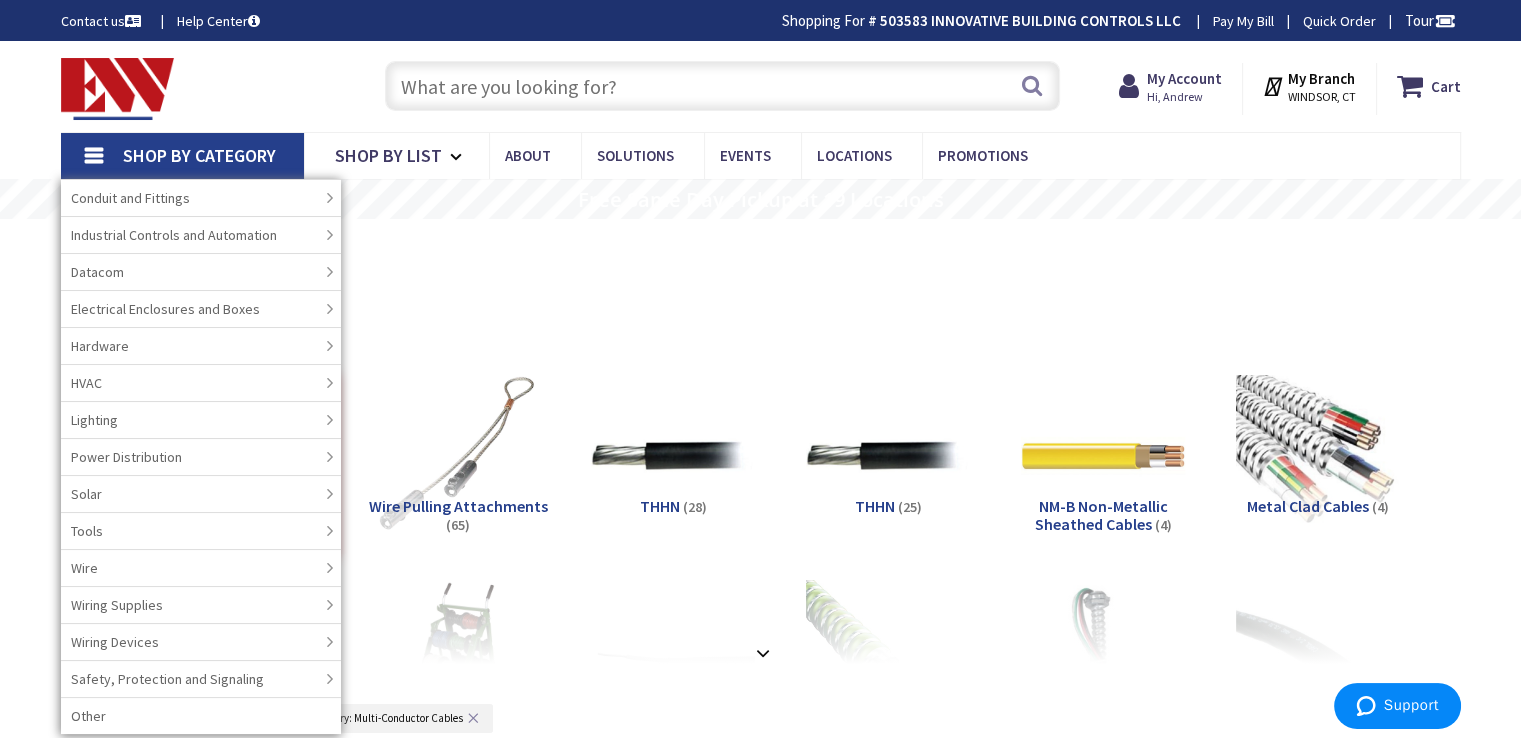 click on "Search" at bounding box center [717, 85] 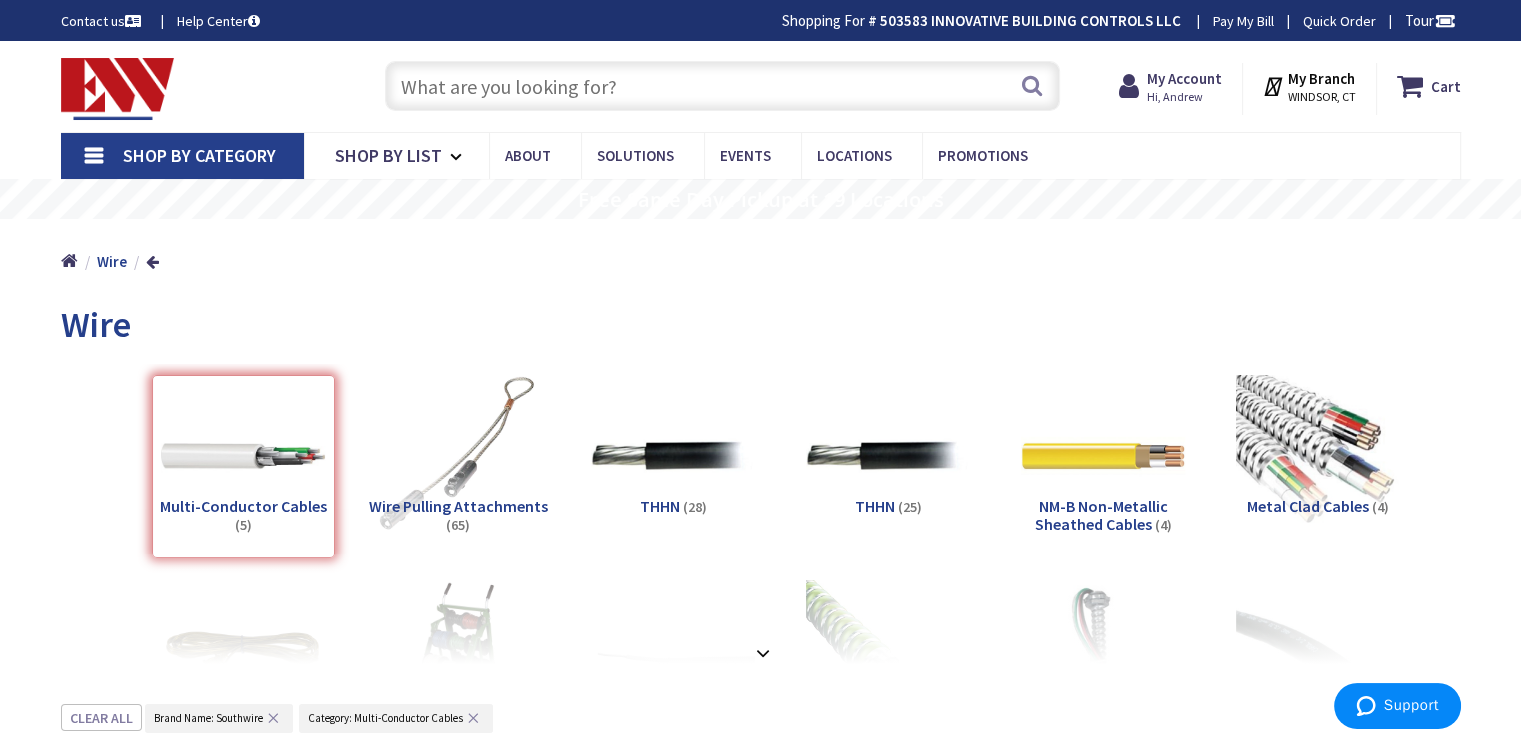 click on "Search" at bounding box center [717, 85] 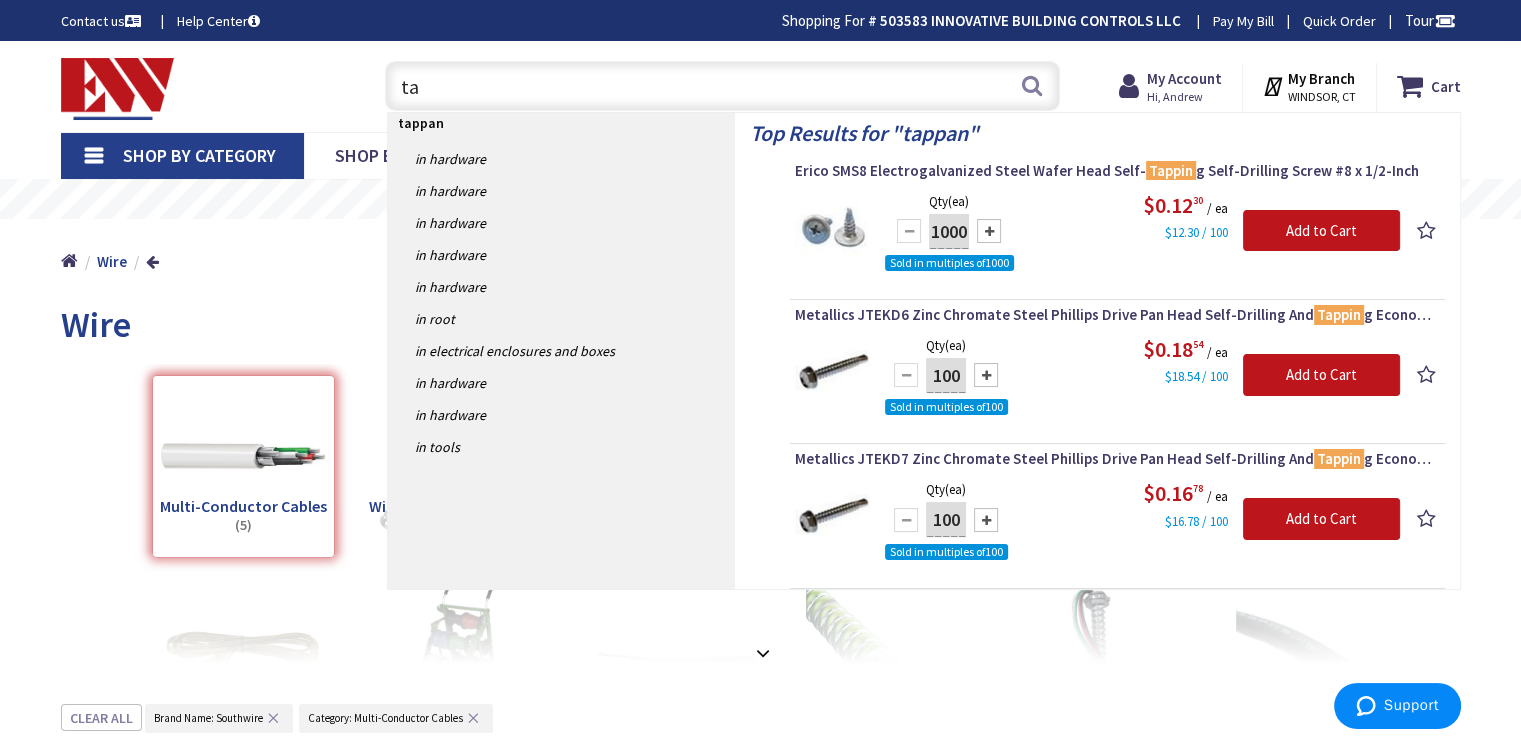 type on "t" 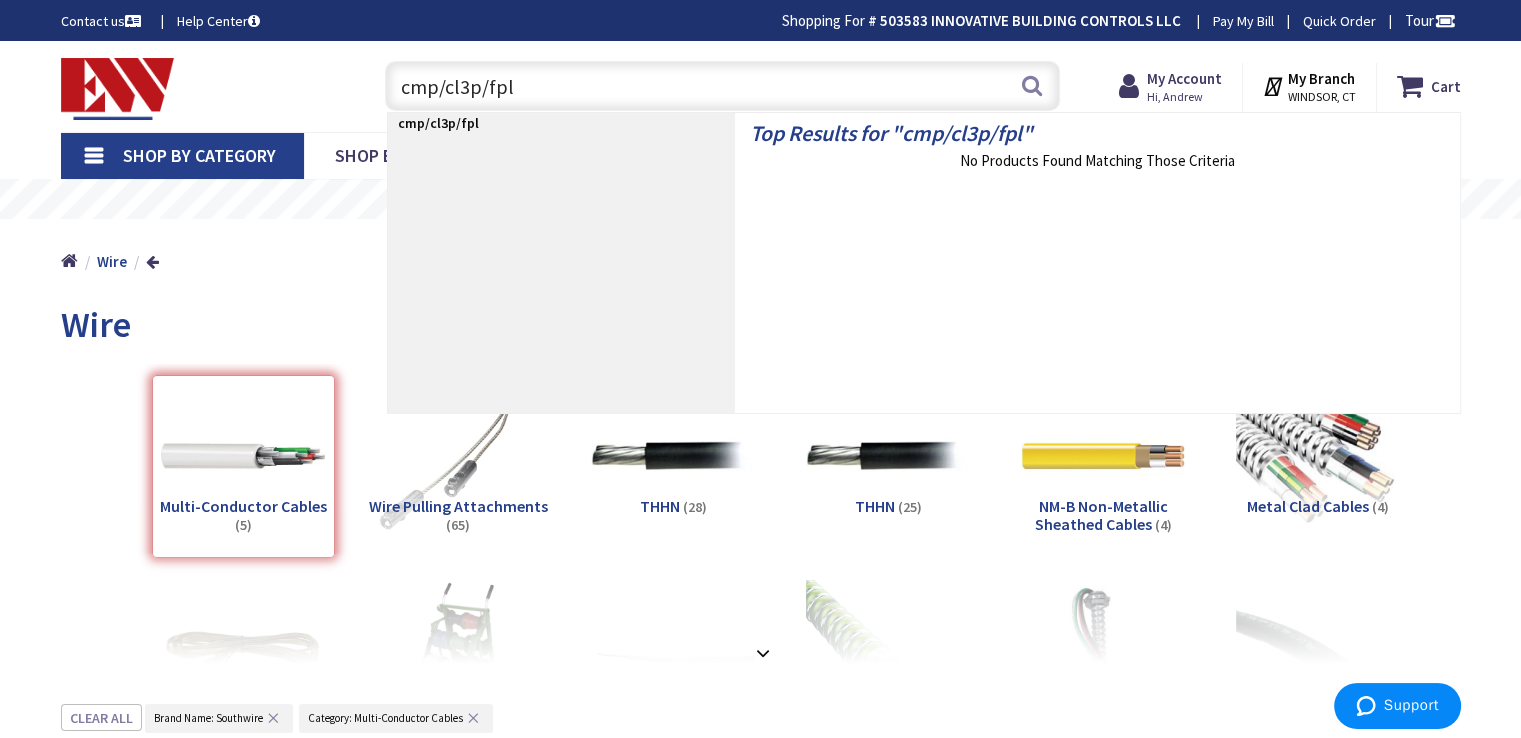 type on "cmp/cl3p/fplp" 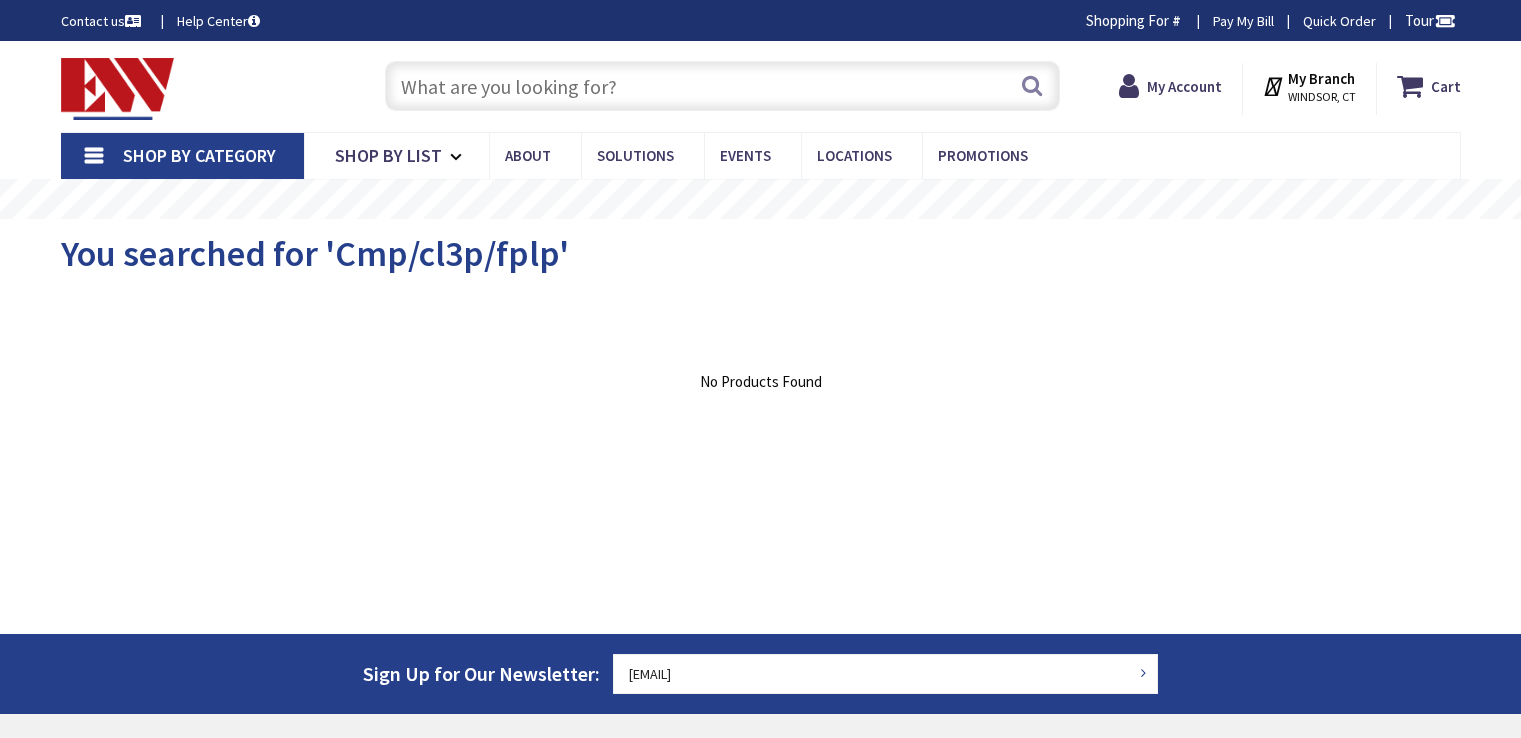 scroll, scrollTop: 0, scrollLeft: 0, axis: both 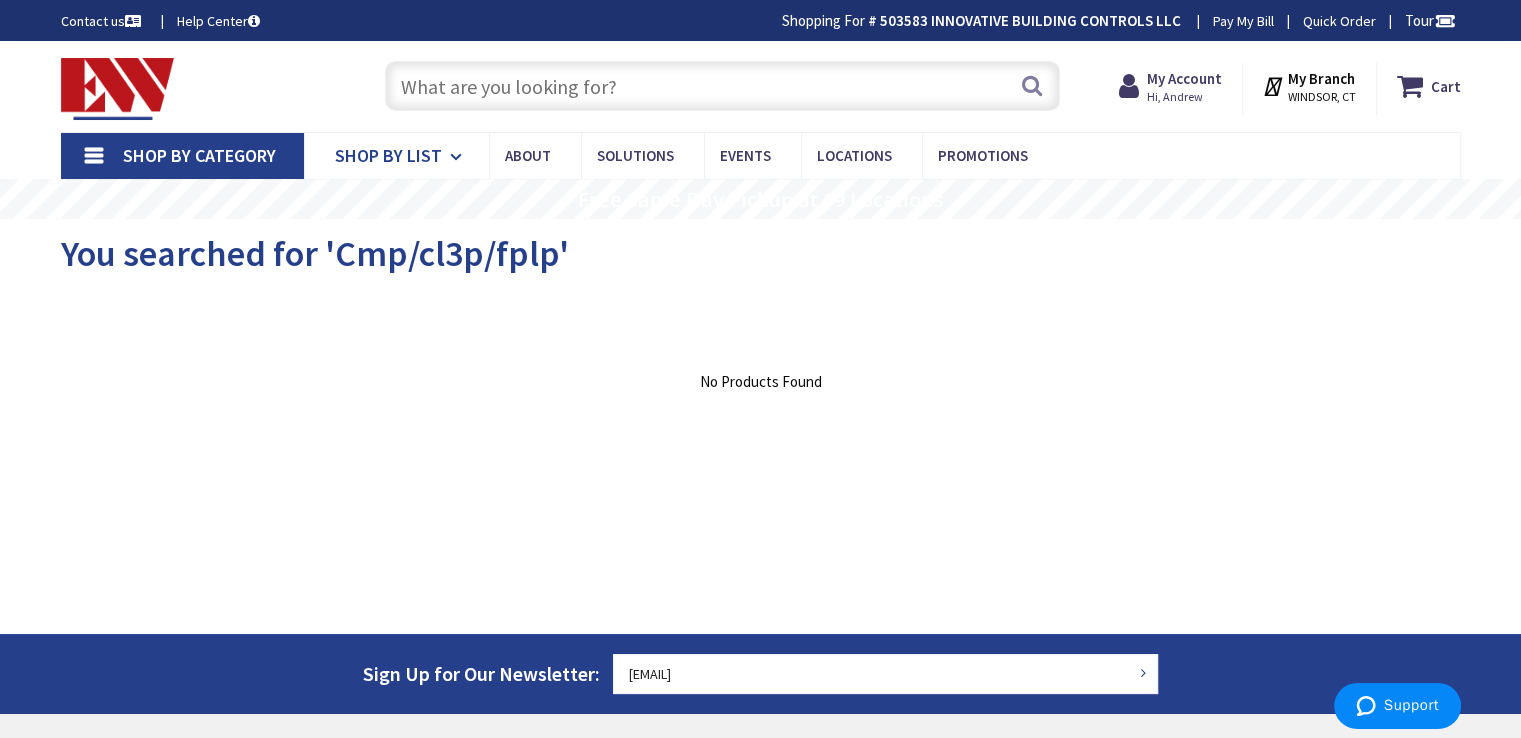 click on "Shop By List" at bounding box center [388, 155] 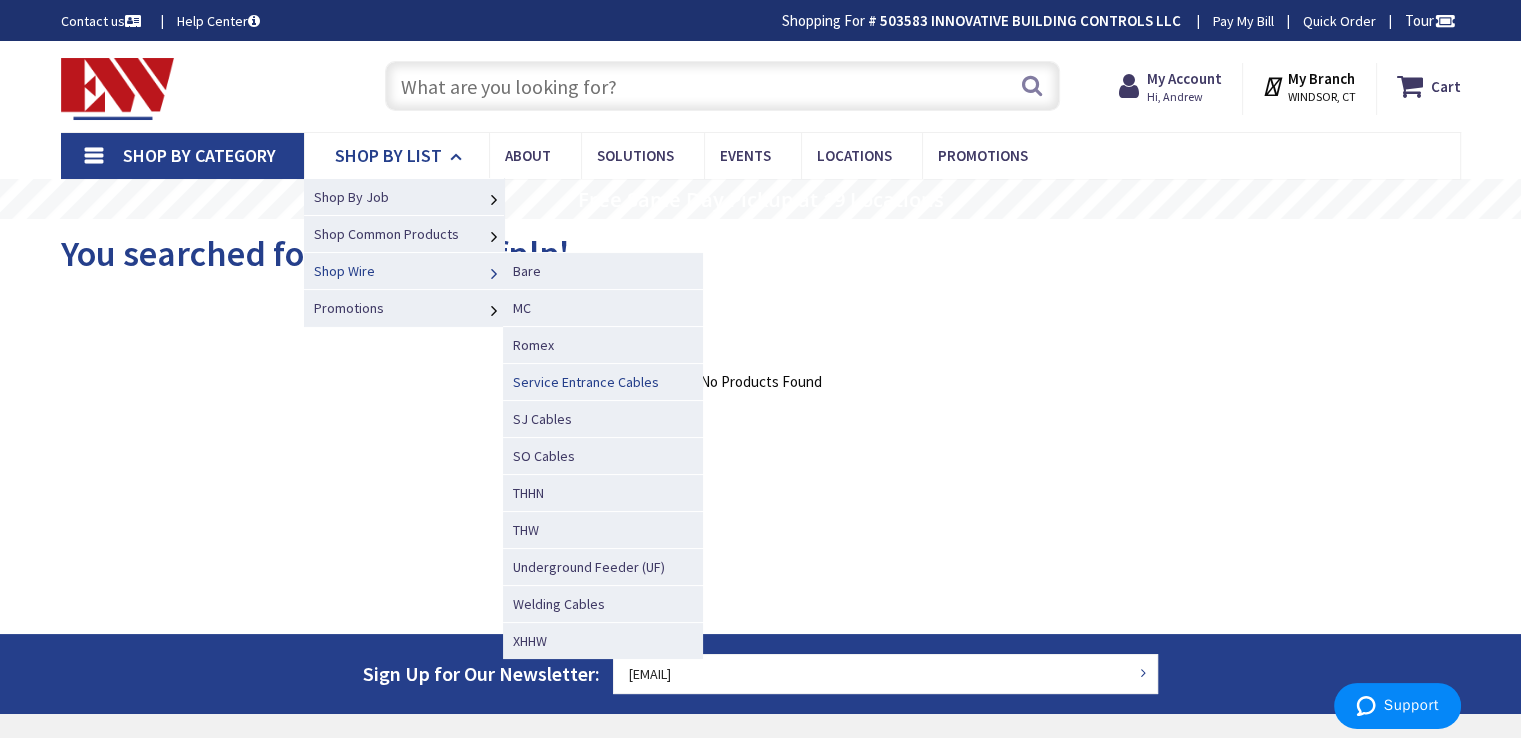 scroll, scrollTop: 100, scrollLeft: 0, axis: vertical 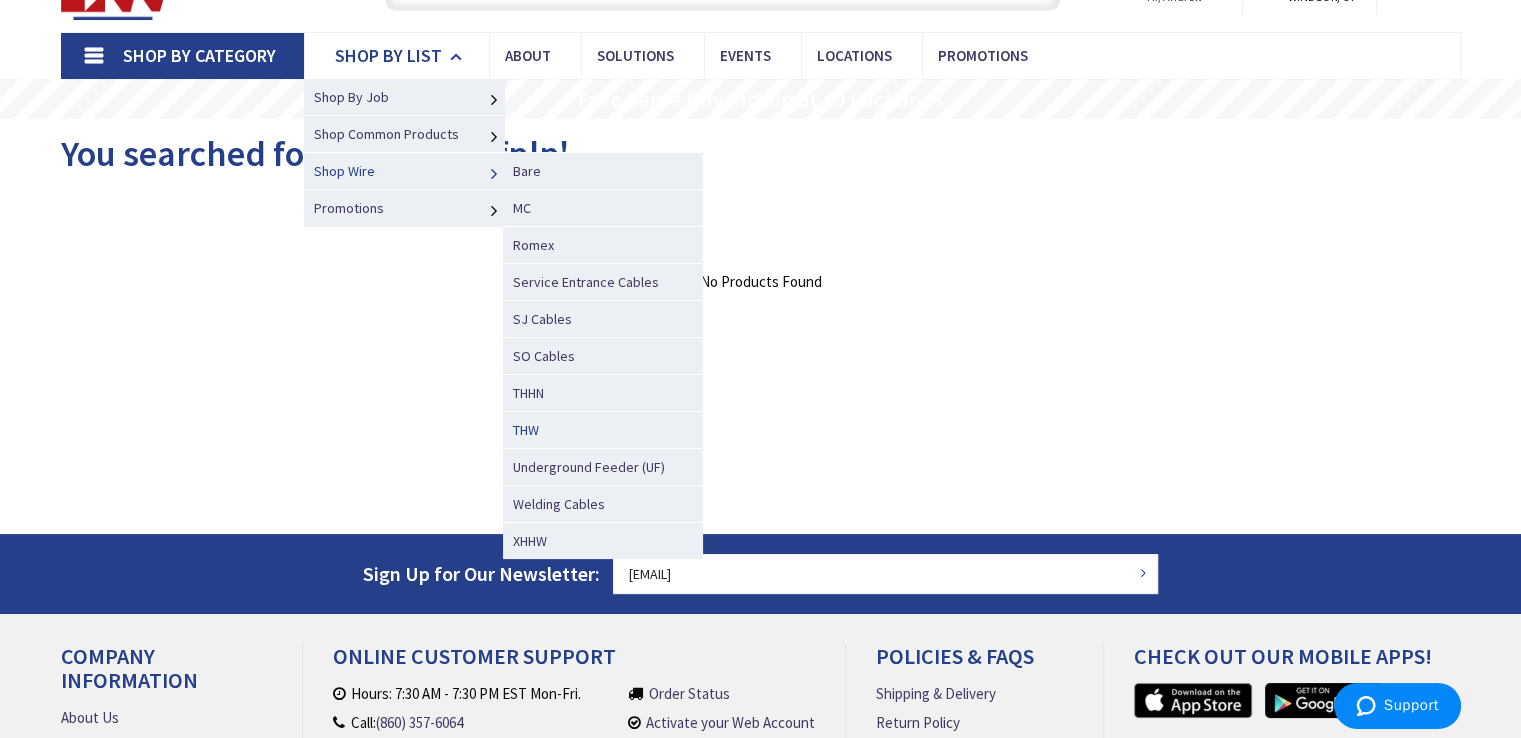 click on "THW" at bounding box center [603, 429] 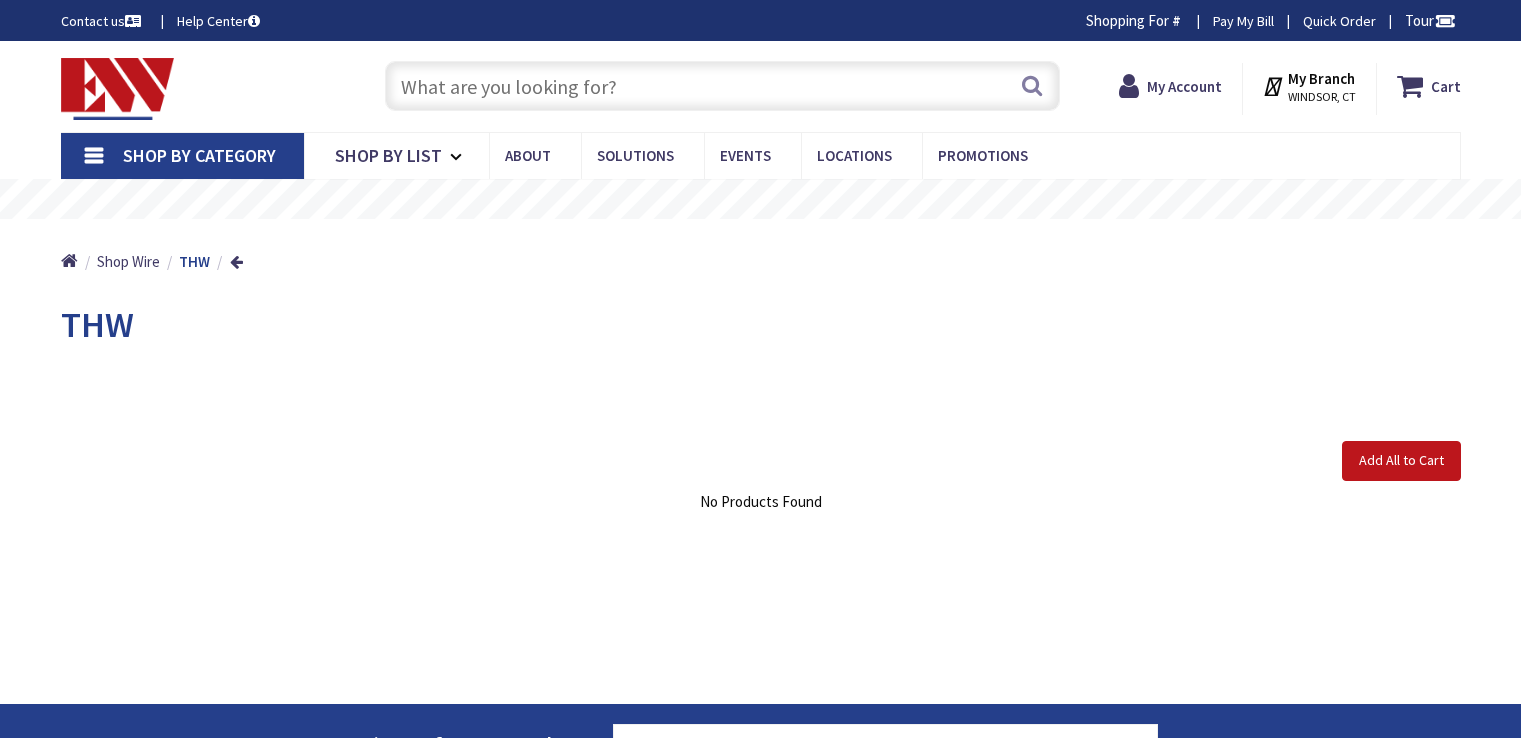 scroll, scrollTop: 0, scrollLeft: 0, axis: both 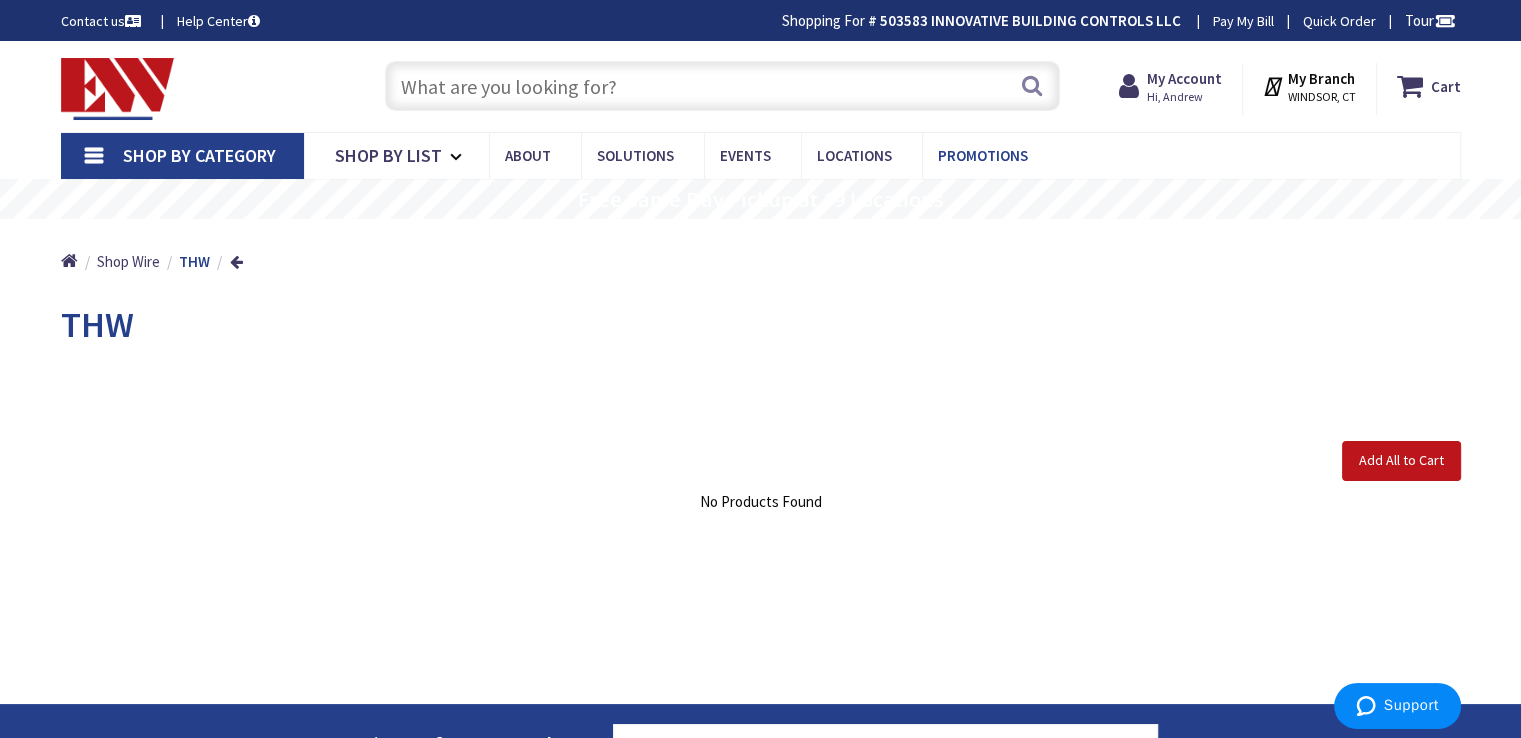 click on "Promotions" at bounding box center (983, 155) 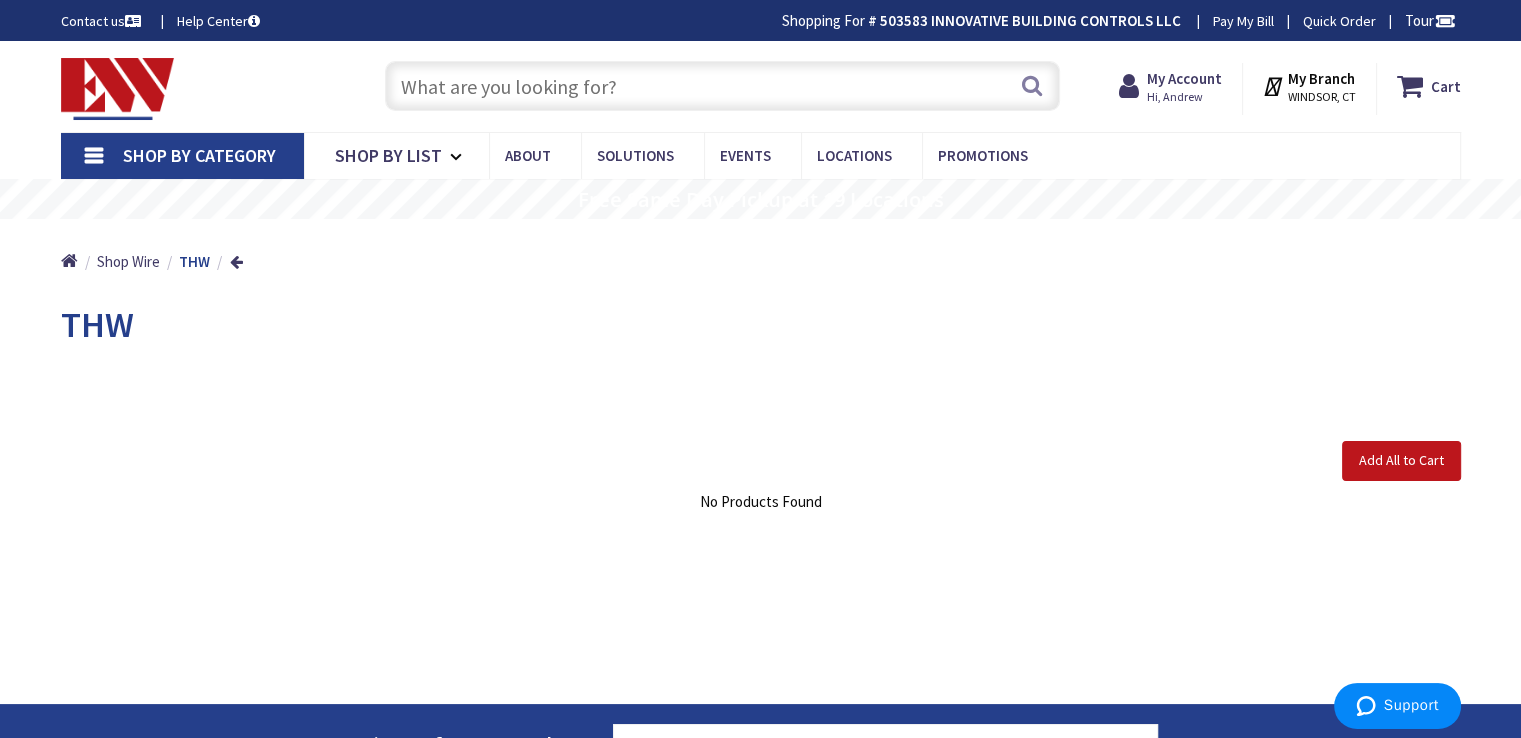 click on "Shop By Category" at bounding box center (182, 156) 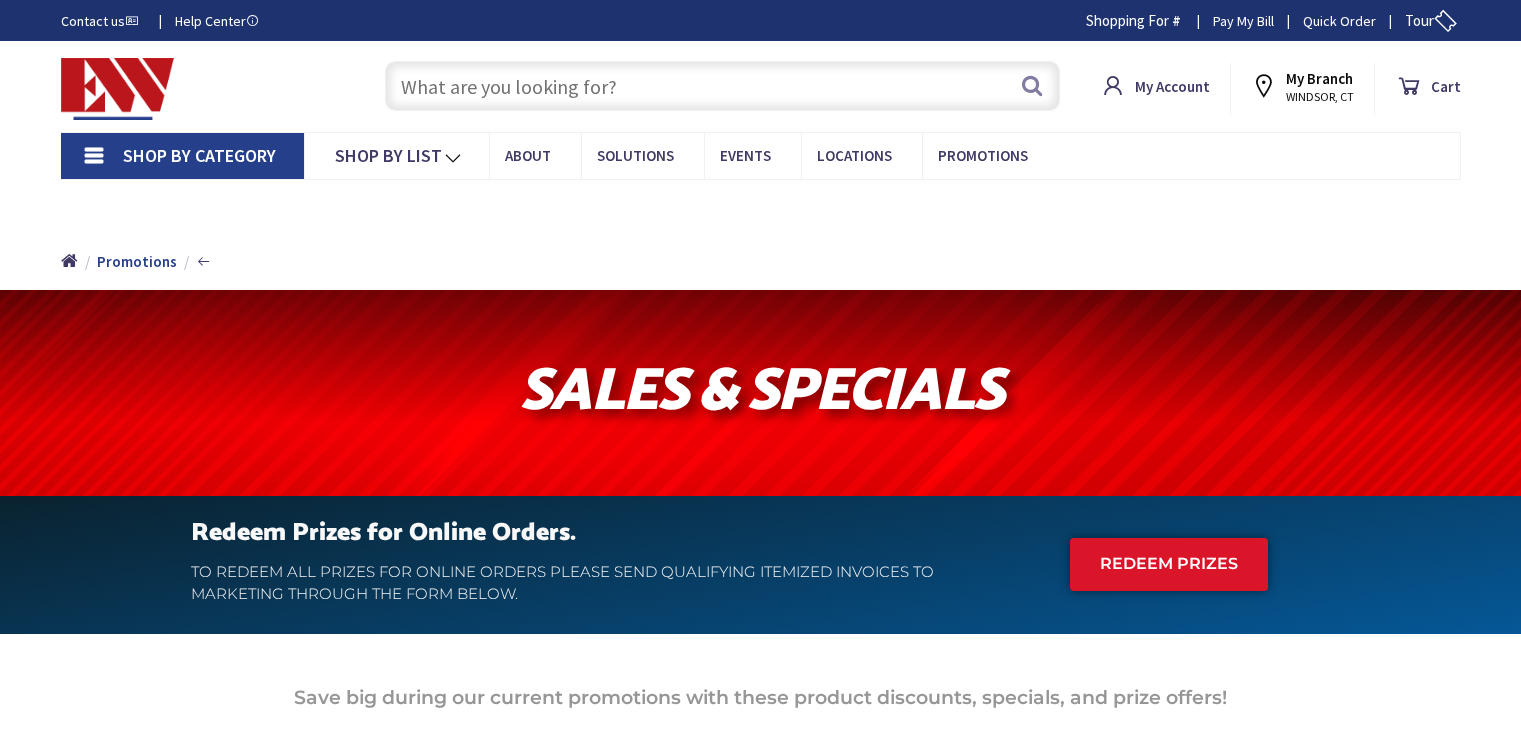 scroll, scrollTop: 0, scrollLeft: 0, axis: both 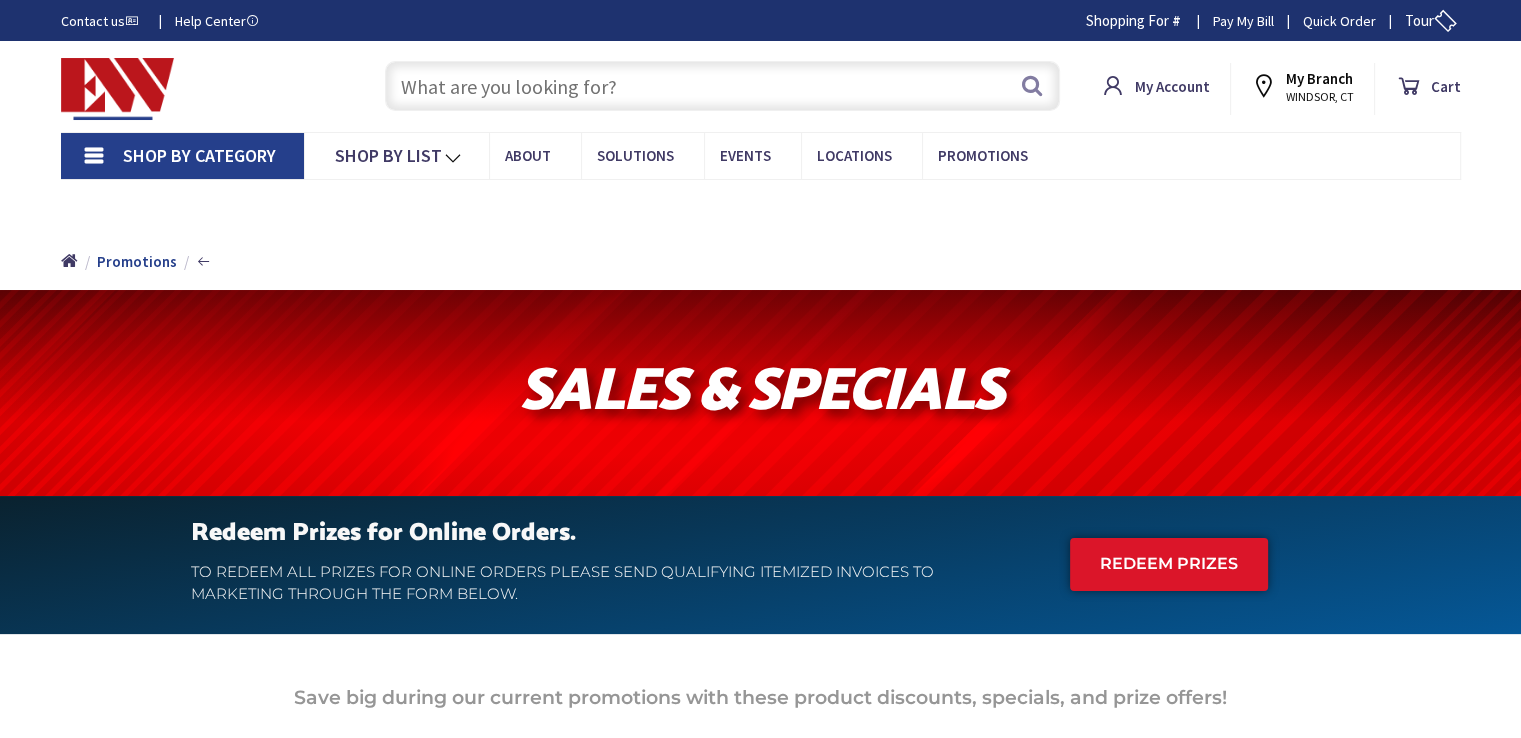 click on "Shop By Category" at bounding box center [199, 155] 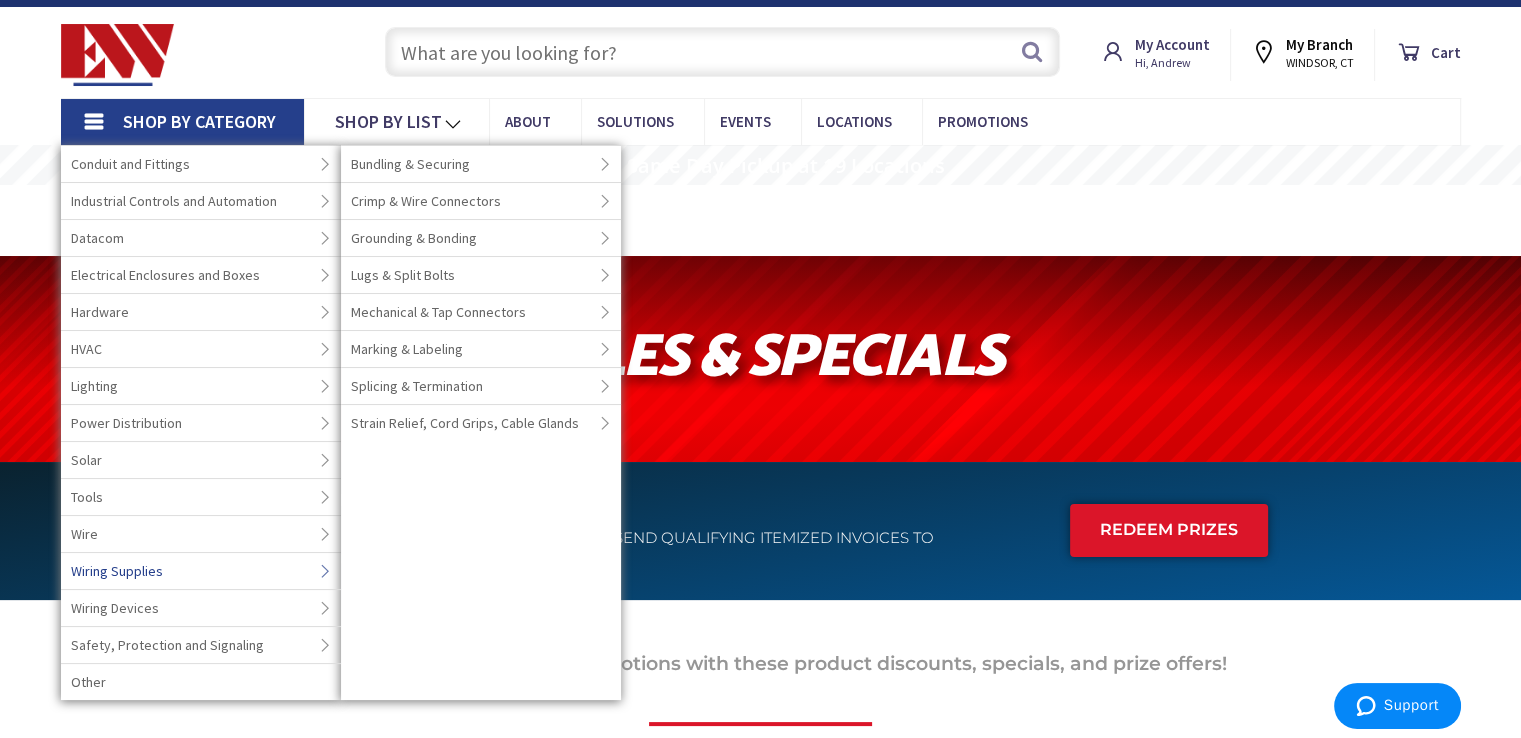 scroll, scrollTop: 0, scrollLeft: 0, axis: both 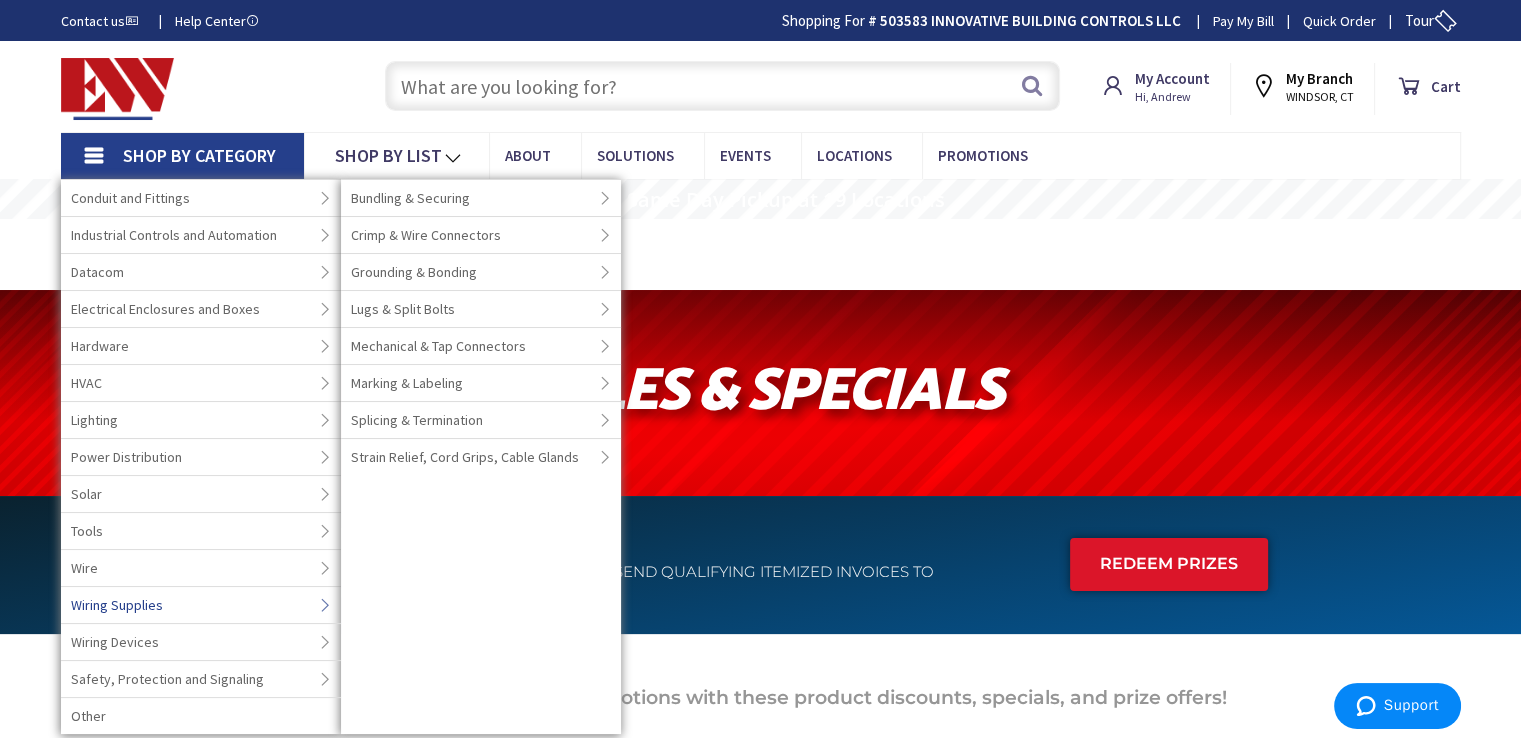 click on "Conduit and Fittings" at bounding box center [130, 198] 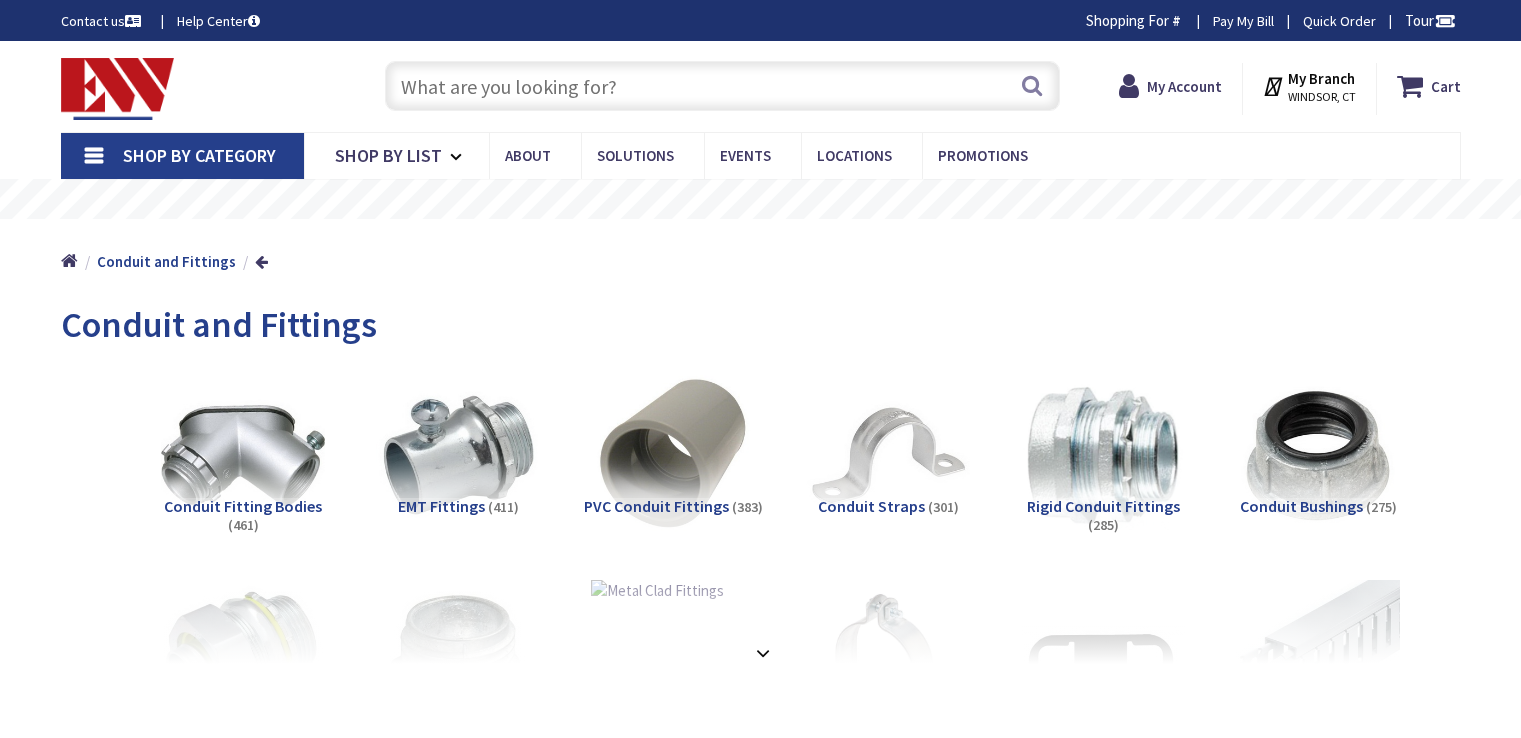 scroll, scrollTop: 0, scrollLeft: 0, axis: both 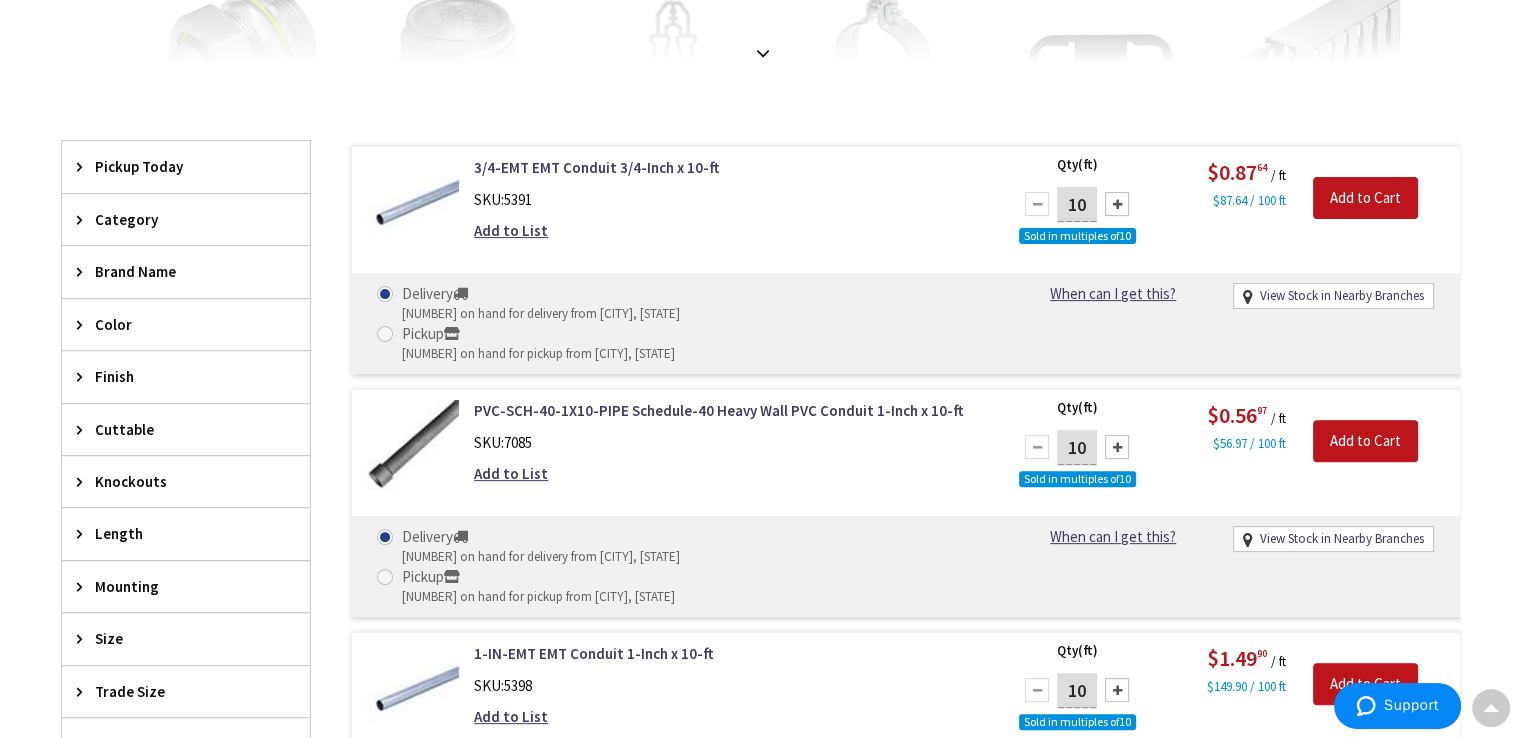 click on "Category" at bounding box center (186, 219) 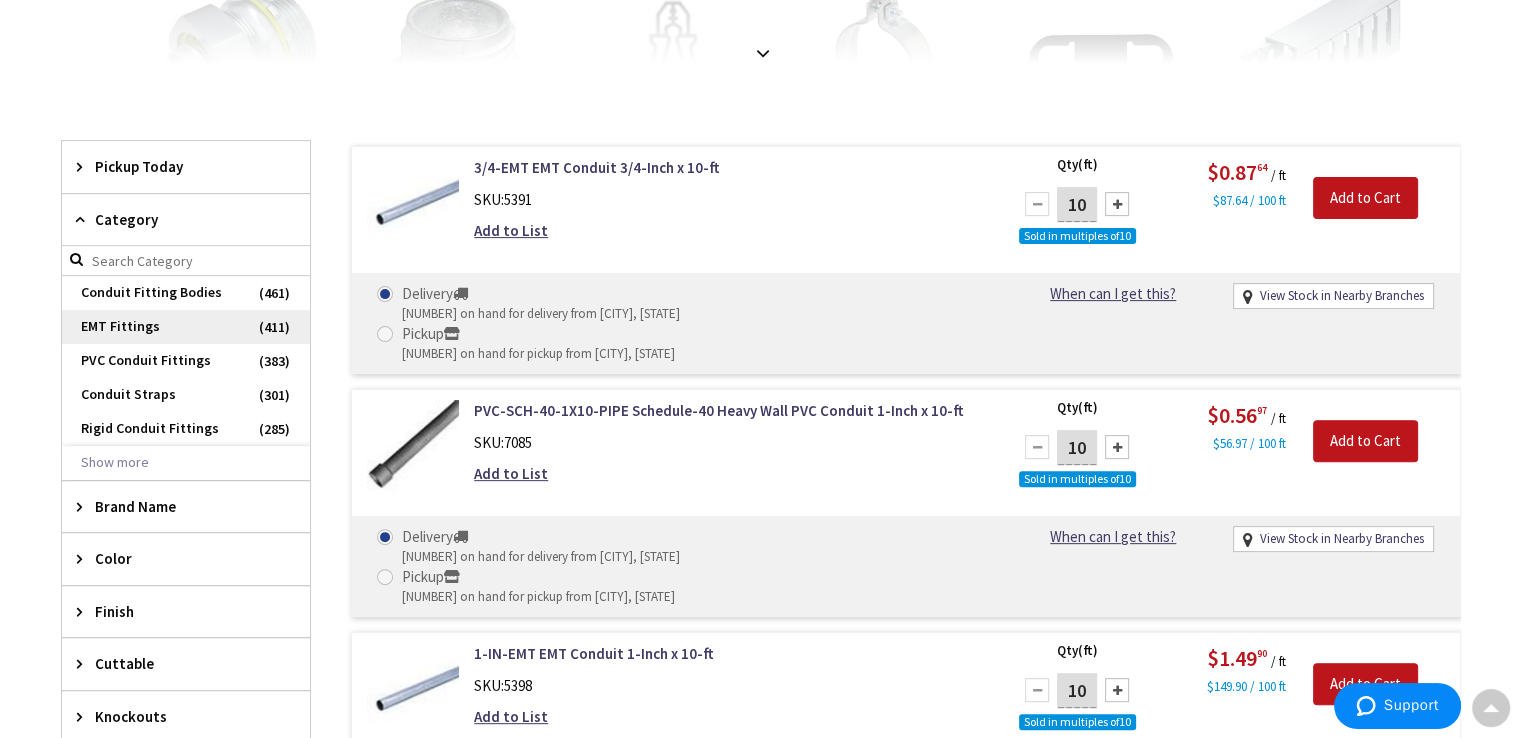click on "EMT Fittings" at bounding box center (186, 327) 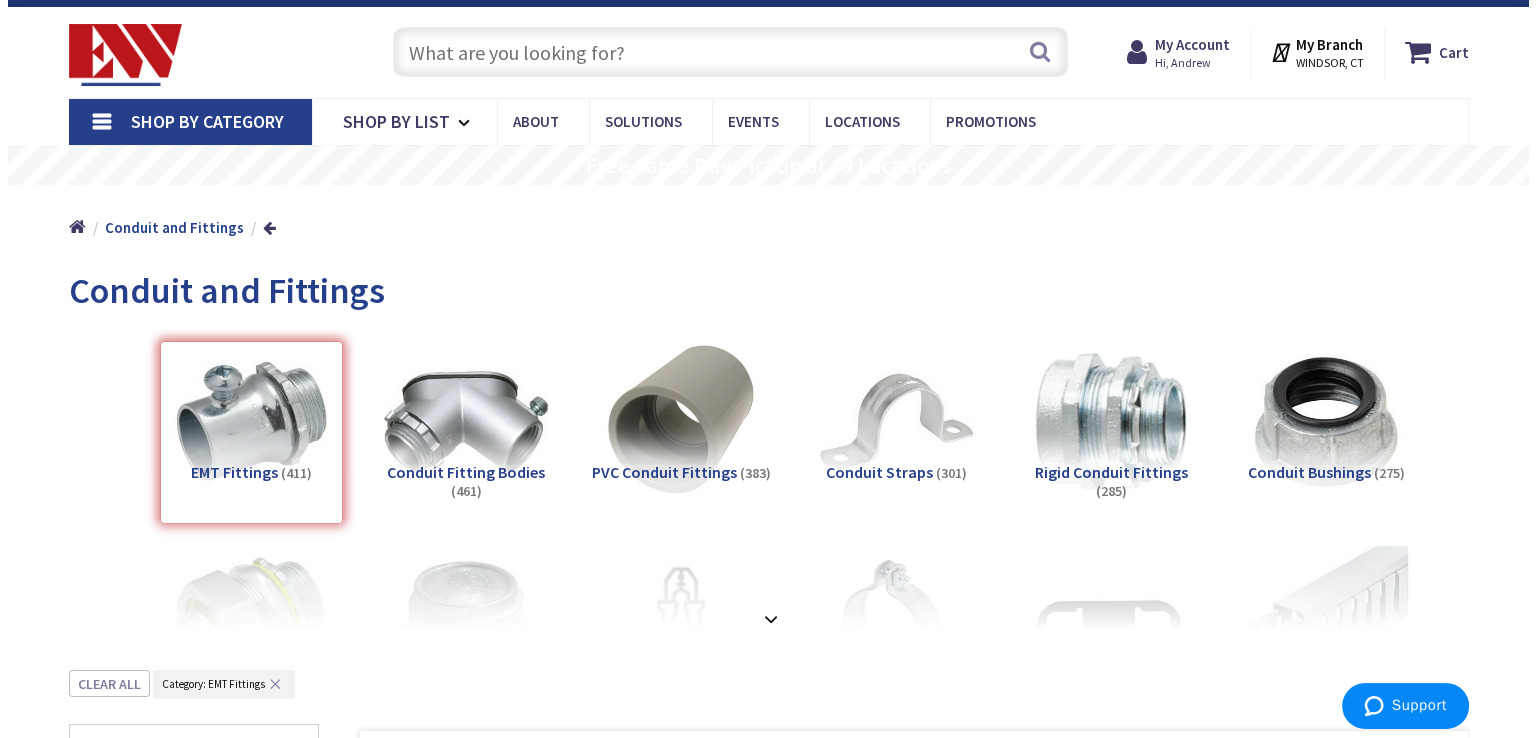 scroll, scrollTop: 0, scrollLeft: 0, axis: both 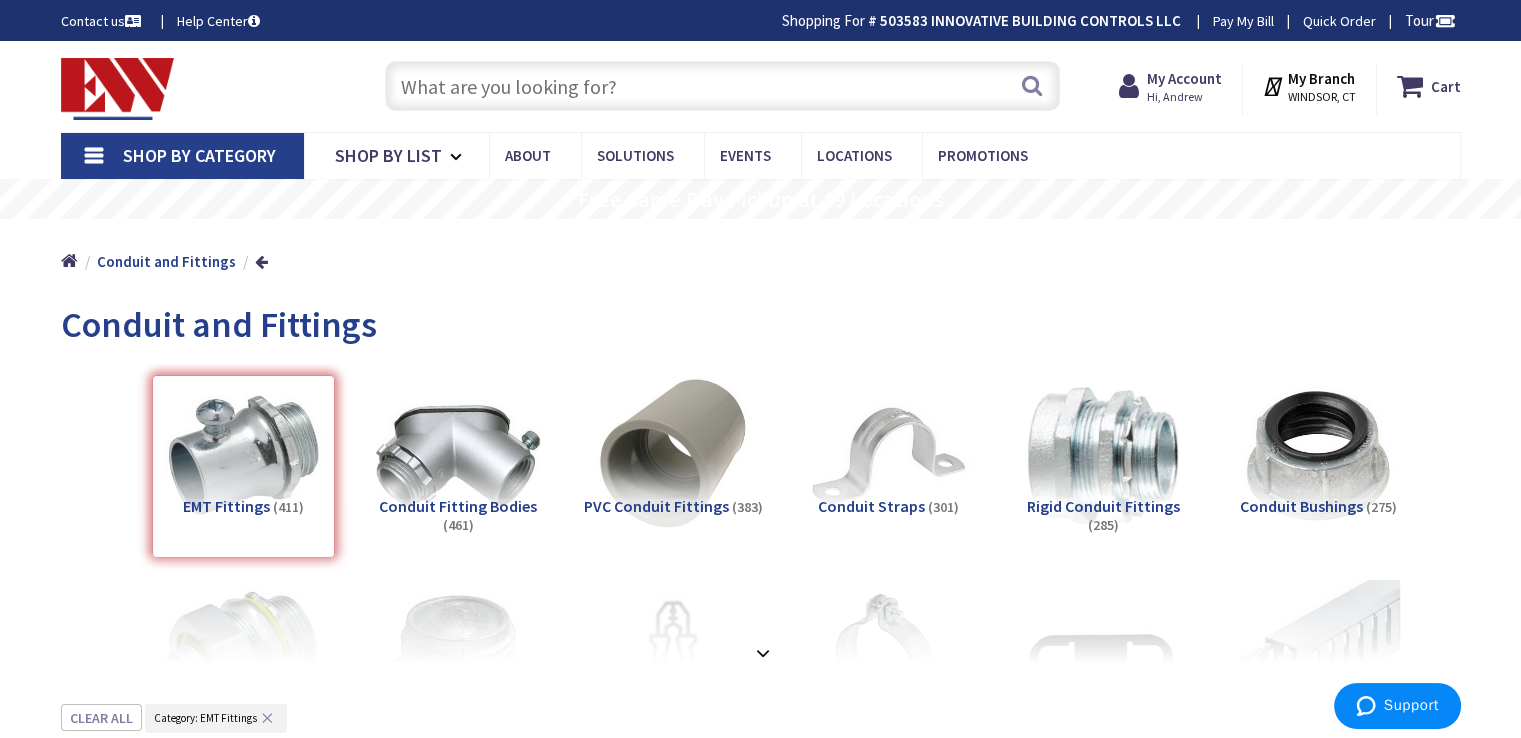click on "WINDSOR, CT" at bounding box center (1322, 97) 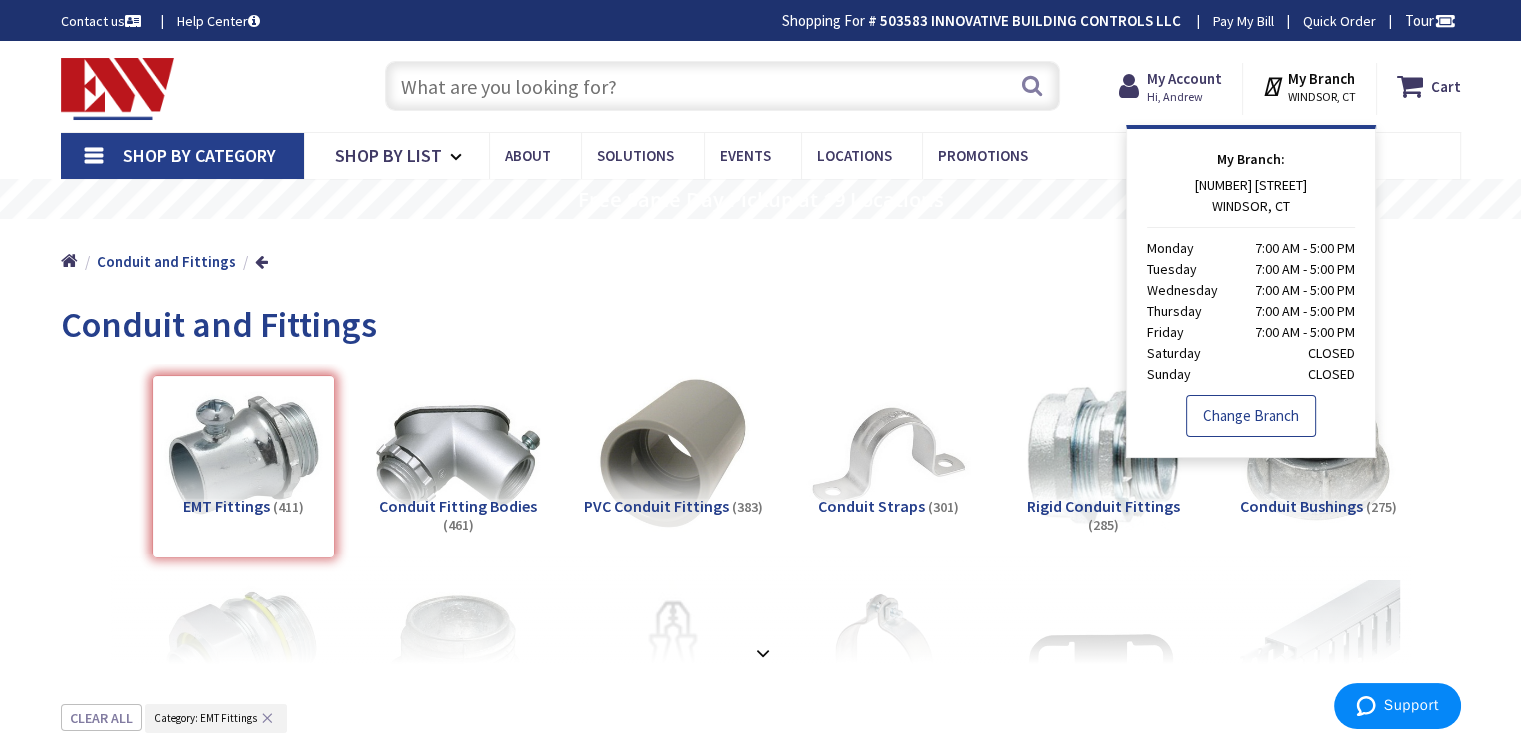 click on "Change Branch" at bounding box center [1251, 416] 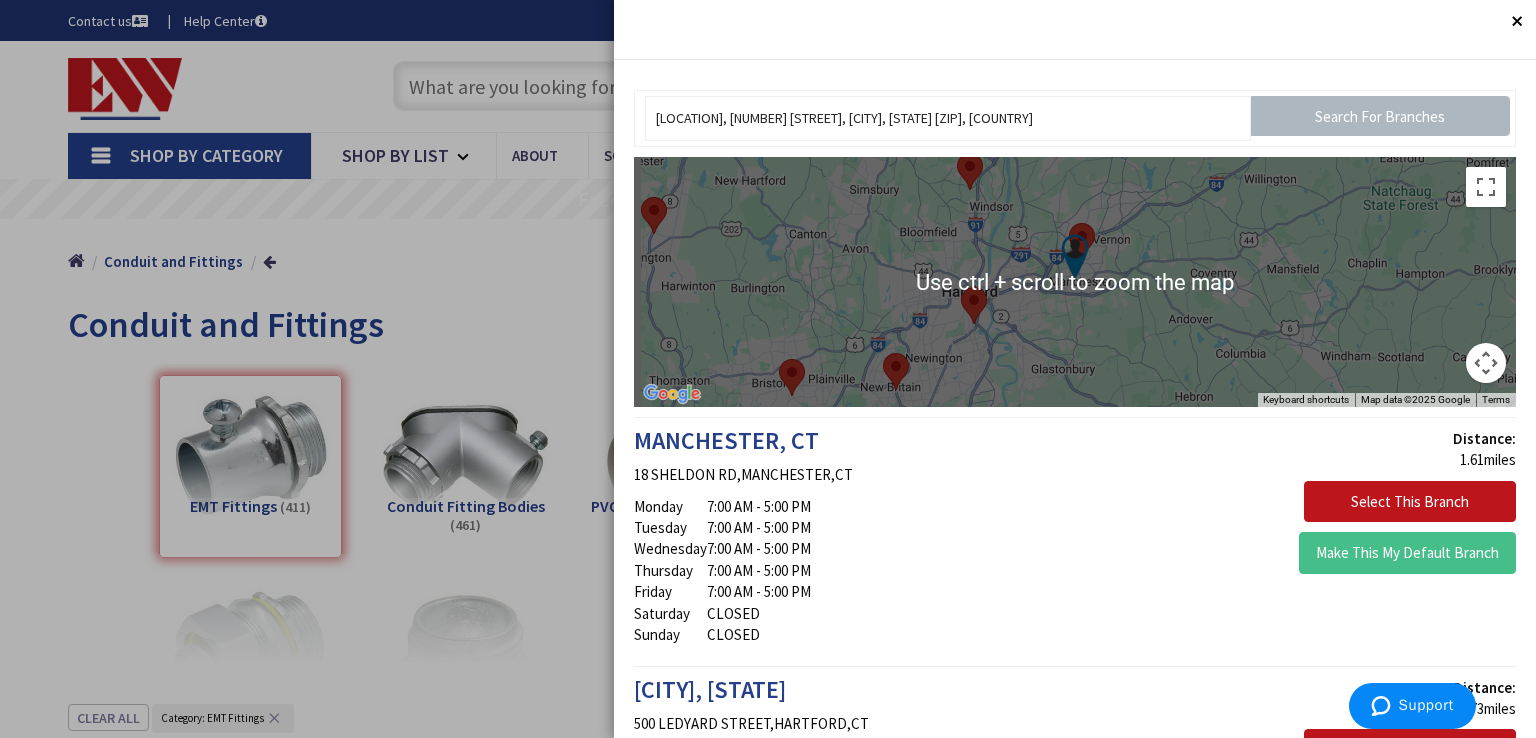 click at bounding box center (1075, 282) 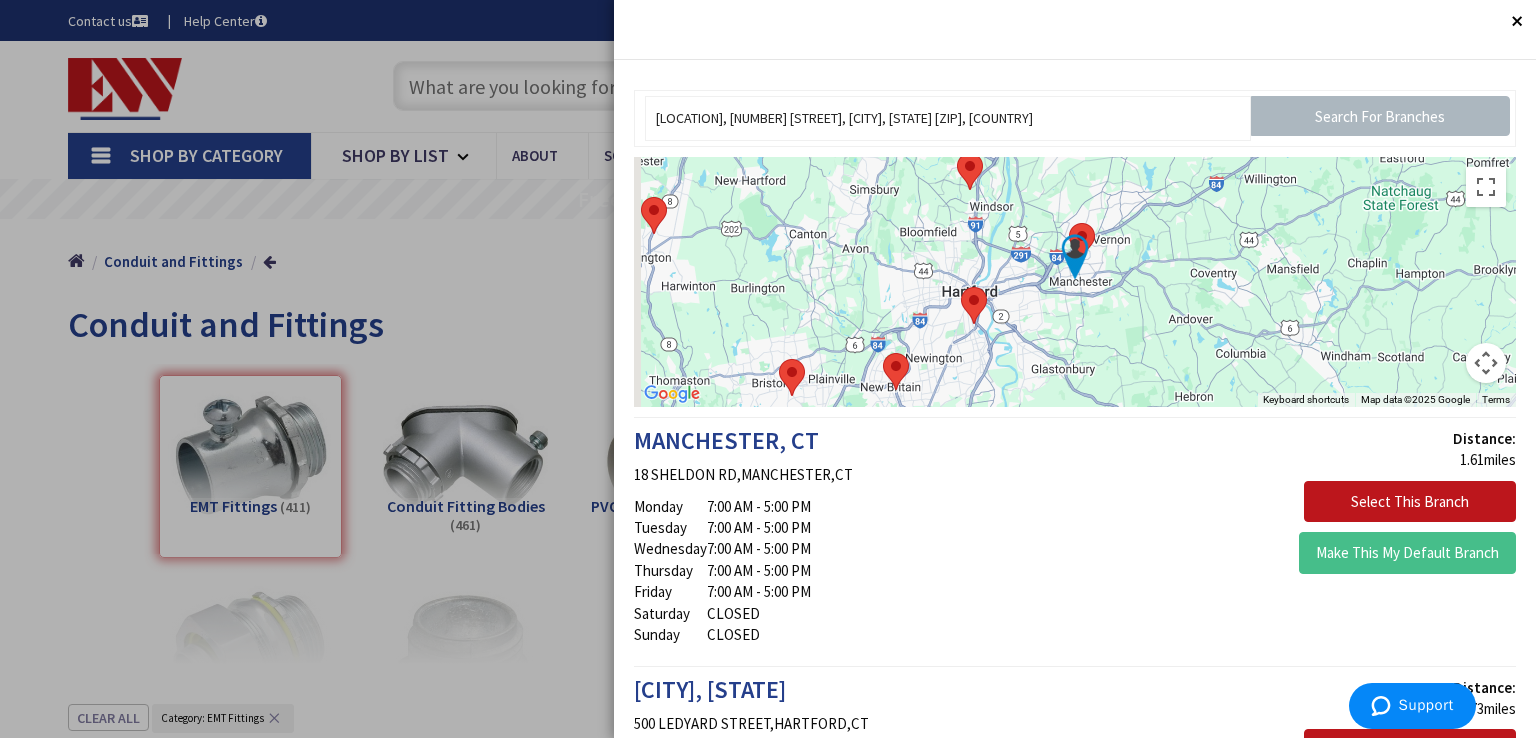 click at bounding box center [1075, 257] 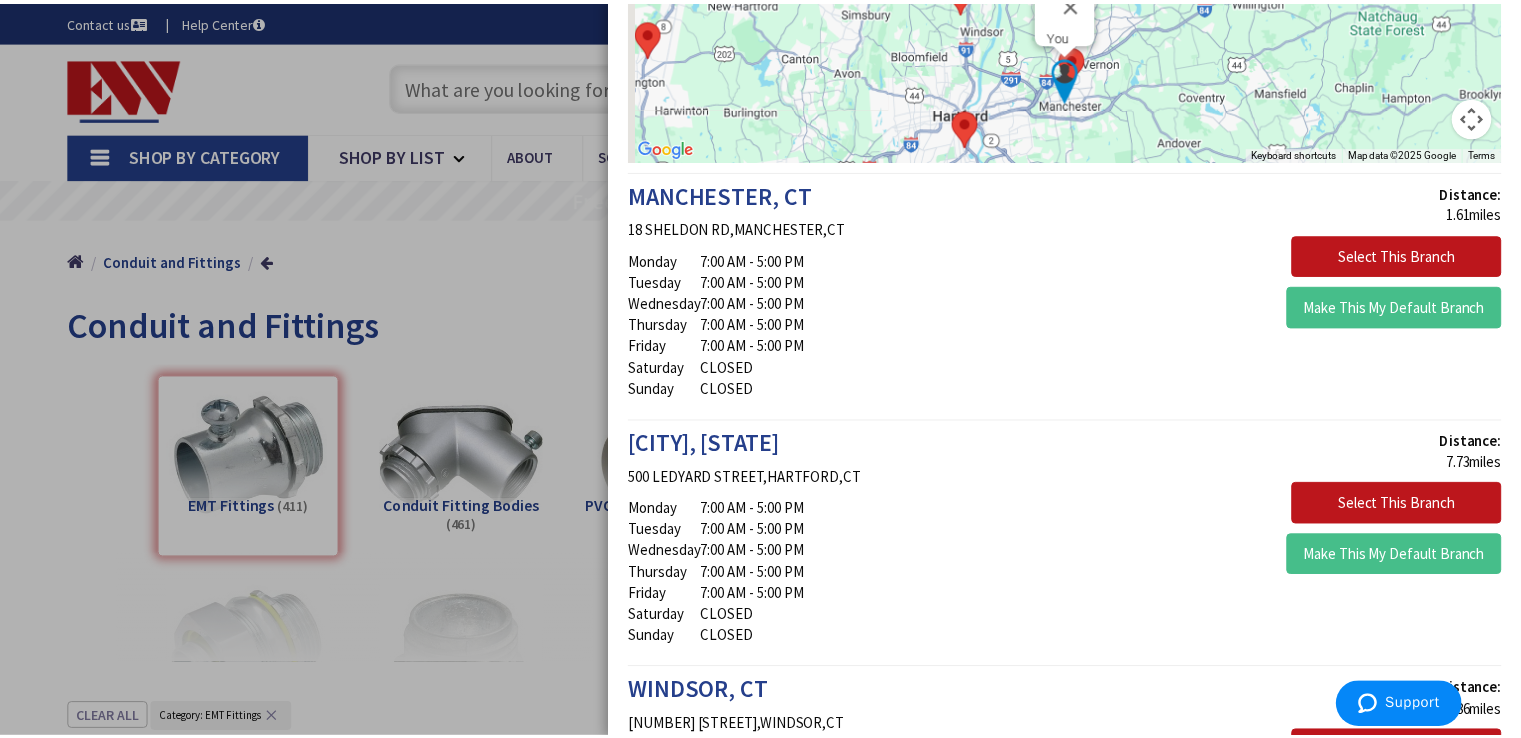 scroll, scrollTop: 212, scrollLeft: 0, axis: vertical 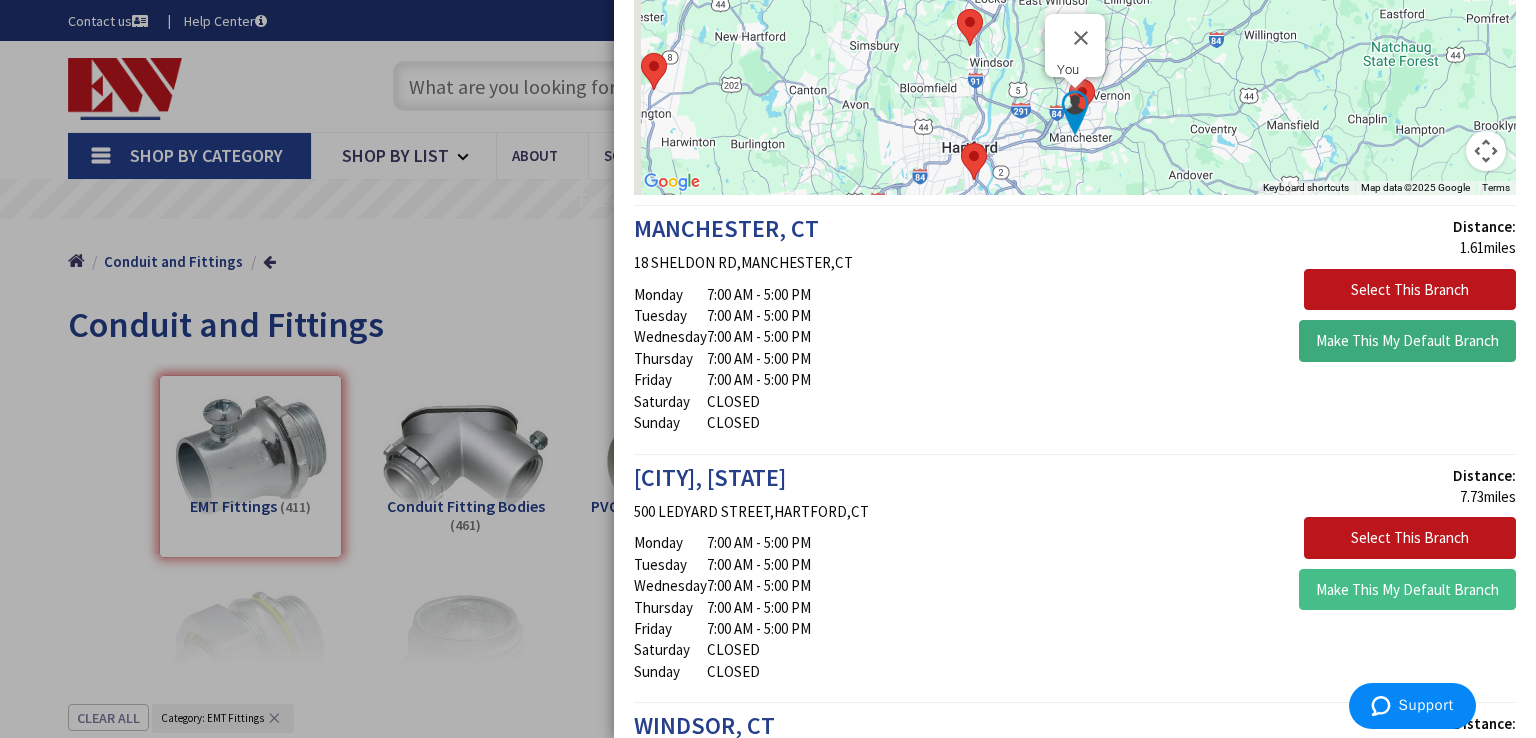 click on "Make This My Default Branch" at bounding box center (1407, 341) 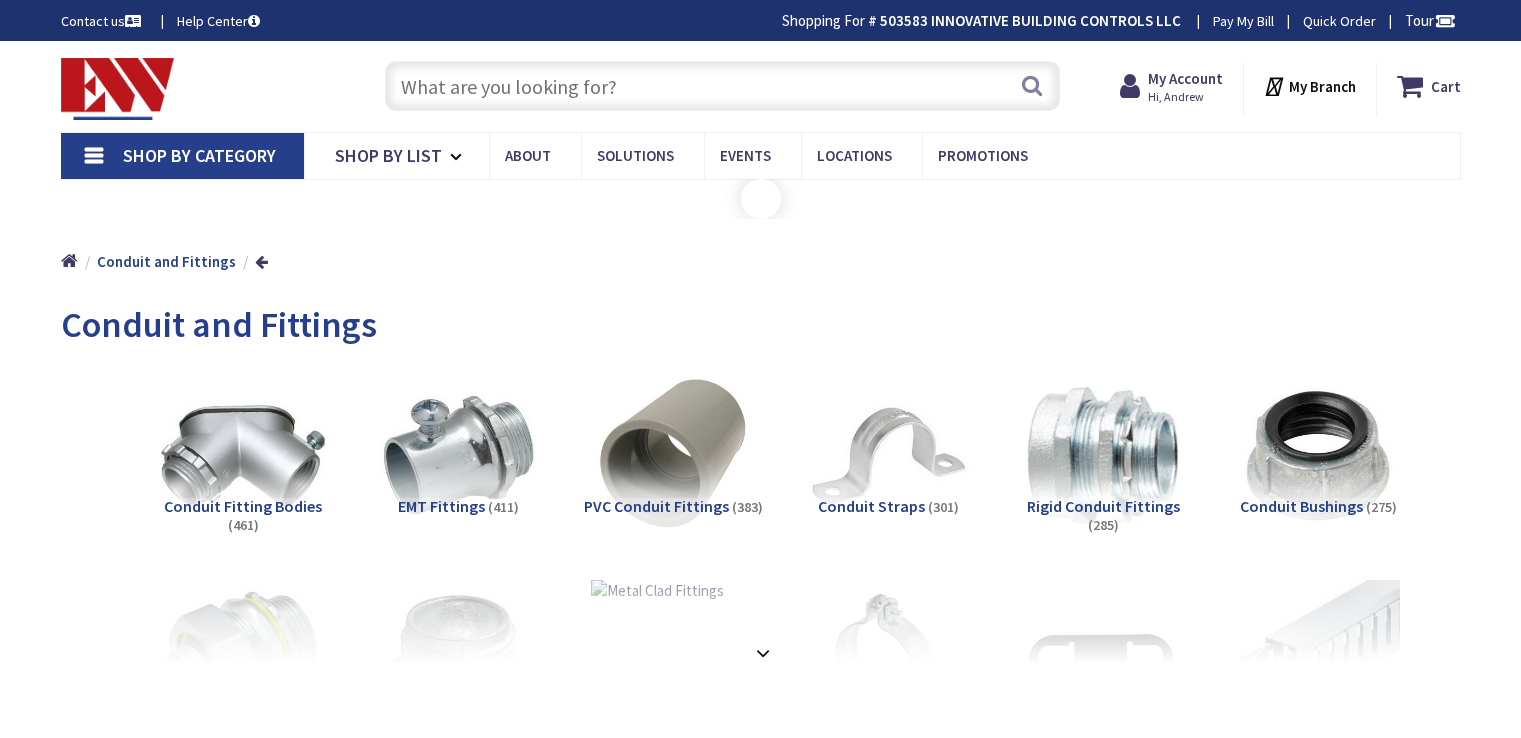 scroll, scrollTop: 0, scrollLeft: 0, axis: both 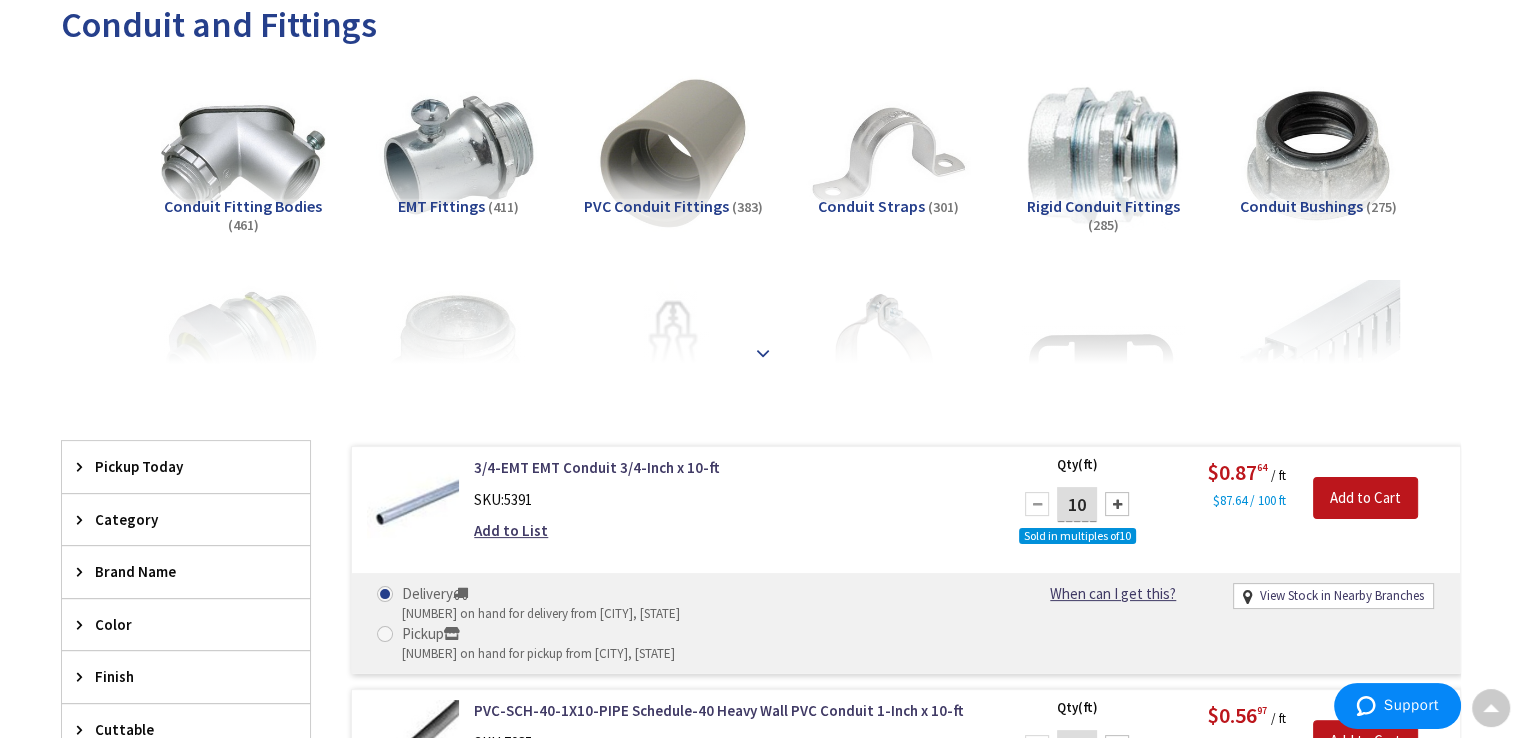 click at bounding box center [763, 353] 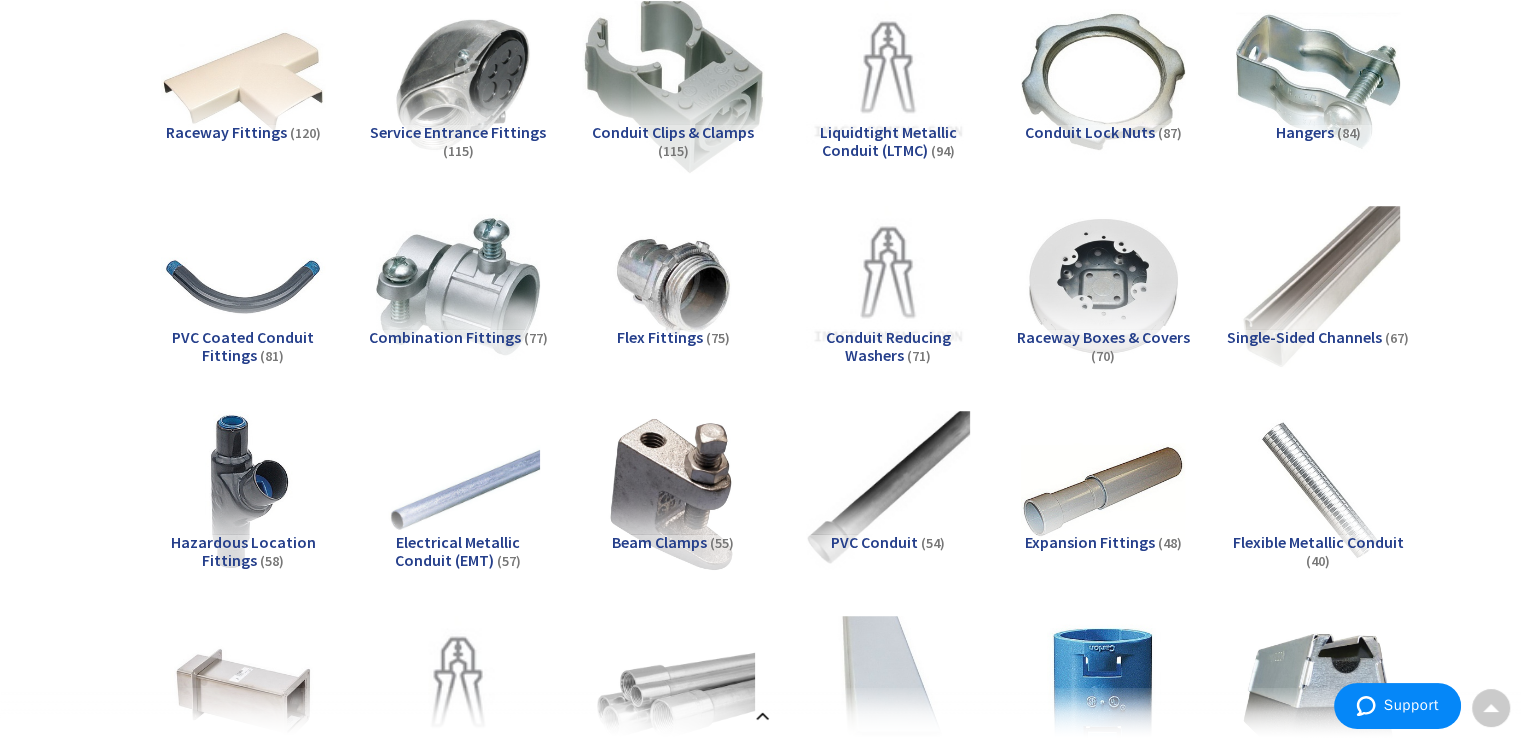 scroll, scrollTop: 900, scrollLeft: 0, axis: vertical 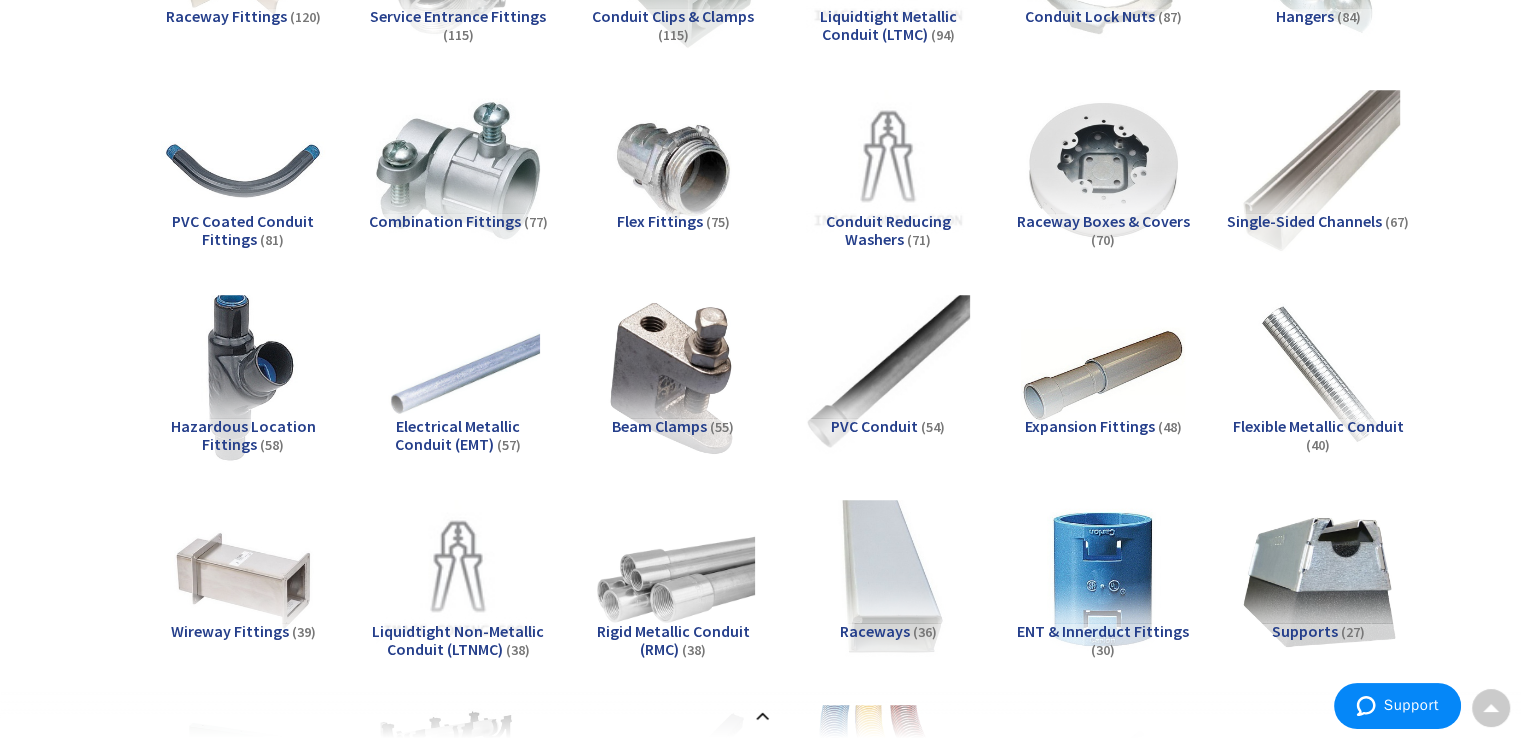 click at bounding box center (242, 375) 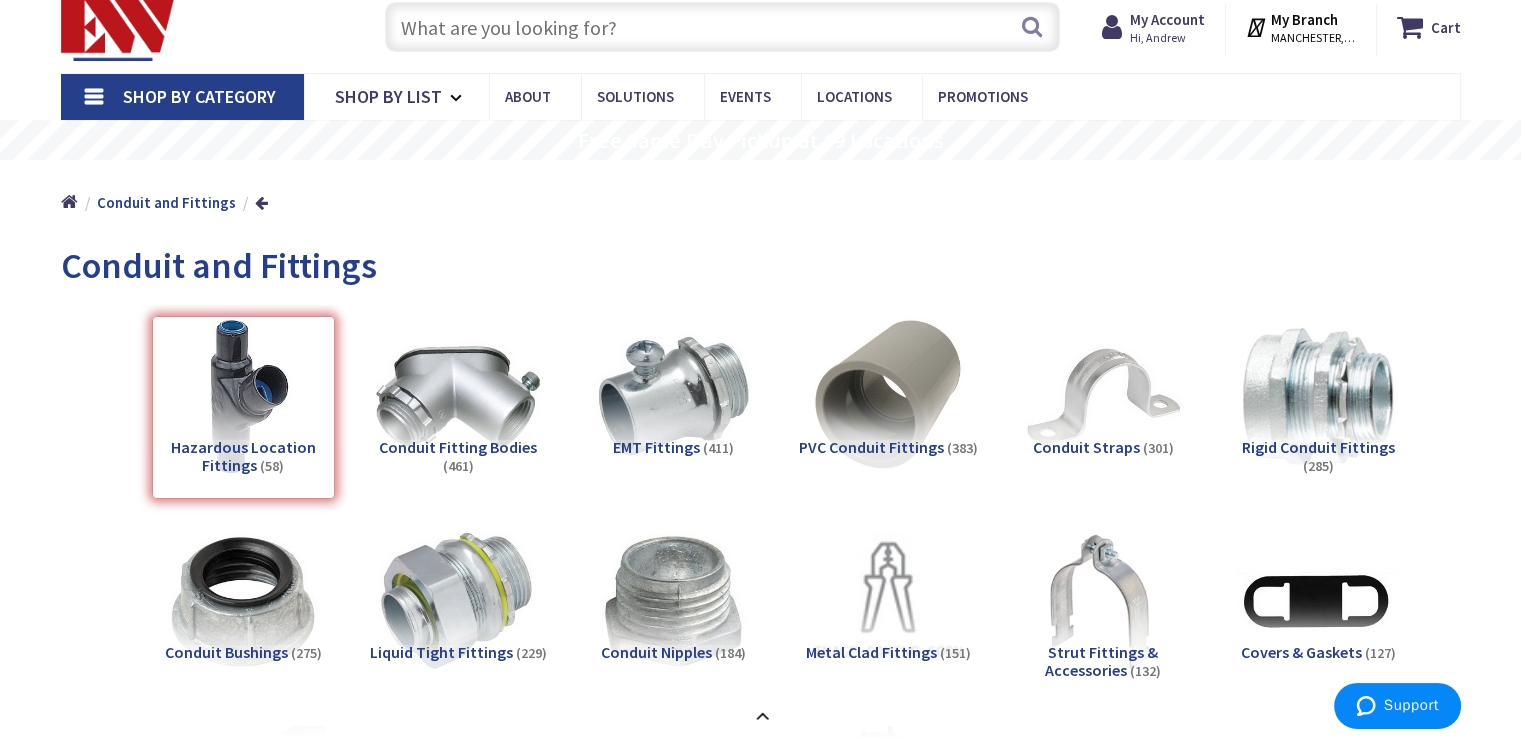 scroll, scrollTop: 0, scrollLeft: 0, axis: both 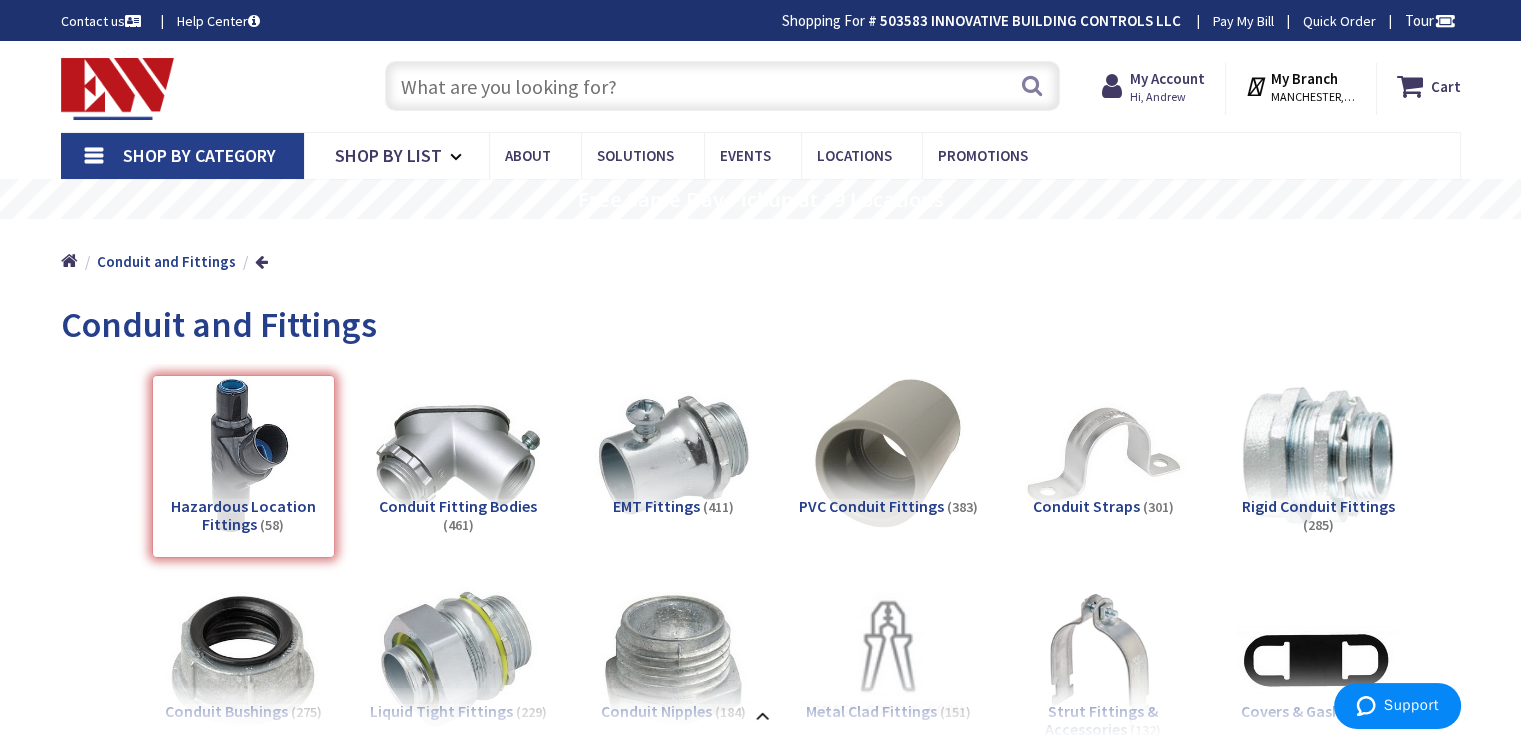 click on "Shop By Category" at bounding box center (182, 156) 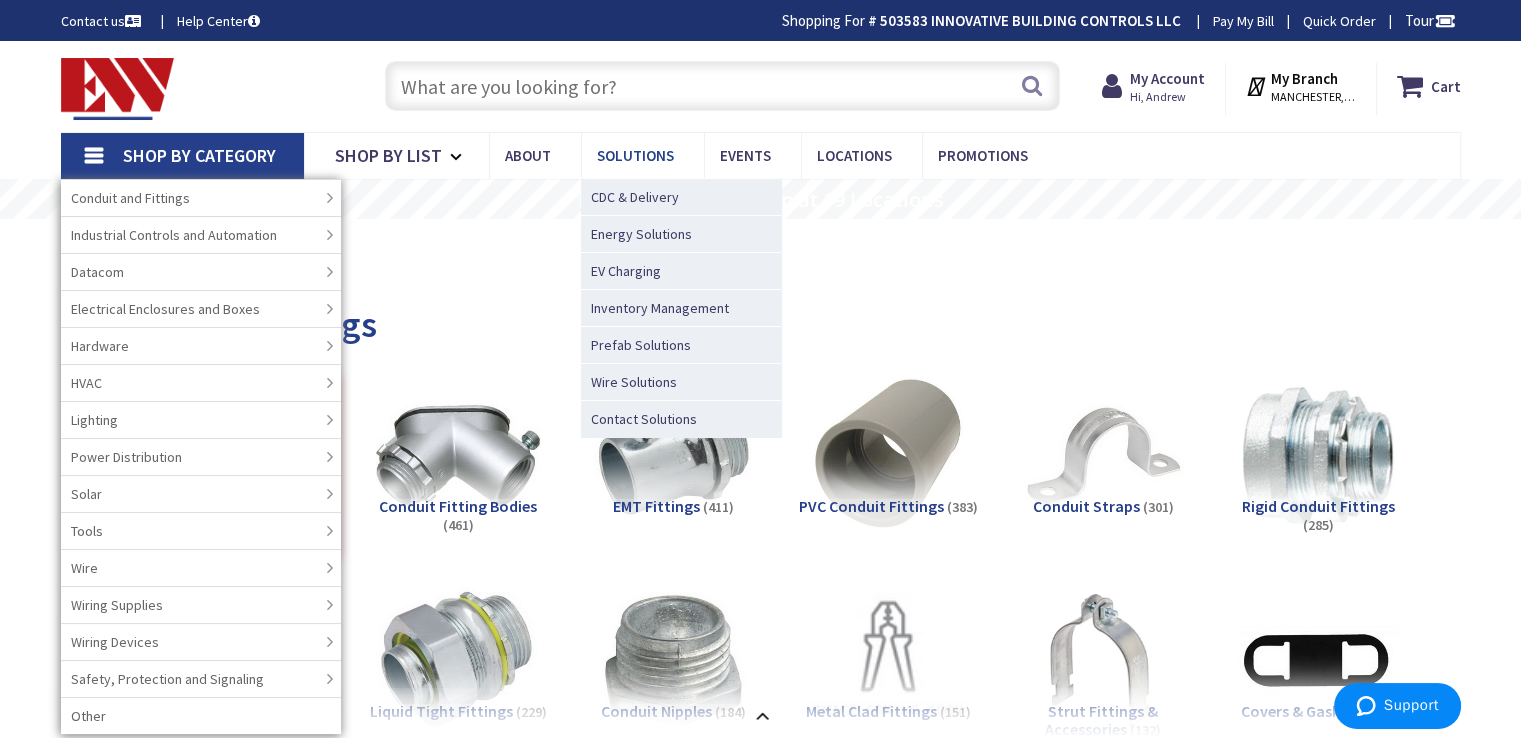 drag, startPoint x: 912, startPoint y: 323, endPoint x: 590, endPoint y: 164, distance: 359.11697 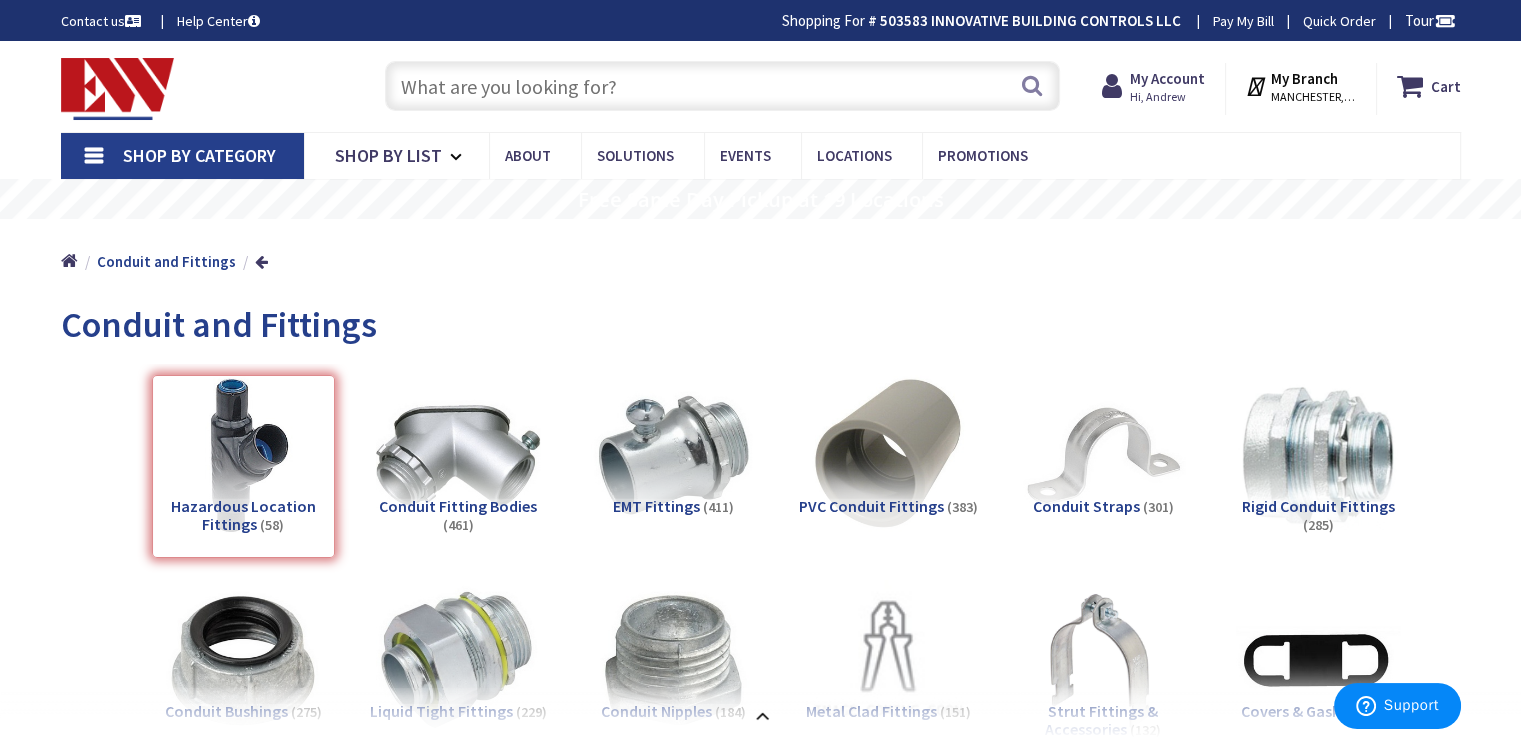 drag, startPoint x: 74, startPoint y: 157, endPoint x: 93, endPoint y: 155, distance: 19.104973 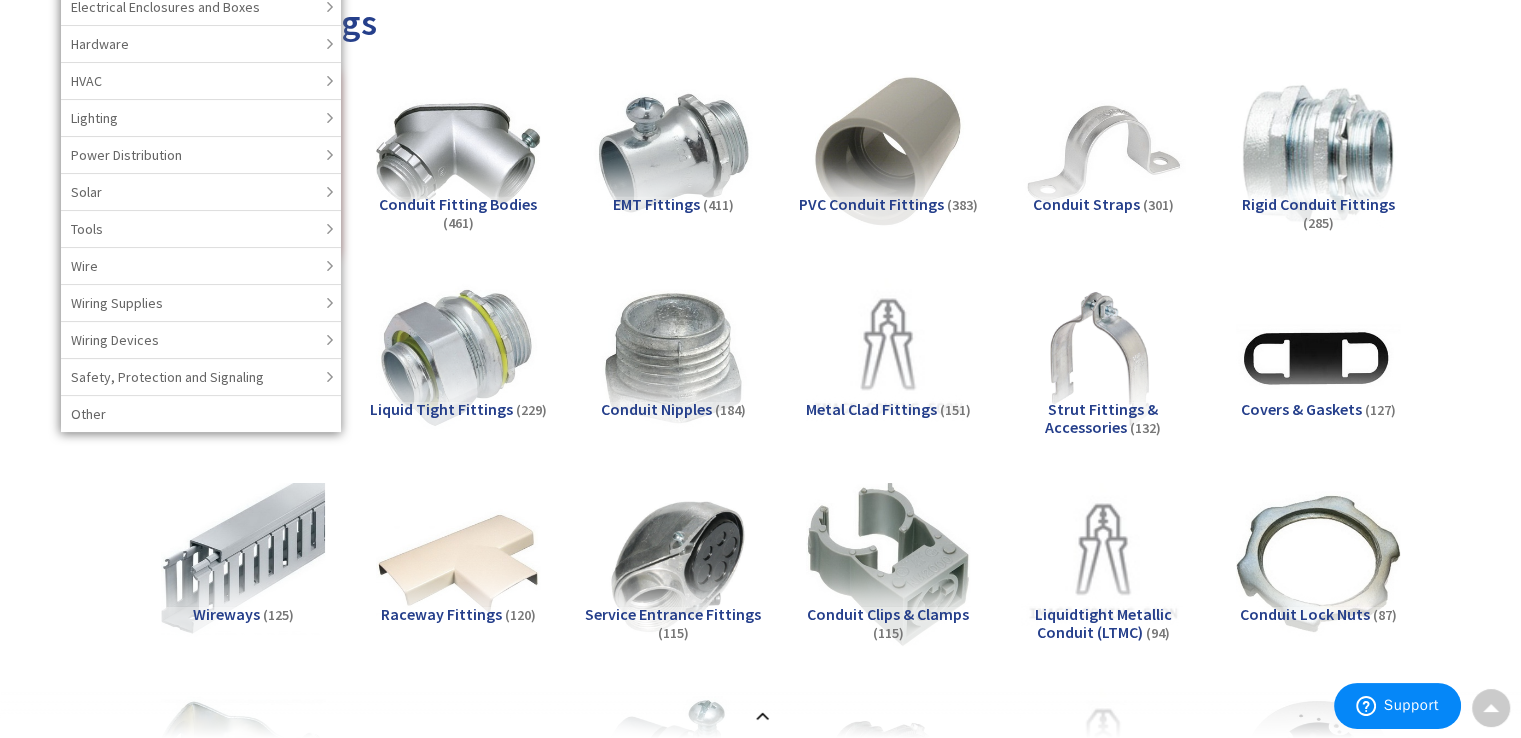 scroll, scrollTop: 300, scrollLeft: 0, axis: vertical 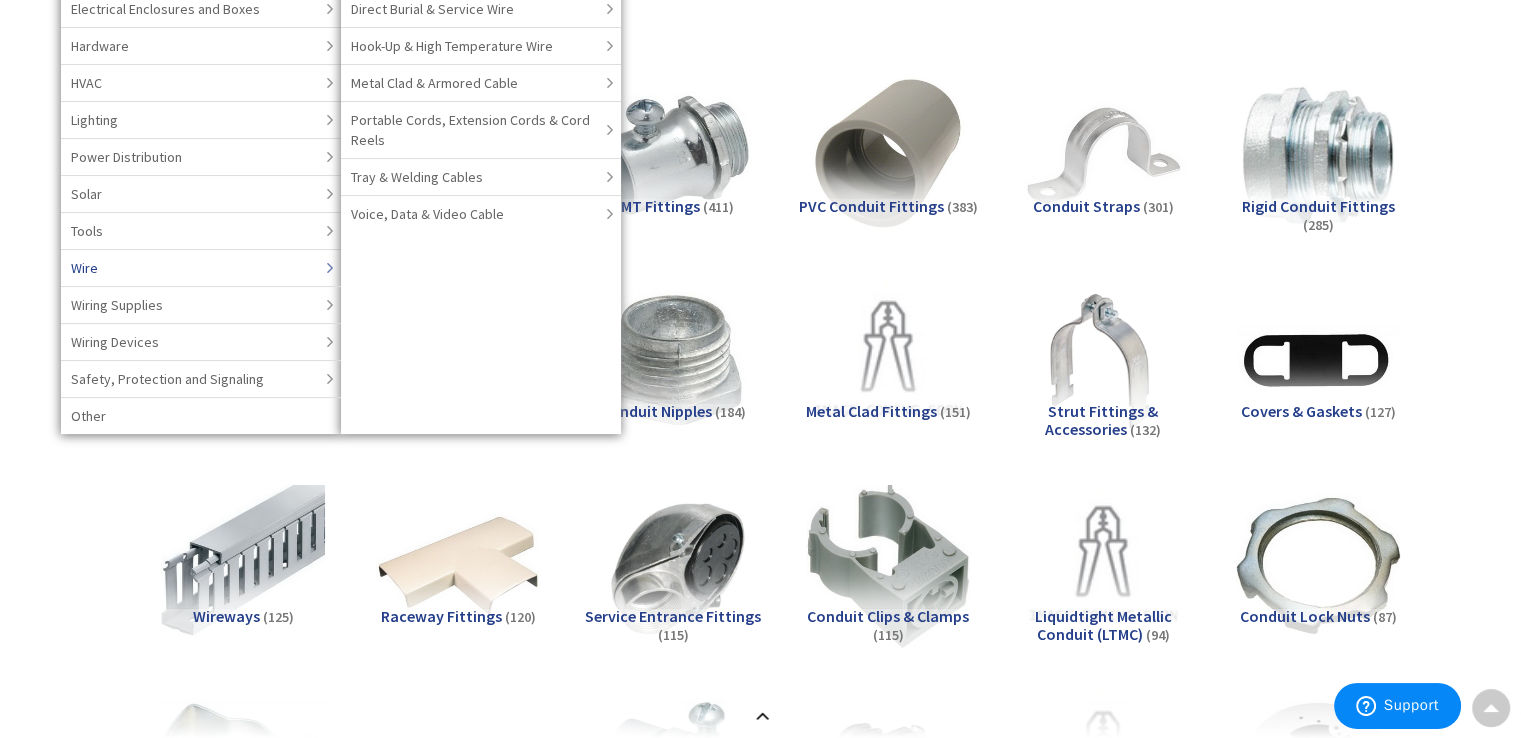 click on "Wire" at bounding box center (201, 267) 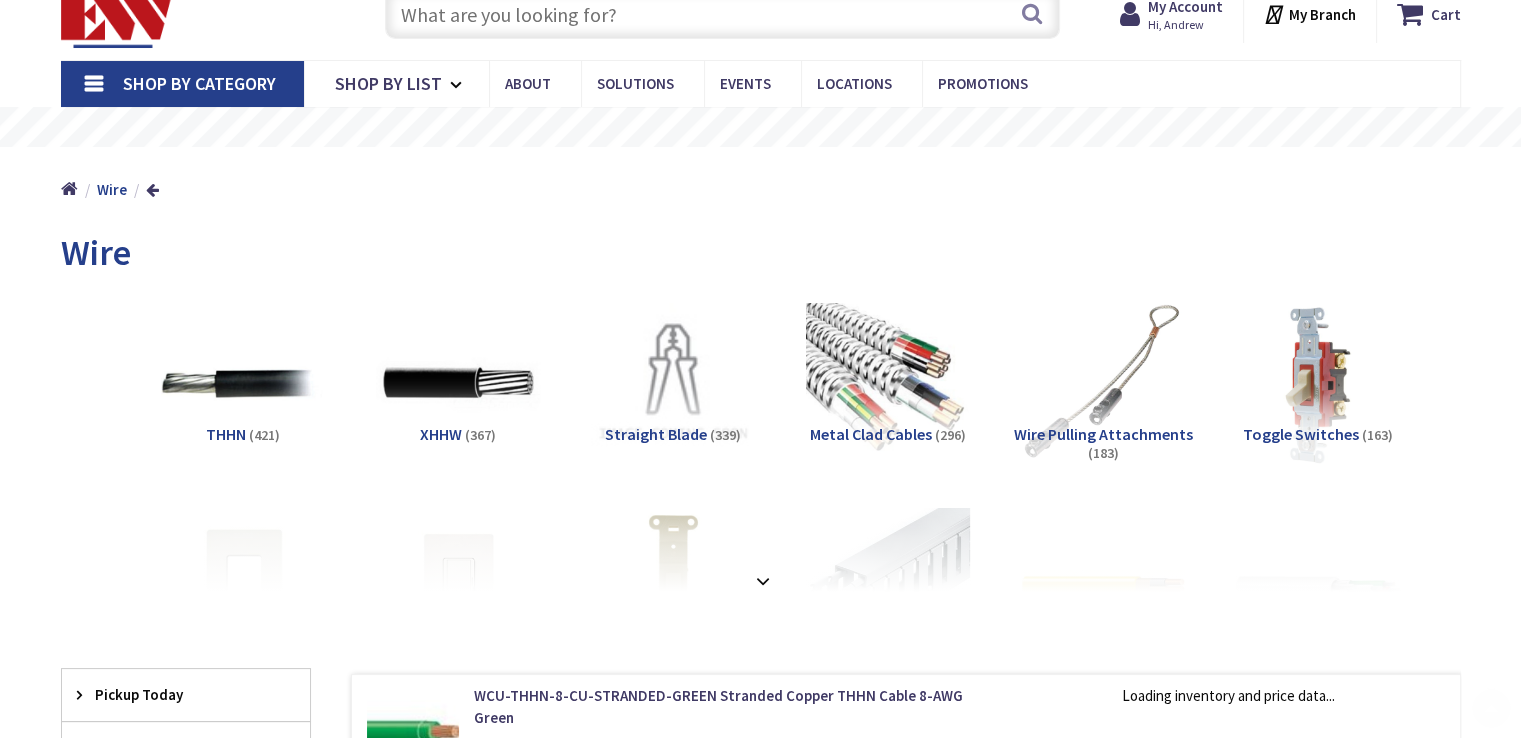 scroll, scrollTop: 200, scrollLeft: 0, axis: vertical 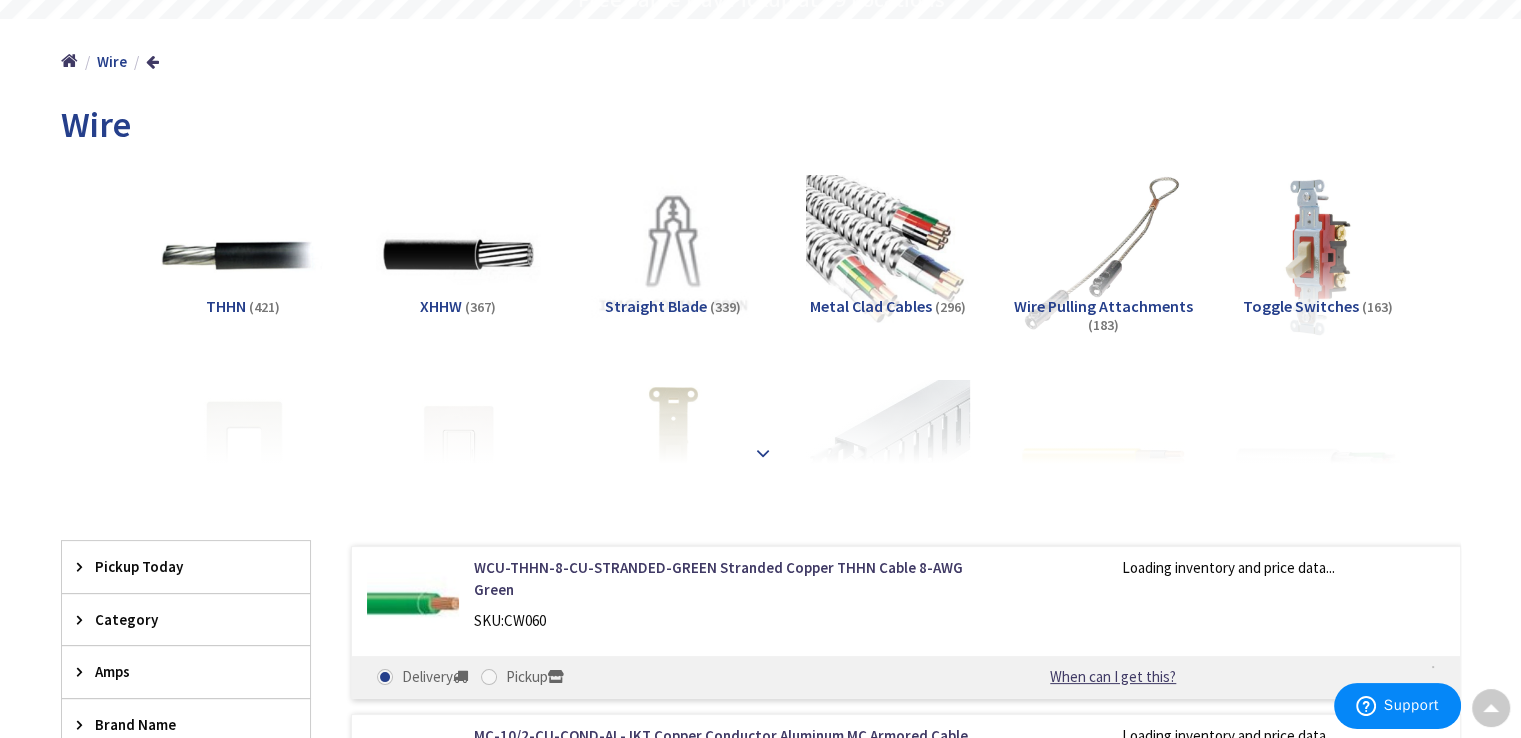 click at bounding box center [763, 453] 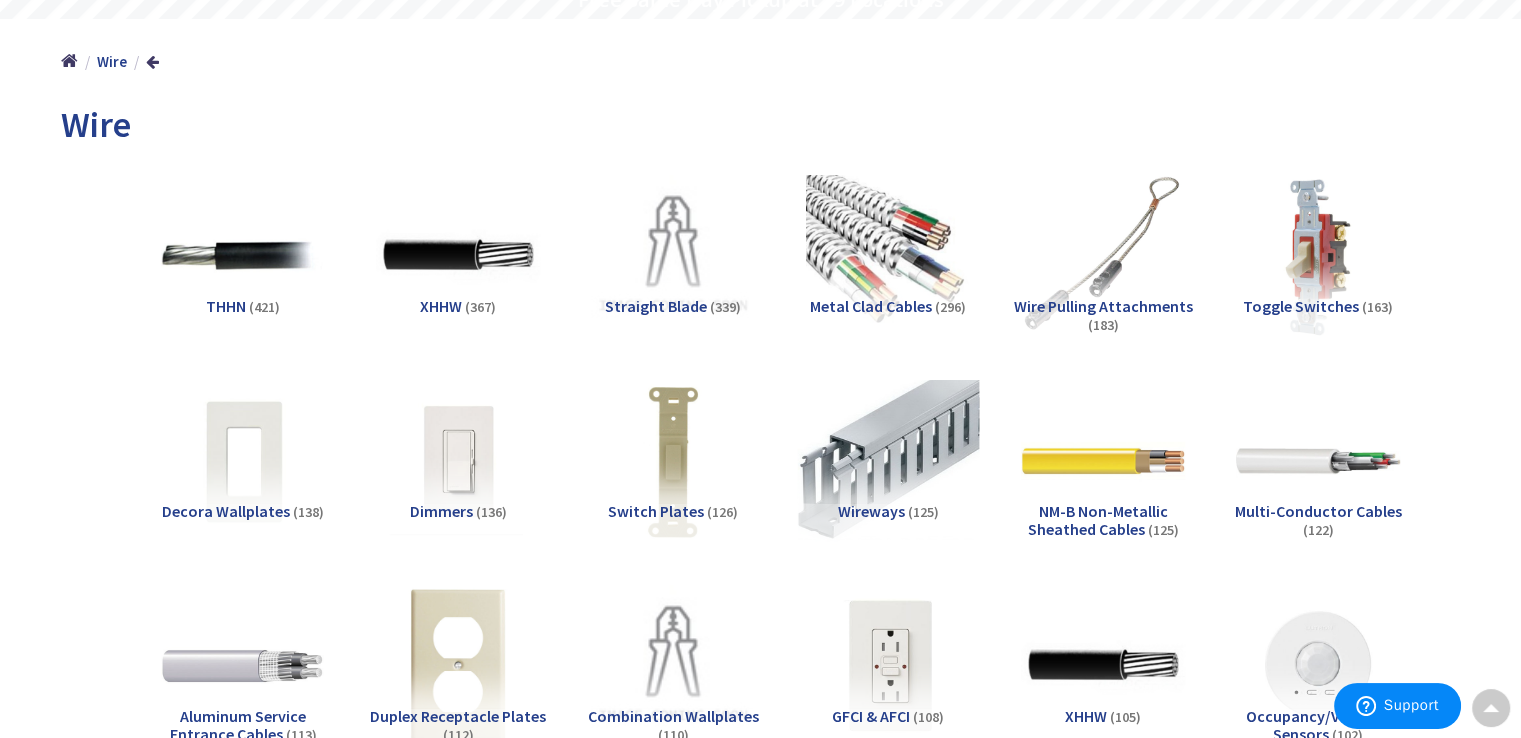 click at bounding box center (887, 460) 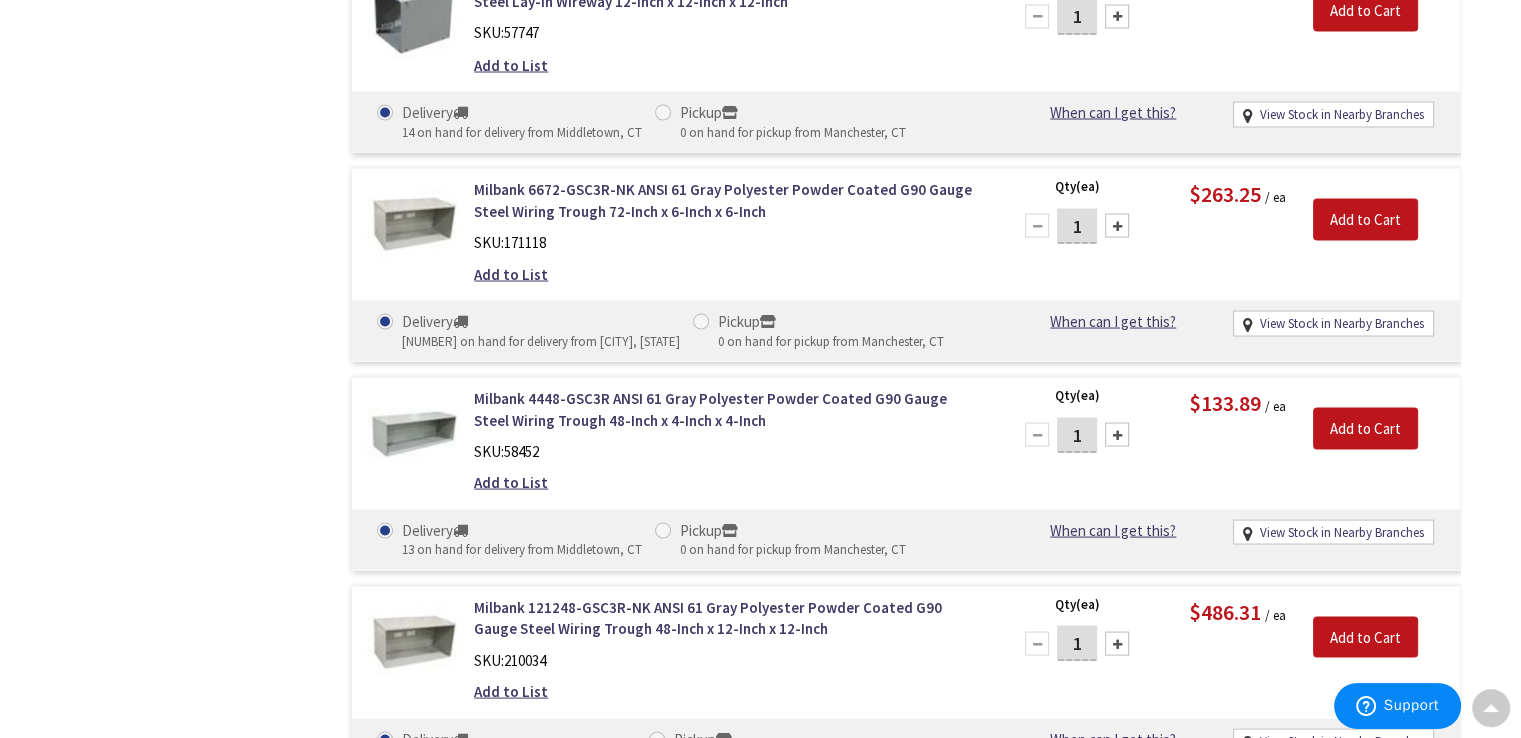 scroll, scrollTop: 10899, scrollLeft: 0, axis: vertical 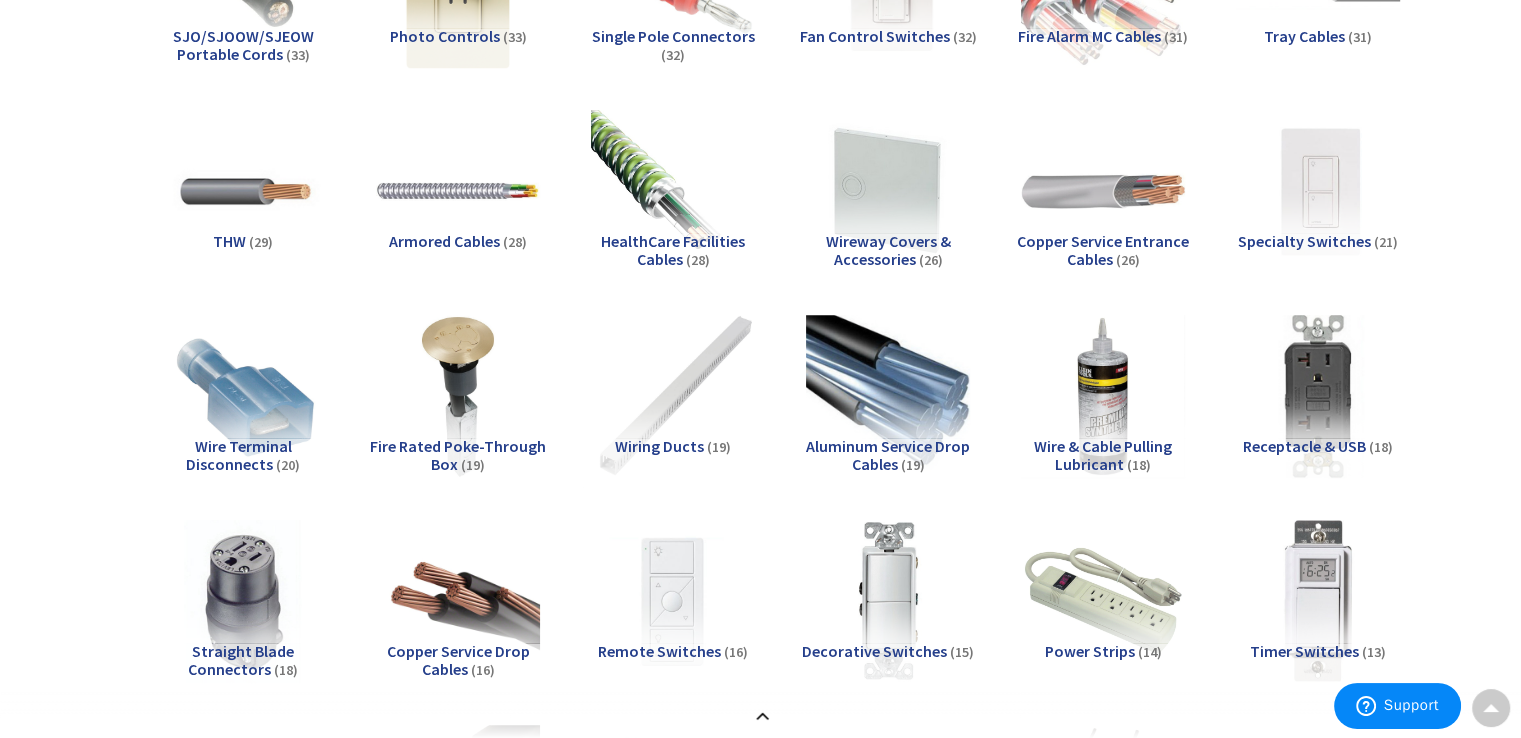 click at bounding box center [672, 395] 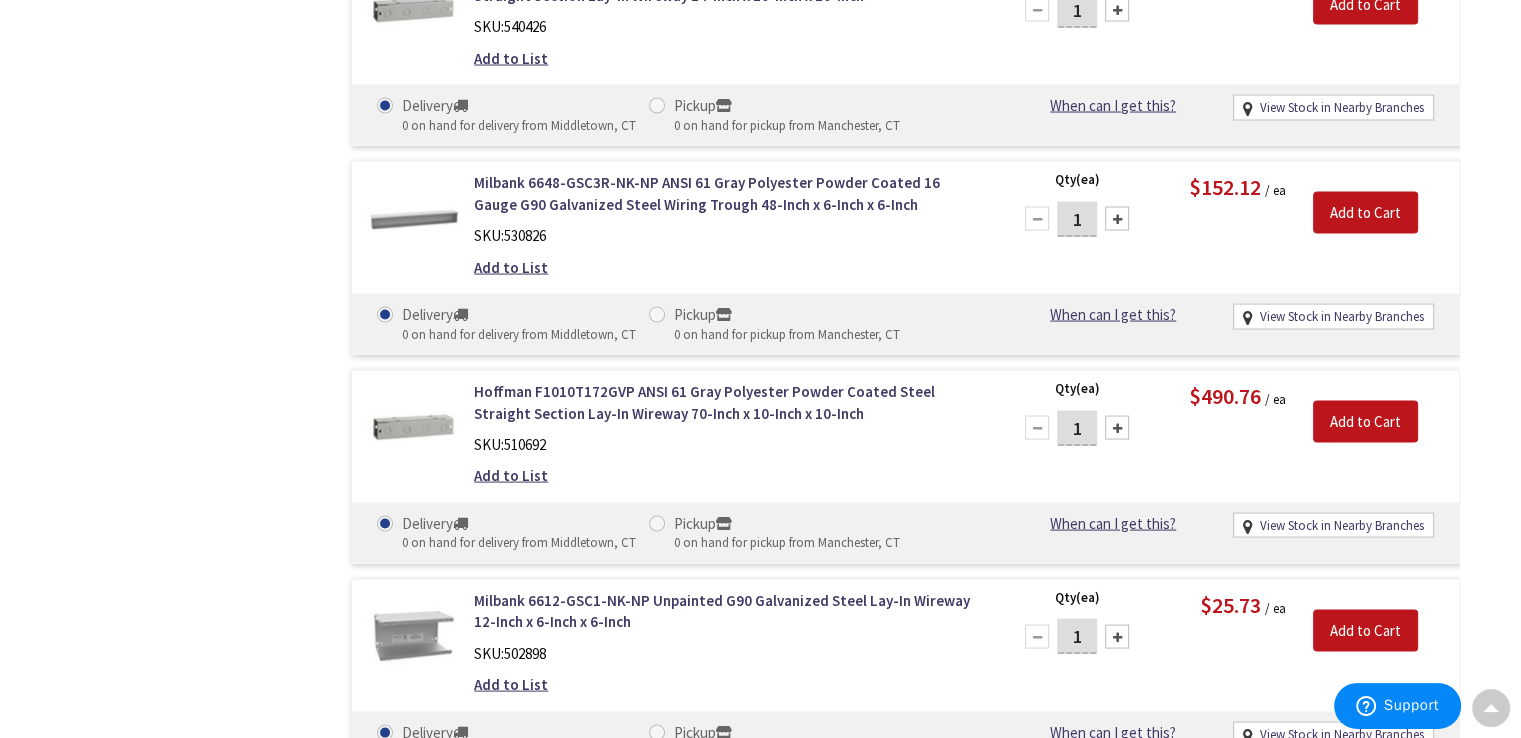 scroll, scrollTop: 18799, scrollLeft: 0, axis: vertical 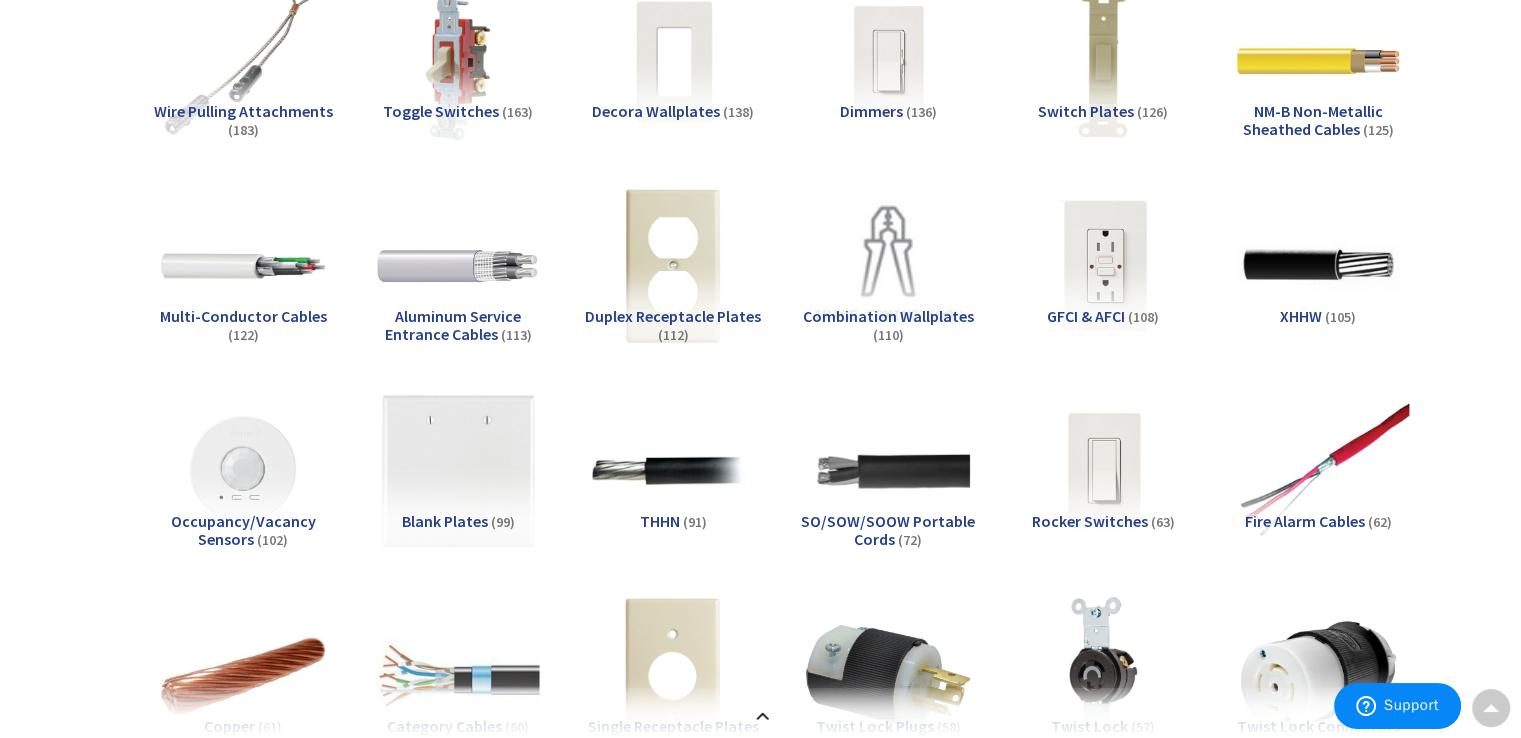 click at bounding box center [1317, 470] 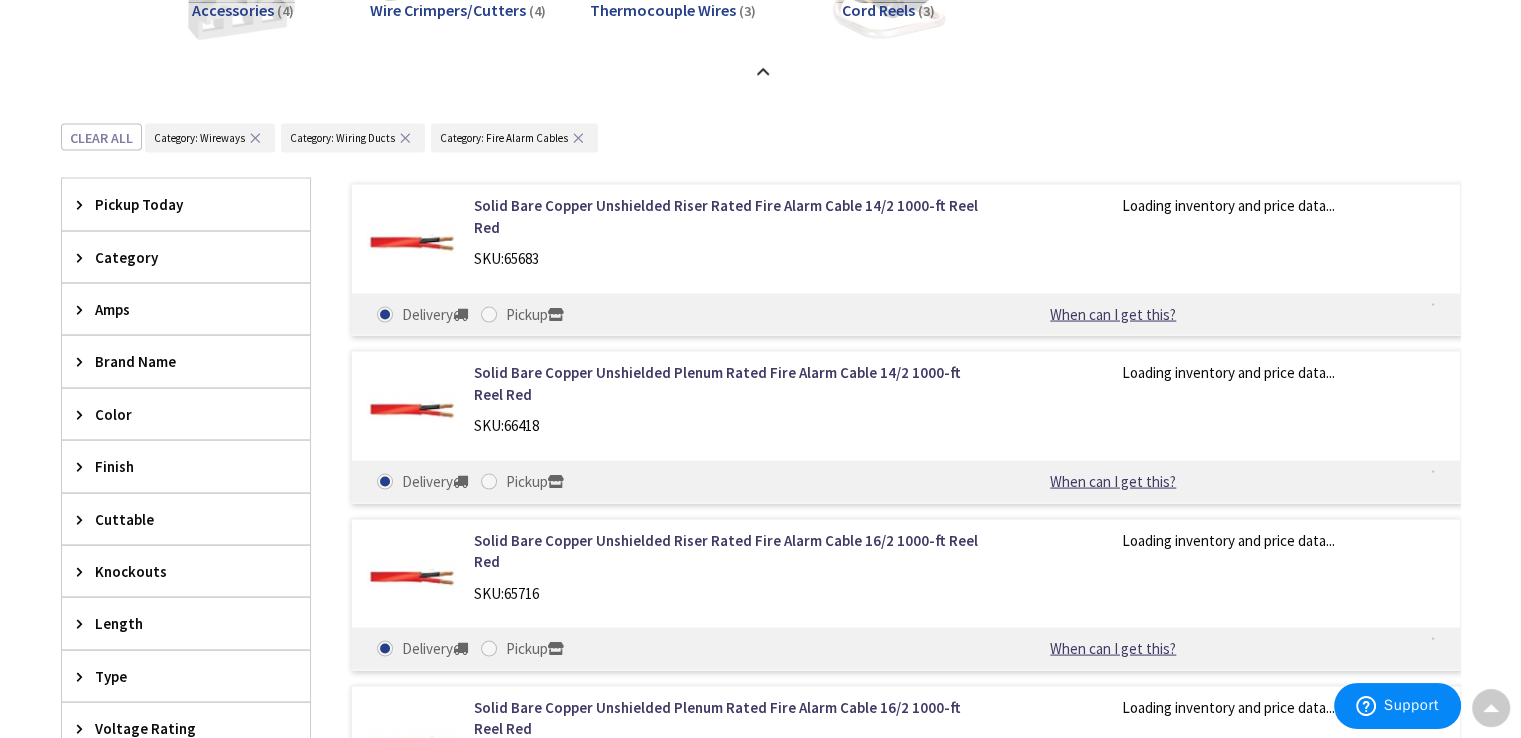 scroll, scrollTop: 3899, scrollLeft: 0, axis: vertical 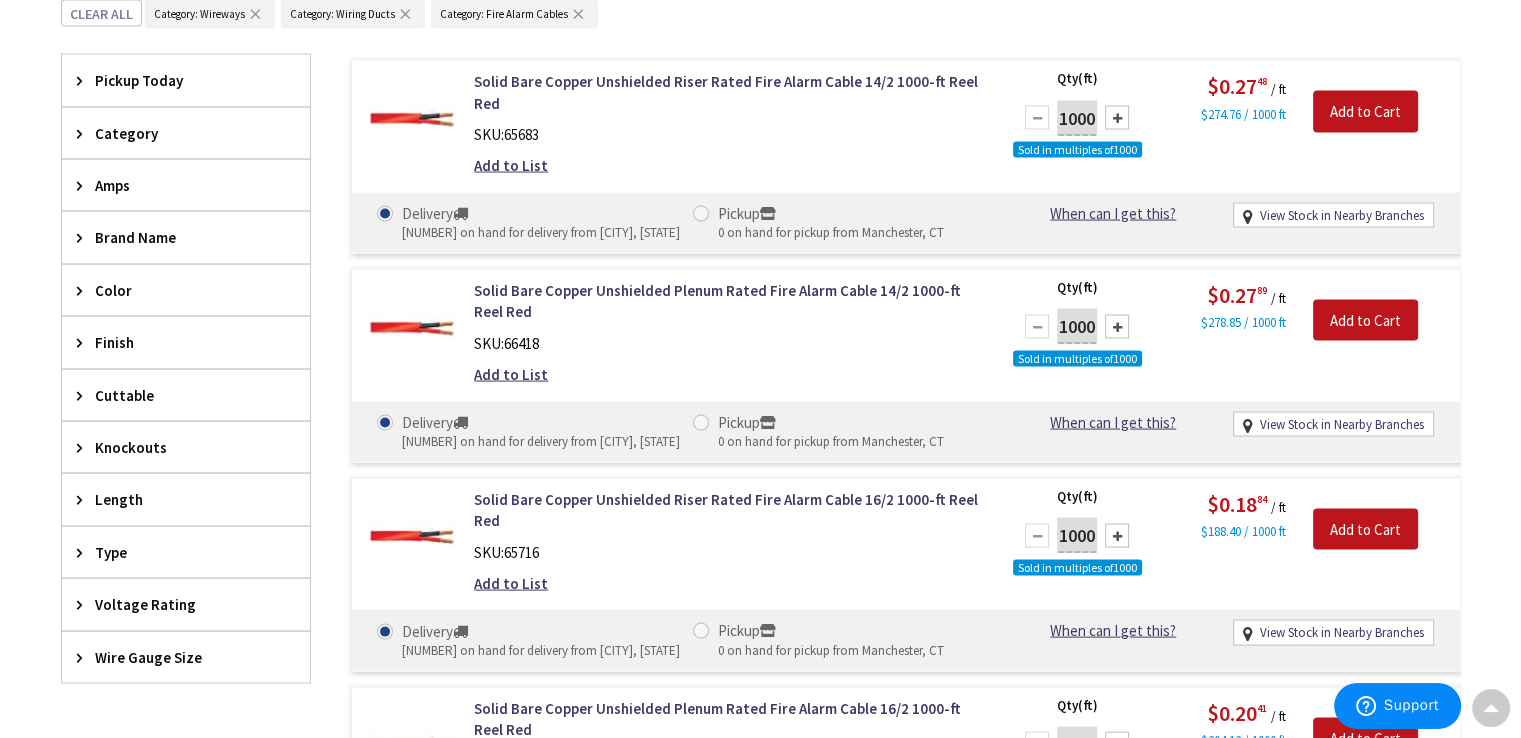 click at bounding box center [84, 237] 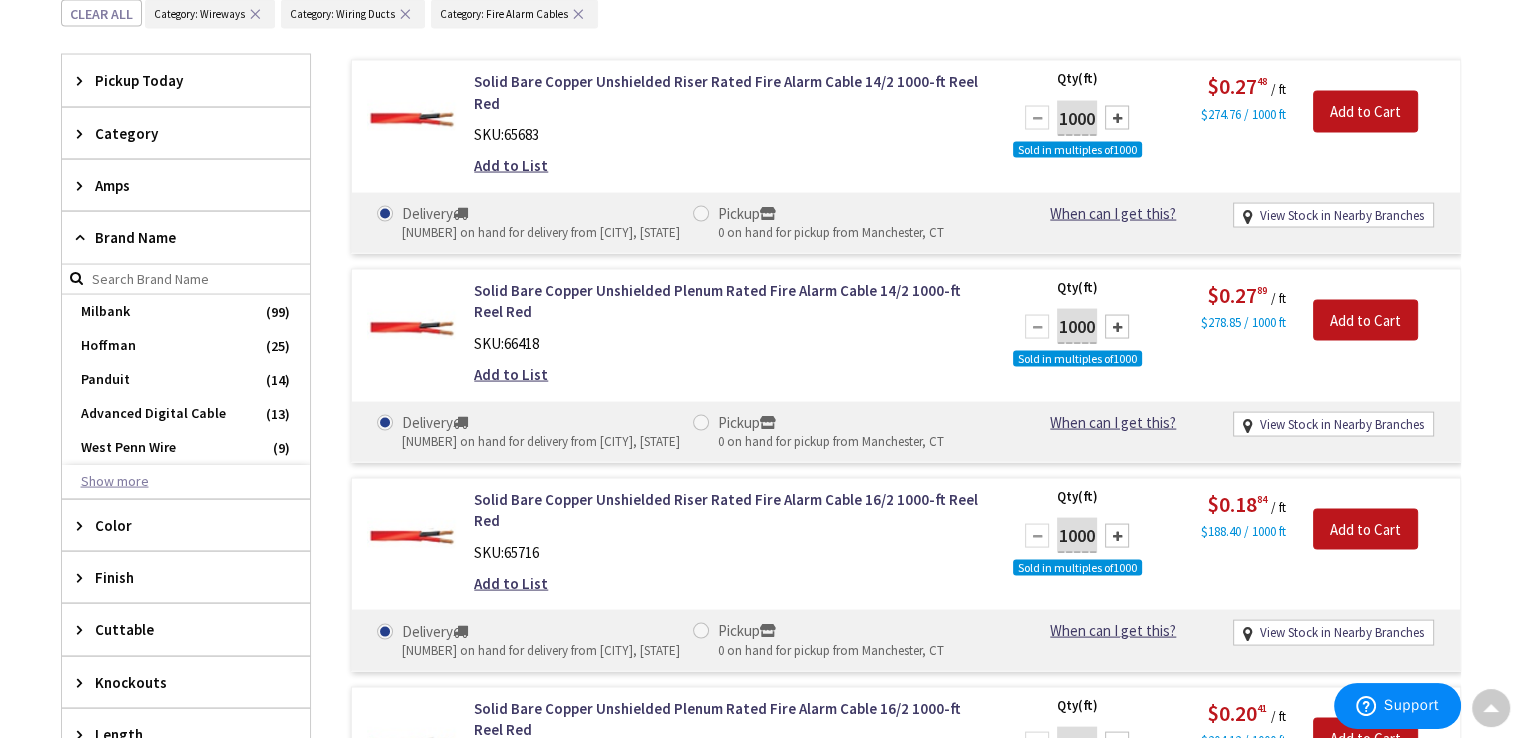 click on "Show more" at bounding box center (186, 482) 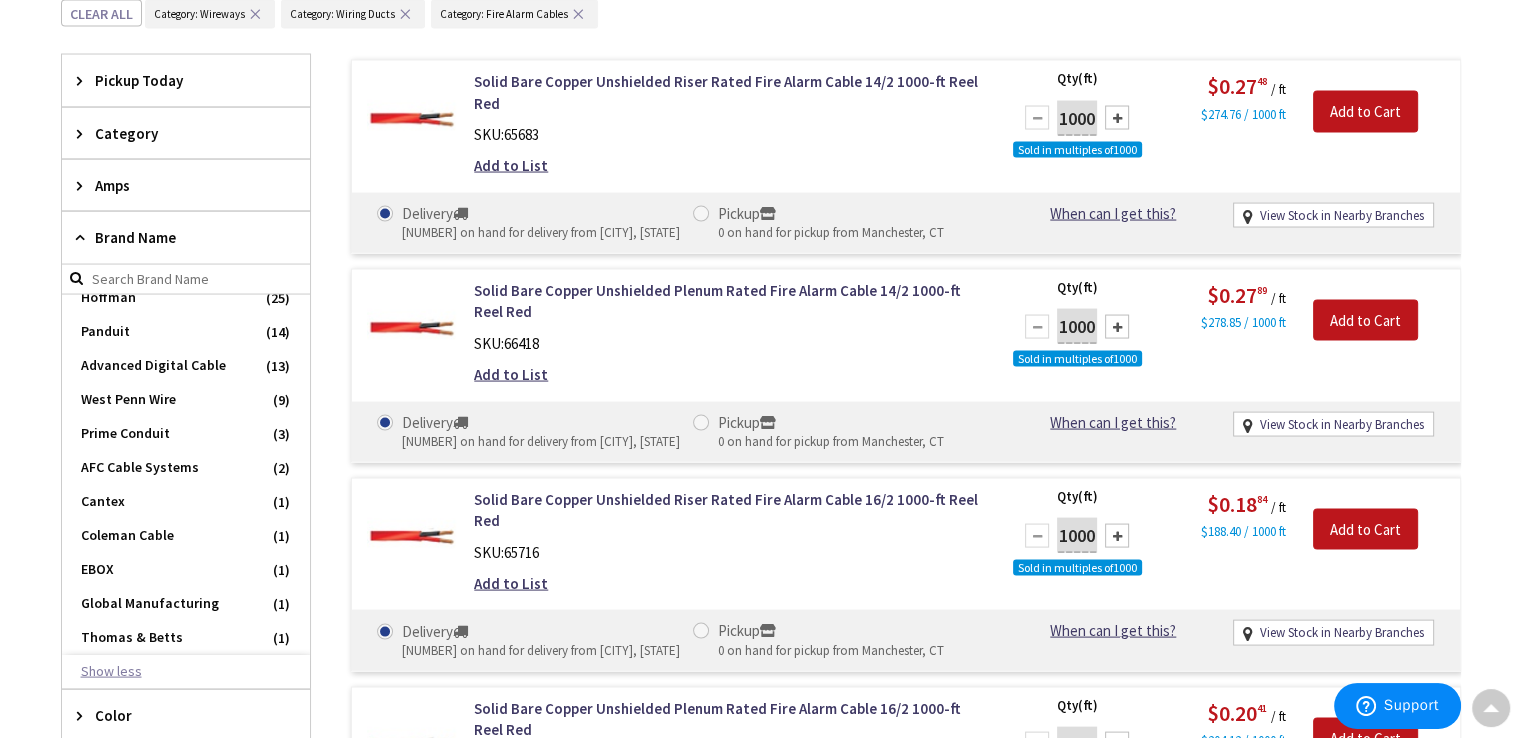 scroll, scrollTop: 0, scrollLeft: 0, axis: both 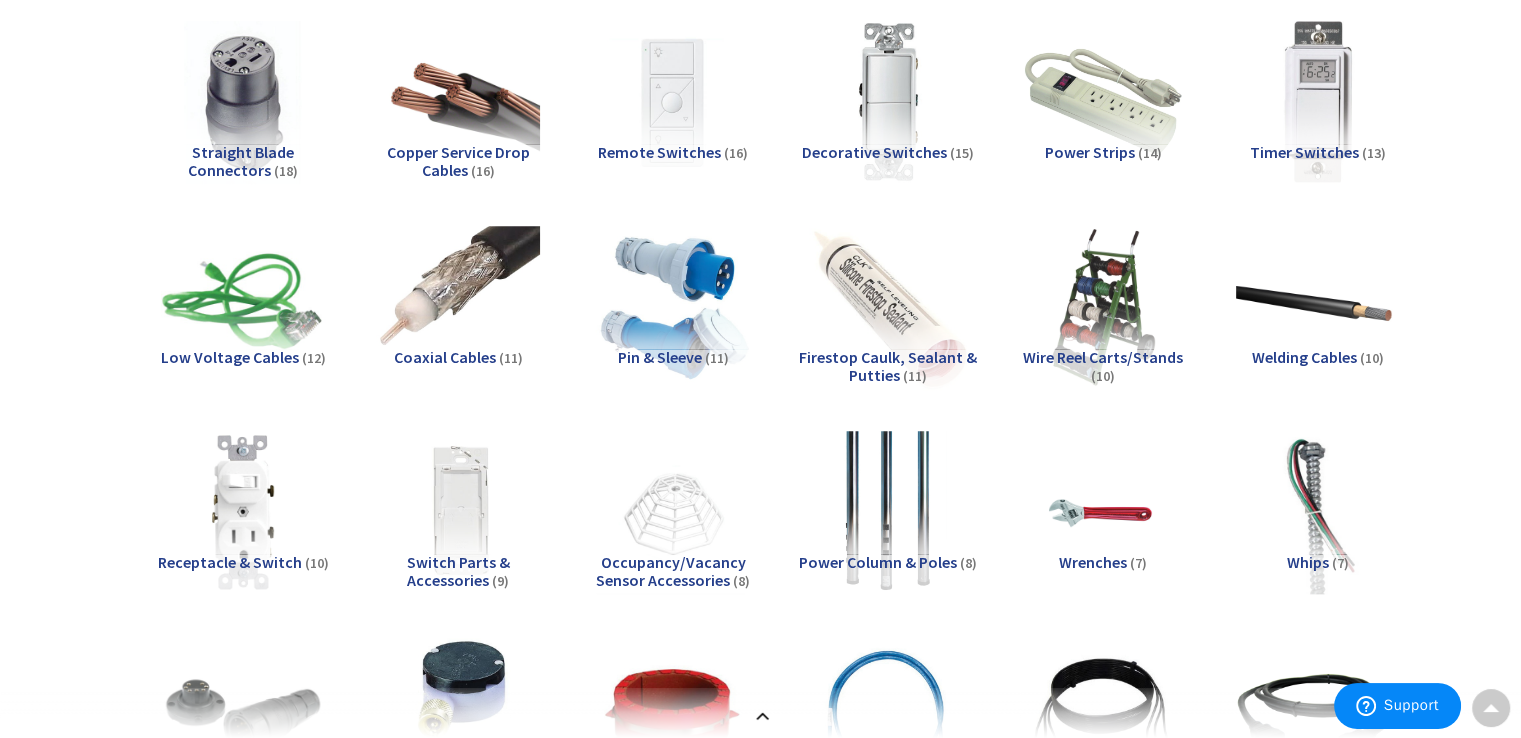 click at bounding box center [887, 306] 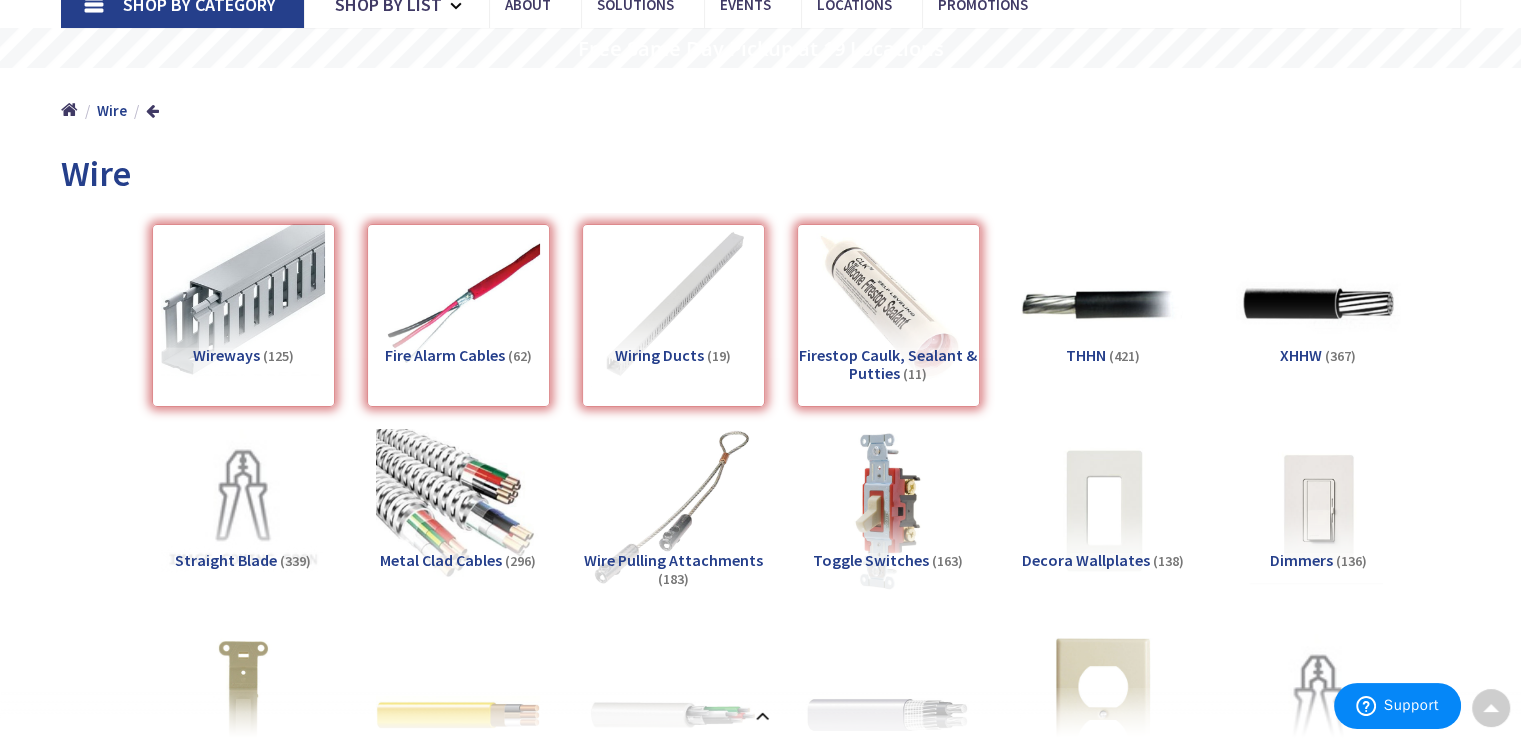 scroll, scrollTop: 0, scrollLeft: 0, axis: both 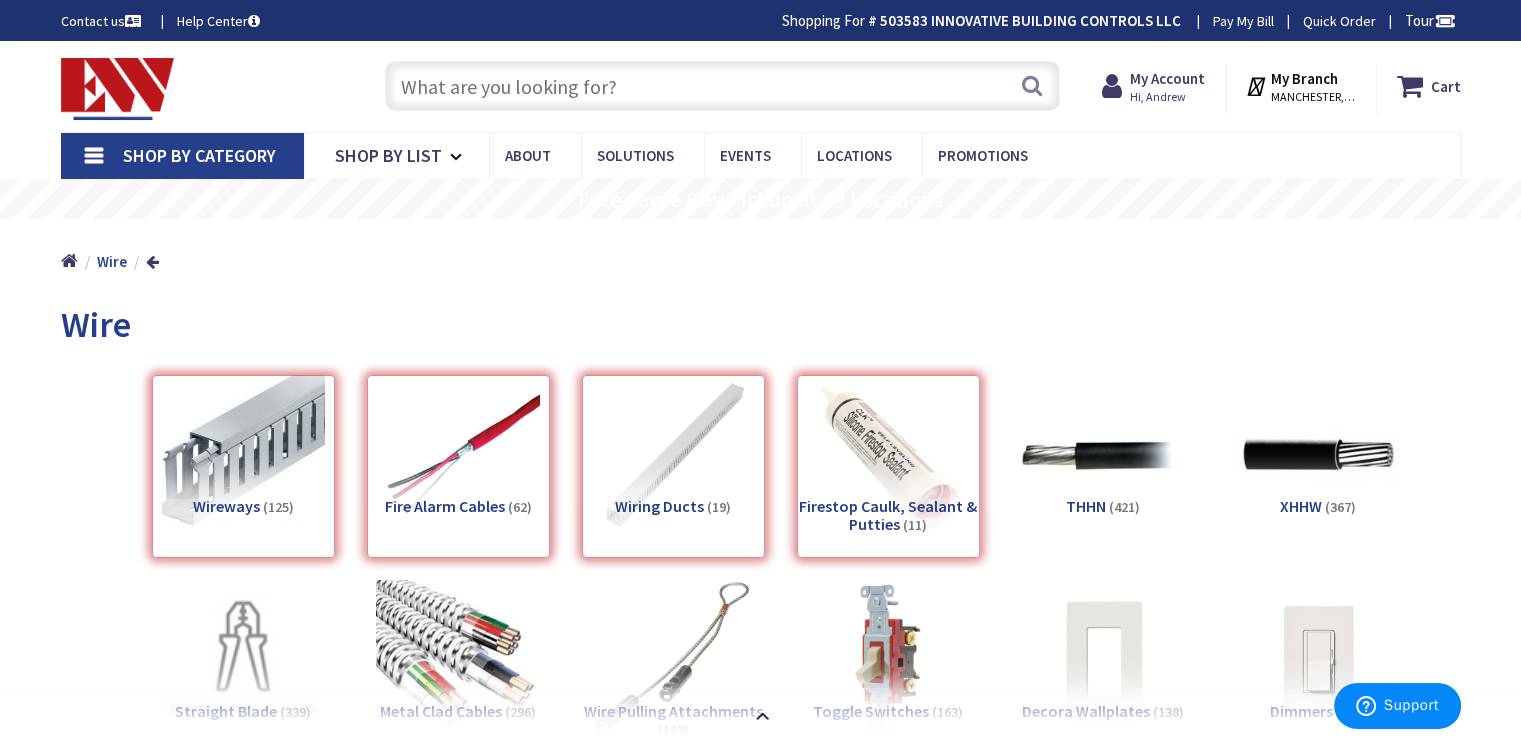 click on "Wiring Ducts
(19)" at bounding box center (673, 466) 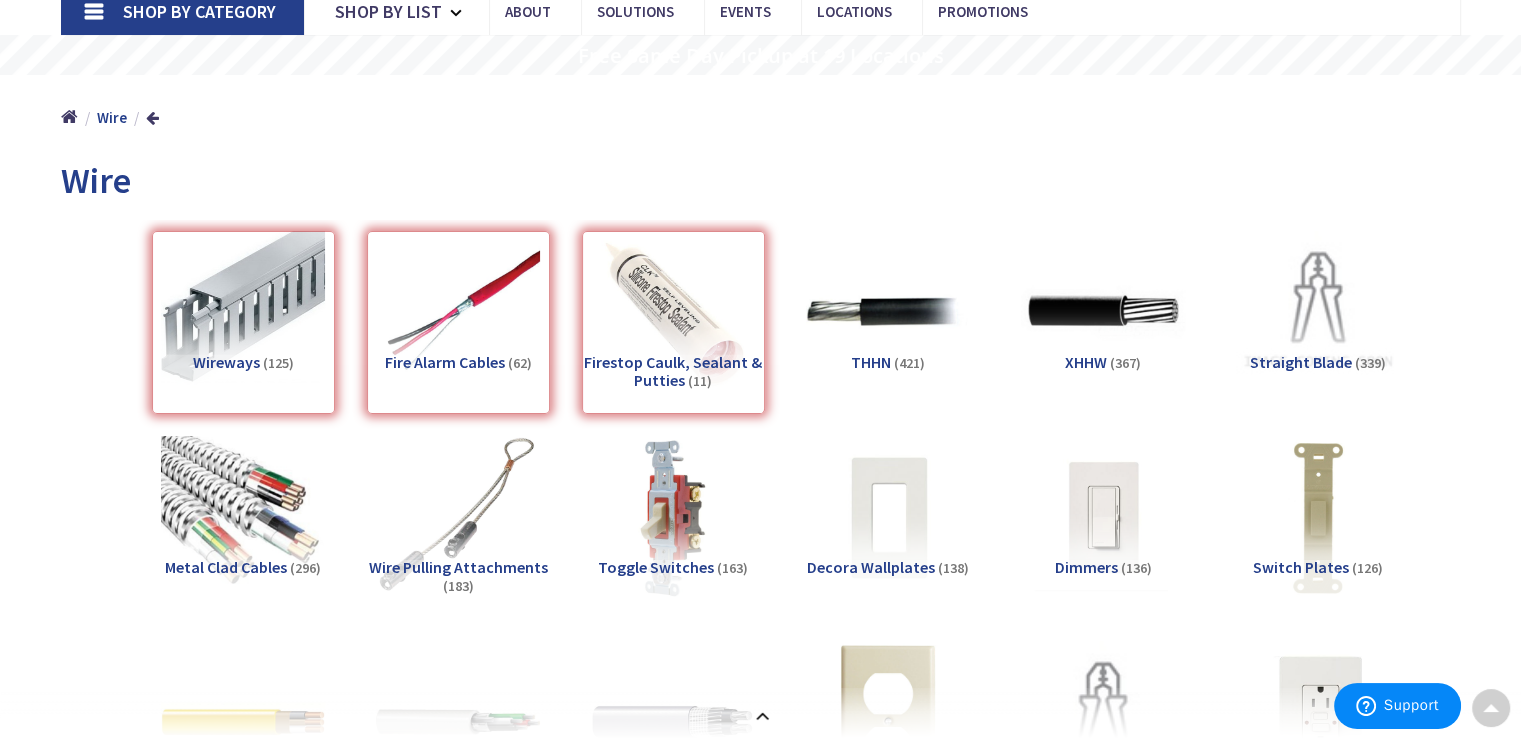 scroll, scrollTop: 0, scrollLeft: 0, axis: both 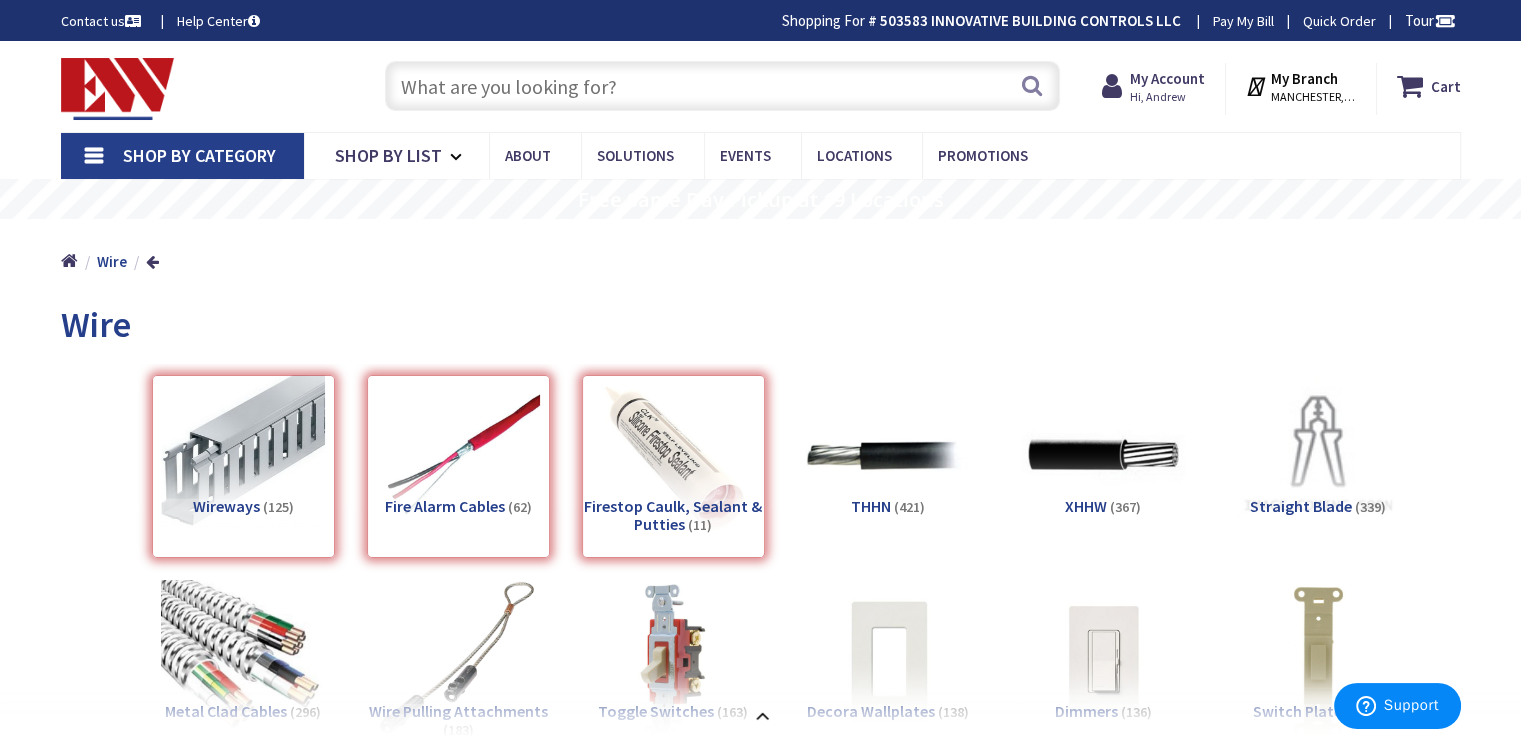 click on "Fire Alarm Cables
(62)" at bounding box center [458, 466] 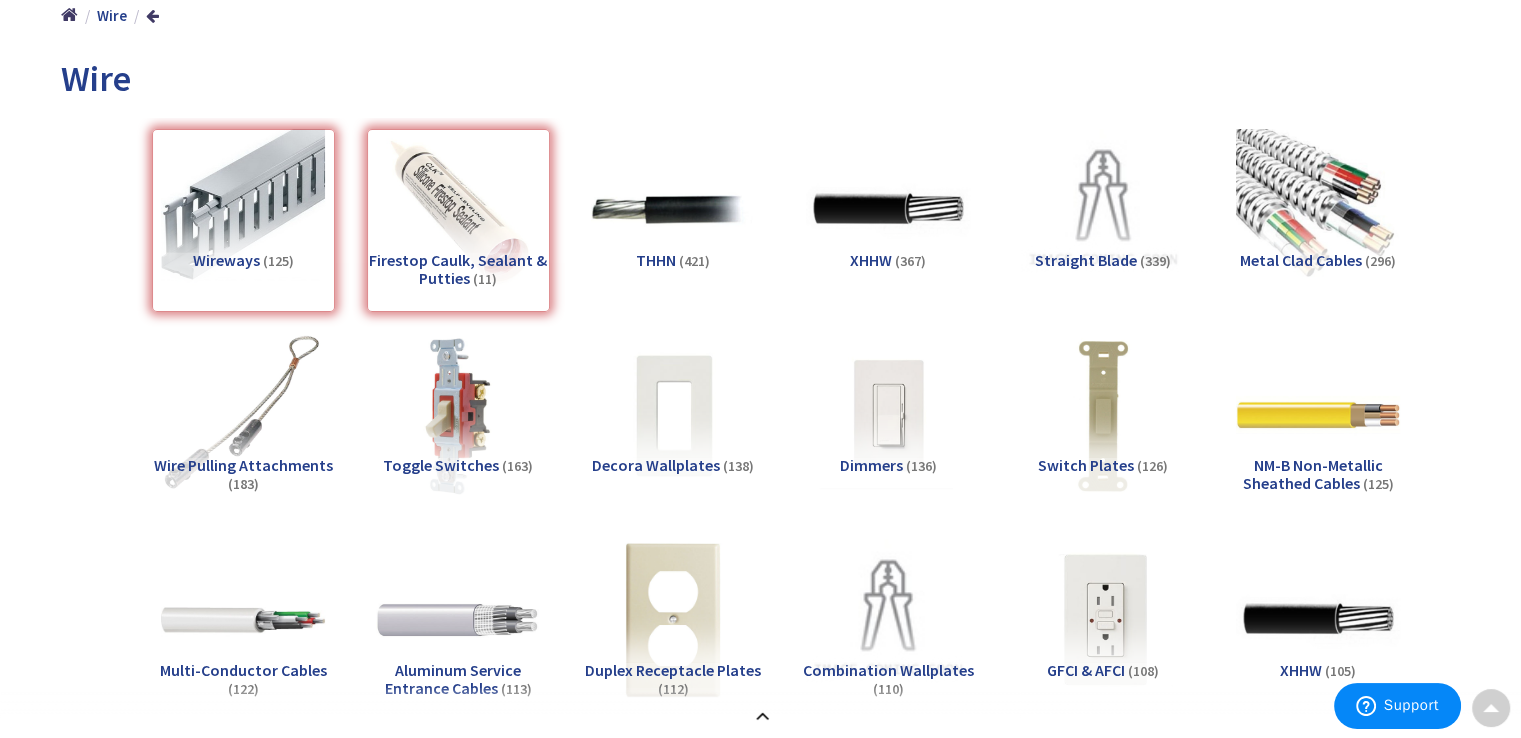 scroll, scrollTop: 0, scrollLeft: 0, axis: both 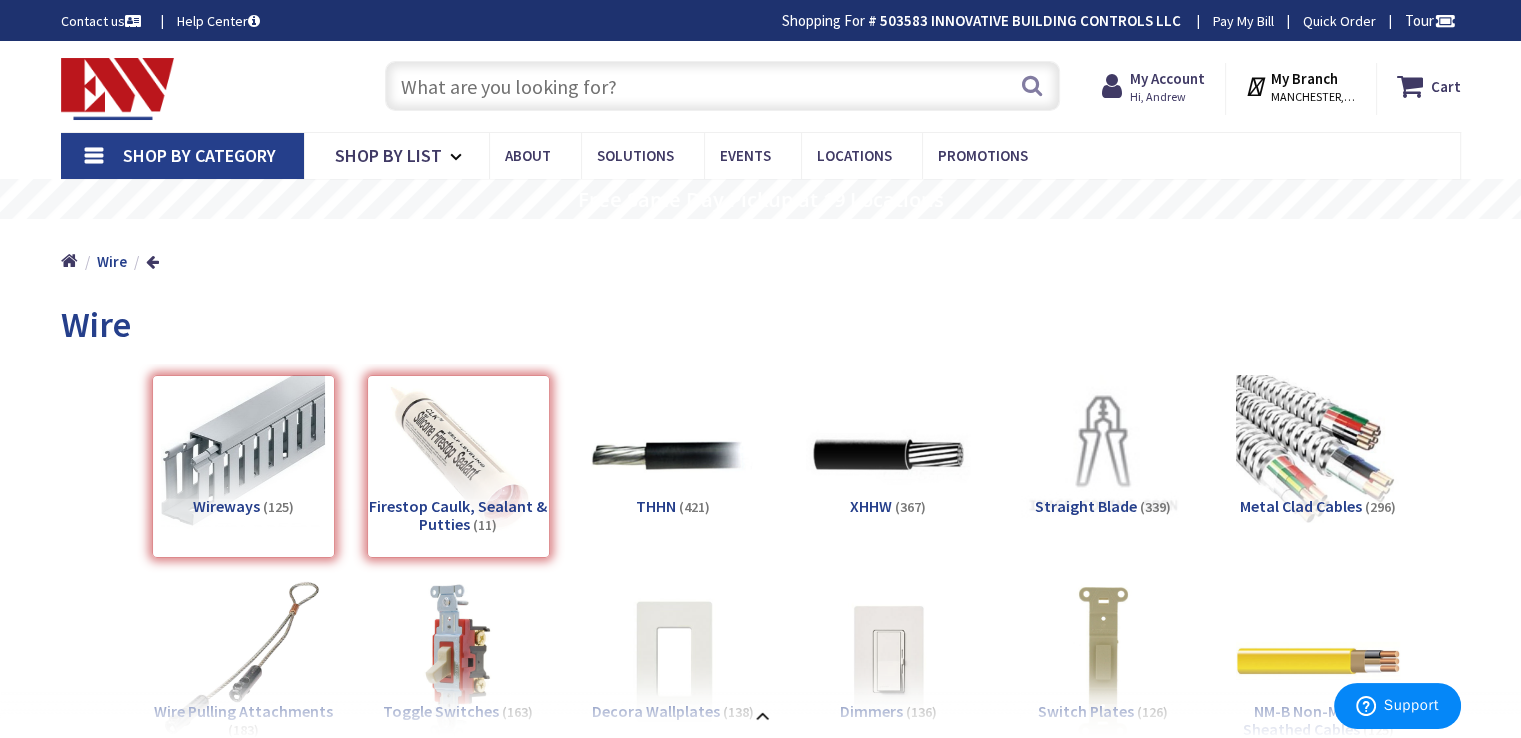 click on "Wireways
(125)" at bounding box center (243, 466) 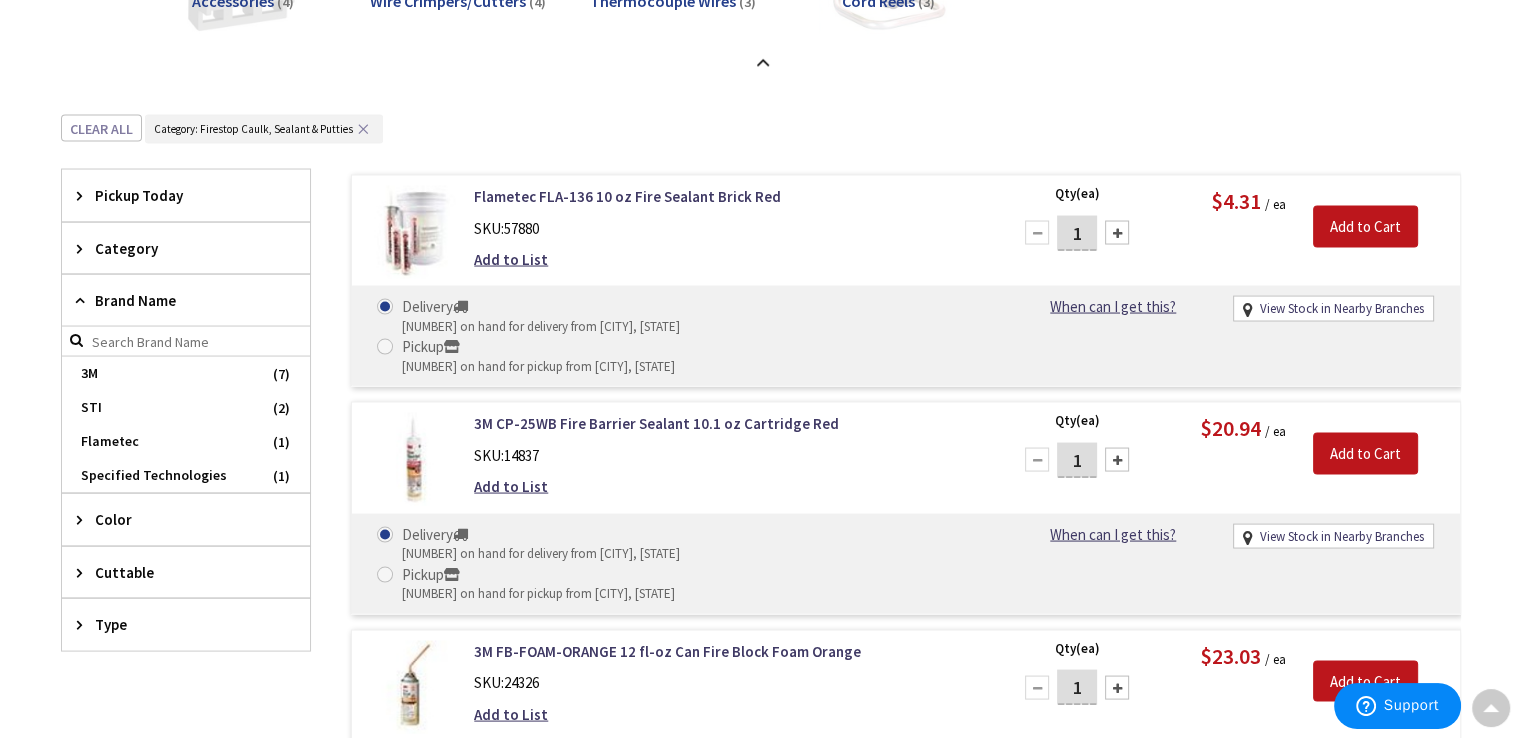 scroll, scrollTop: 3799, scrollLeft: 0, axis: vertical 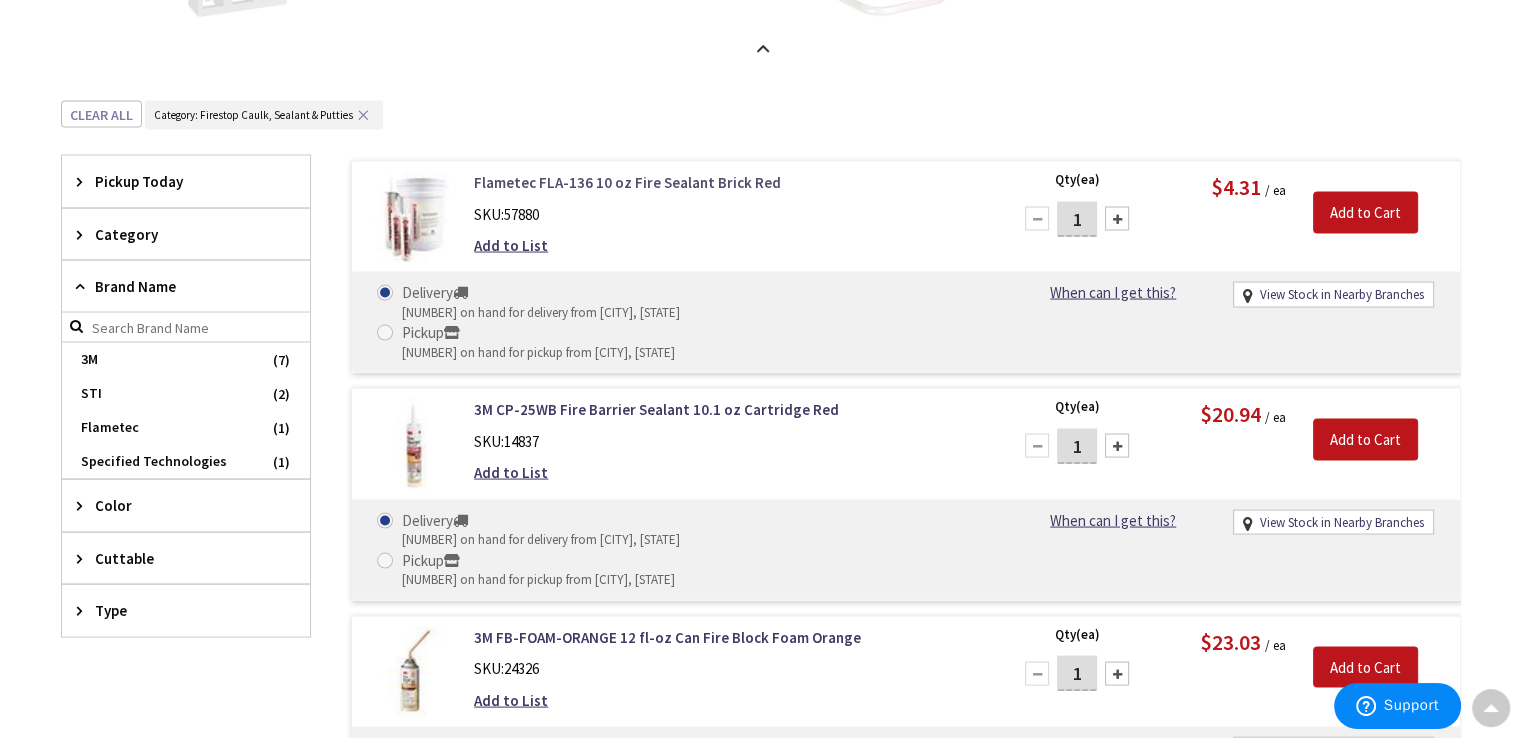 click on "Flametec FLA-136 10 oz Fire Sealant Brick Red" at bounding box center [728, 181] 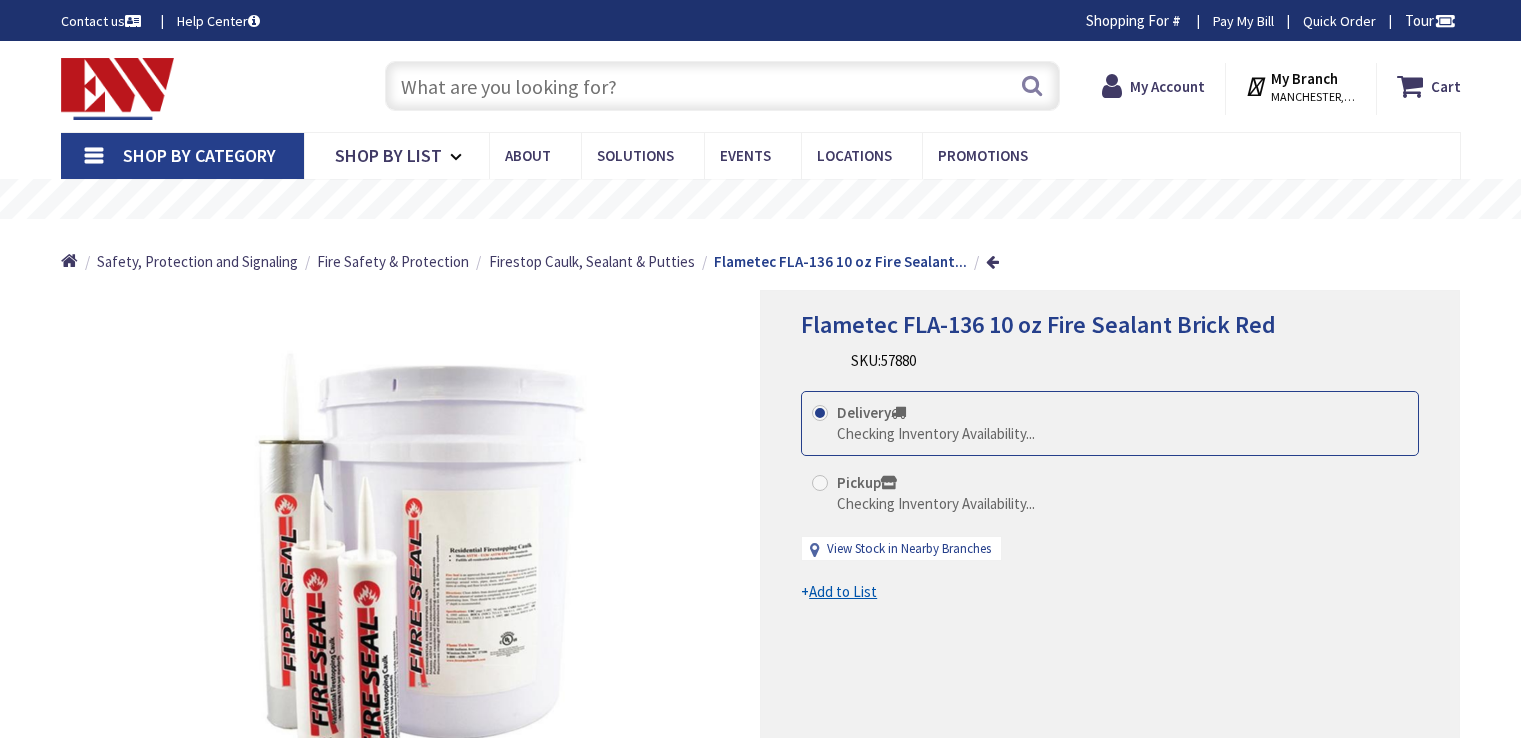 scroll, scrollTop: 0, scrollLeft: 0, axis: both 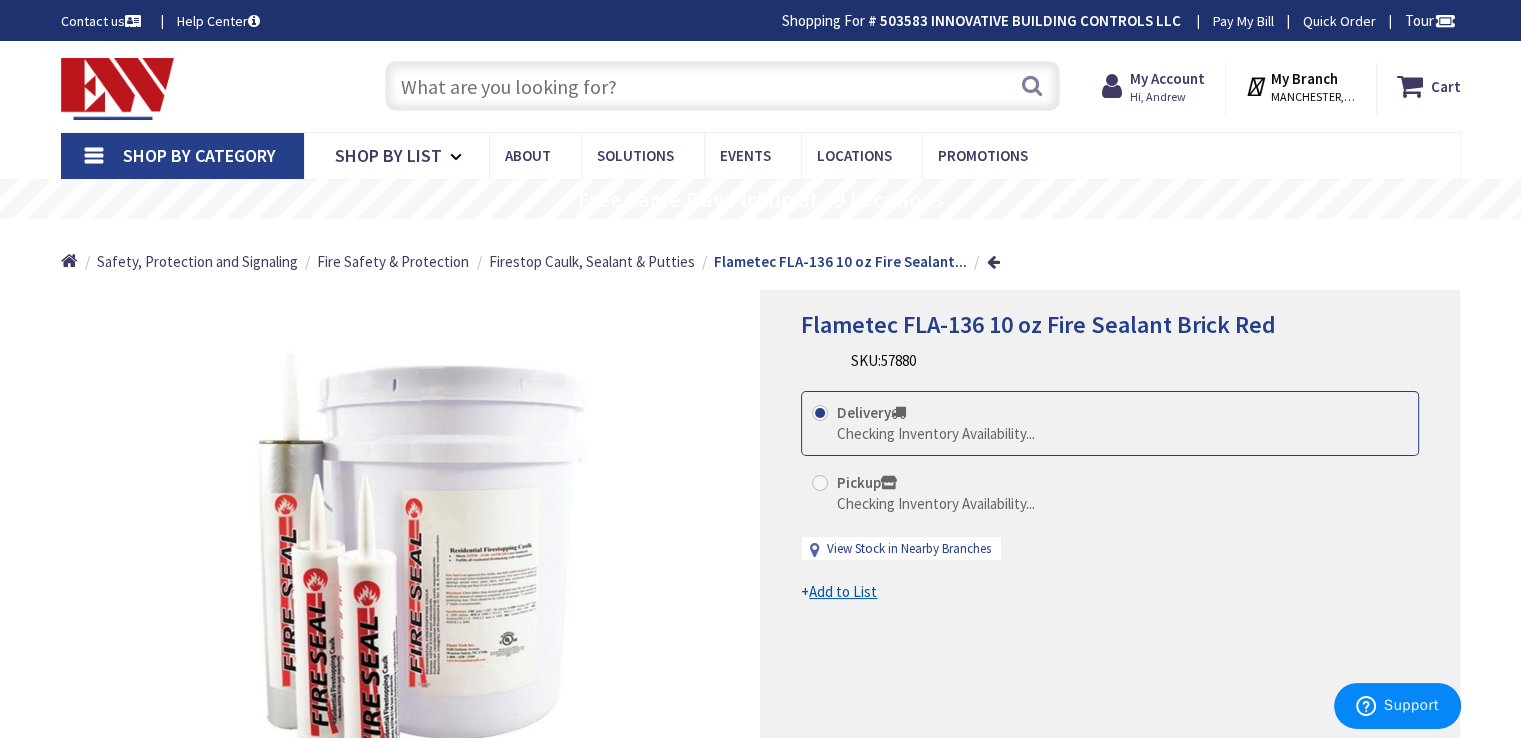click at bounding box center [118, 89] 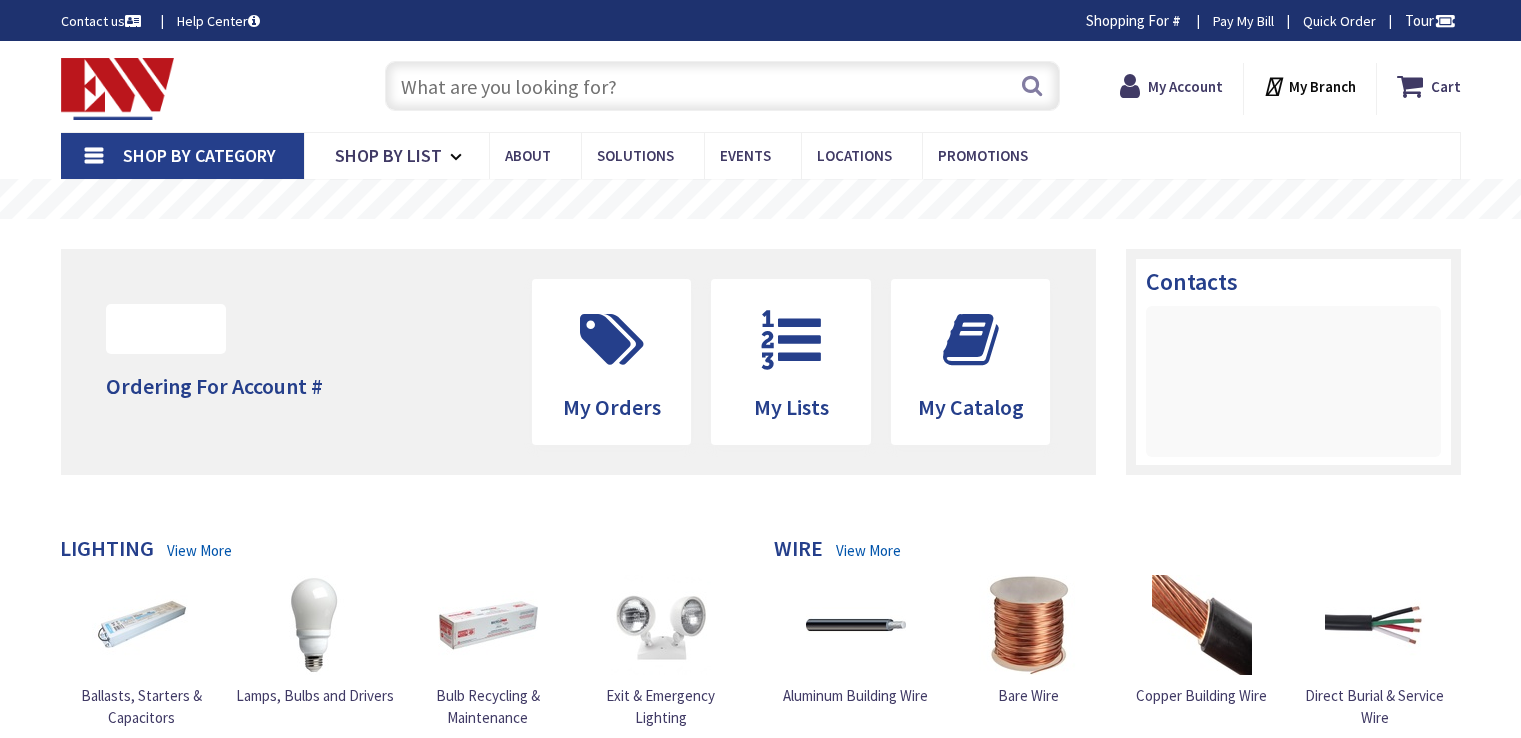 scroll, scrollTop: 0, scrollLeft: 0, axis: both 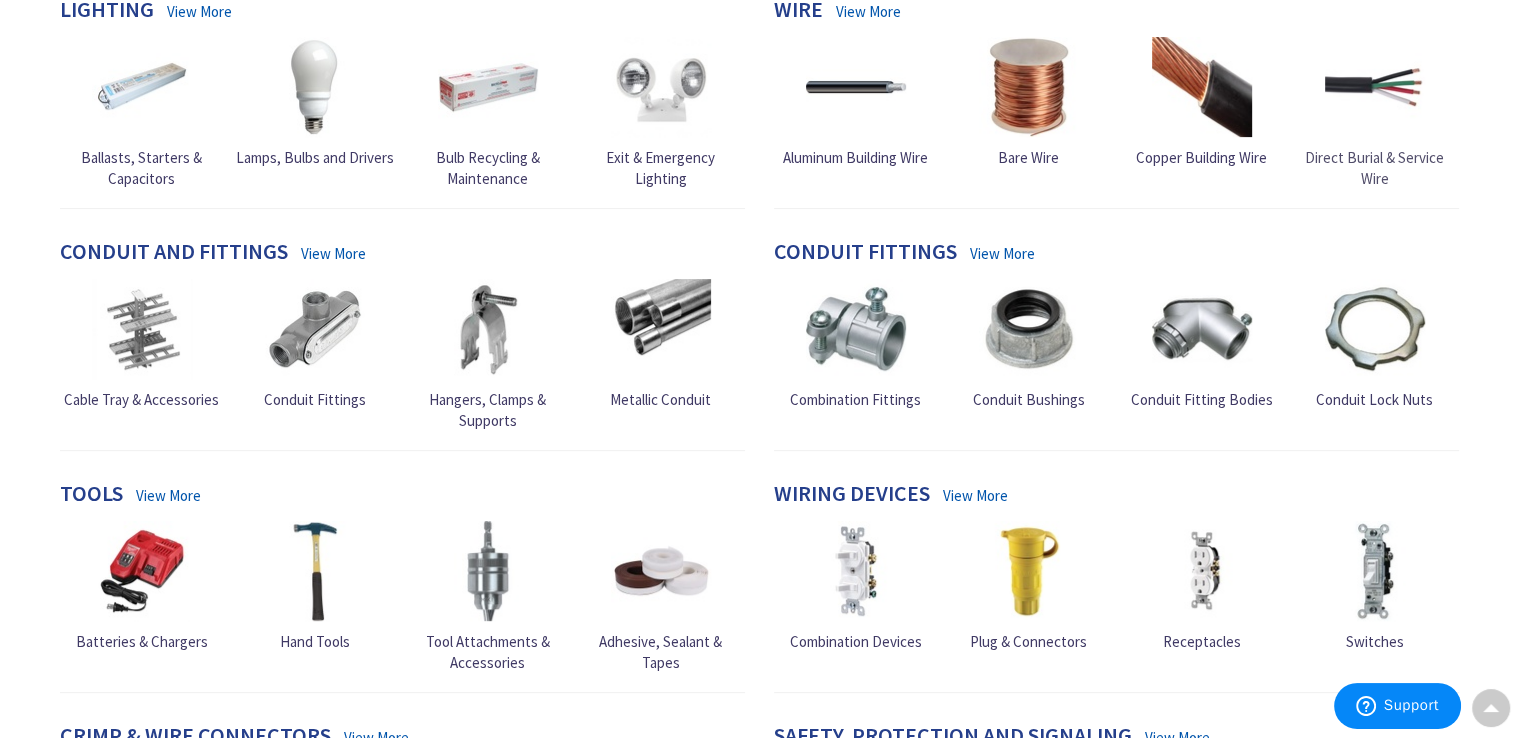click at bounding box center [1375, 87] 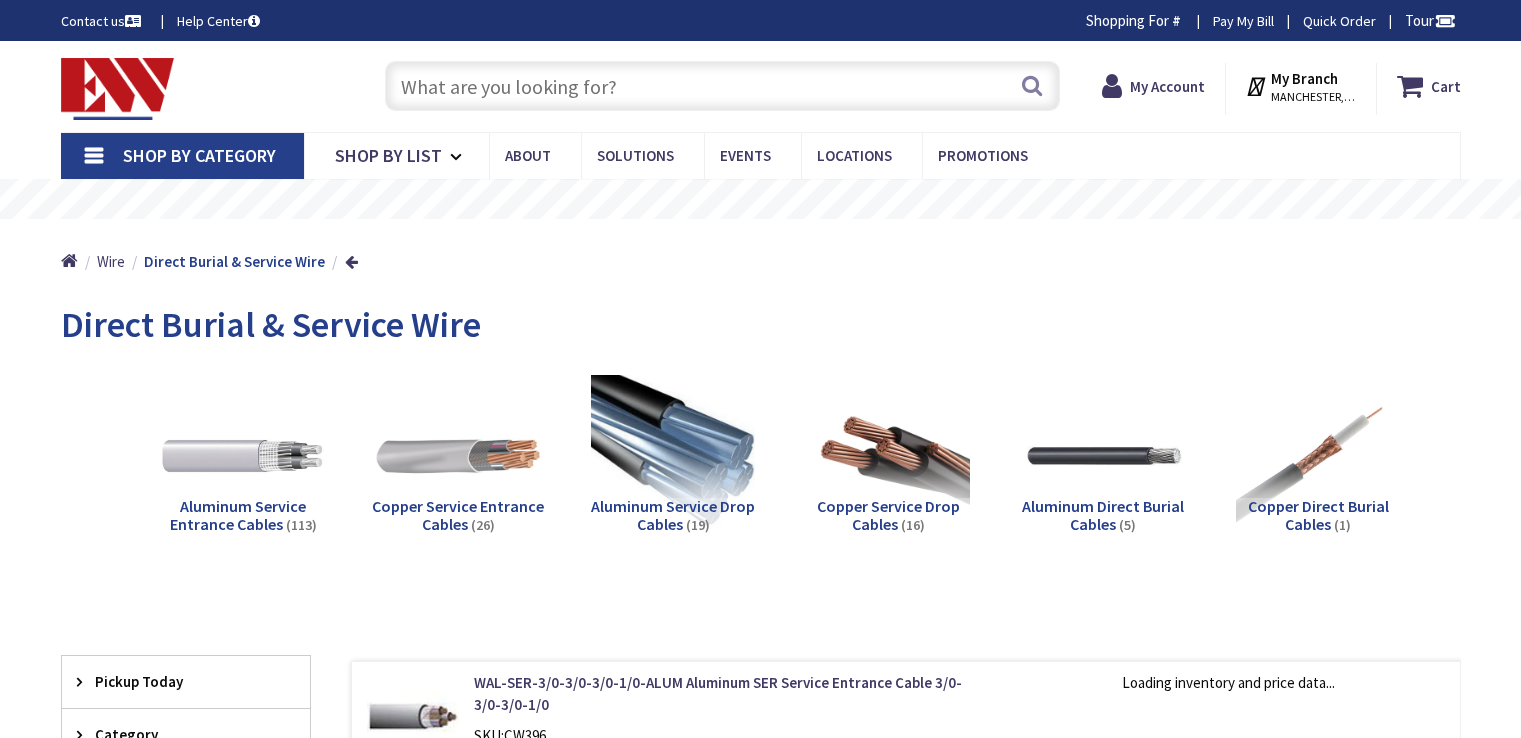scroll, scrollTop: 100, scrollLeft: 0, axis: vertical 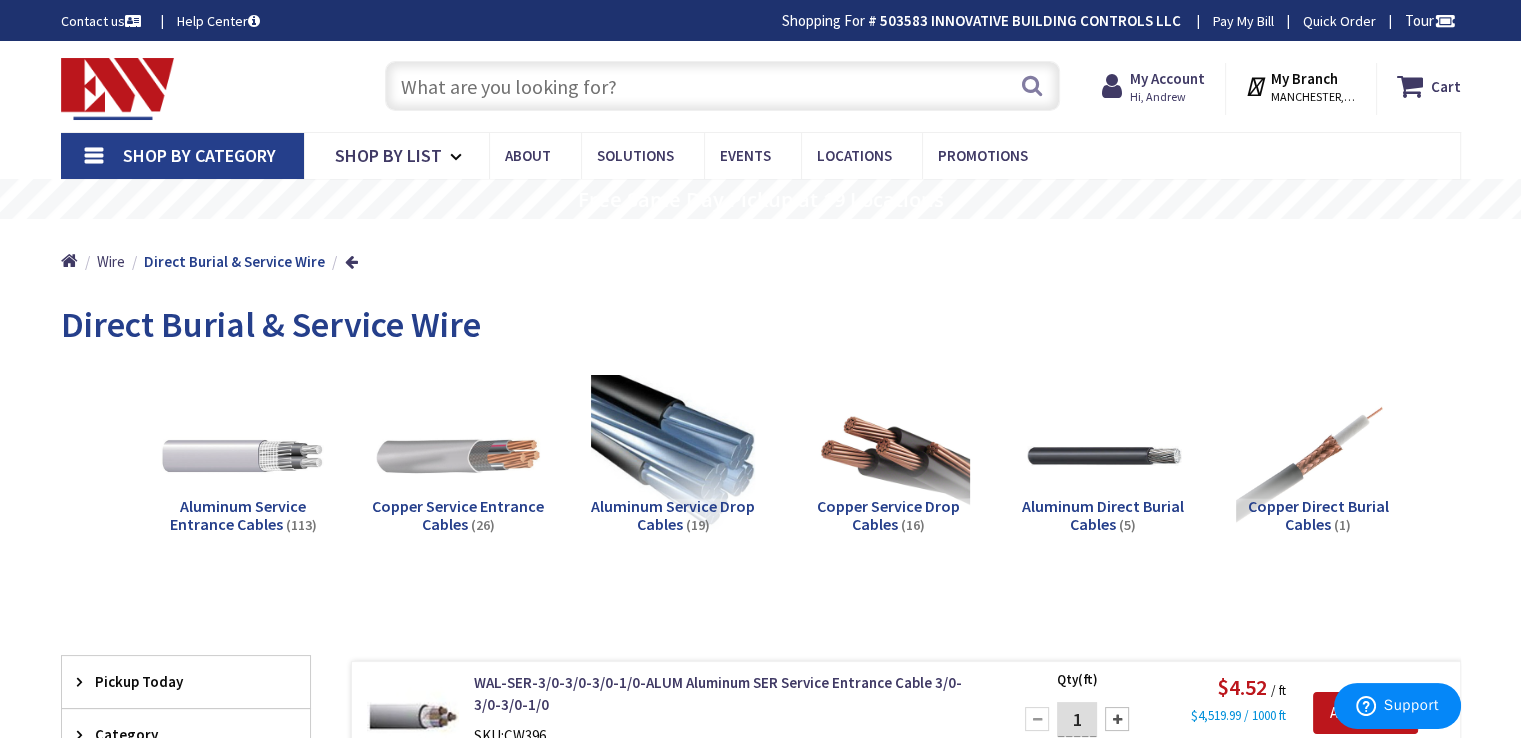 click on "Shop By Category" at bounding box center [182, 156] 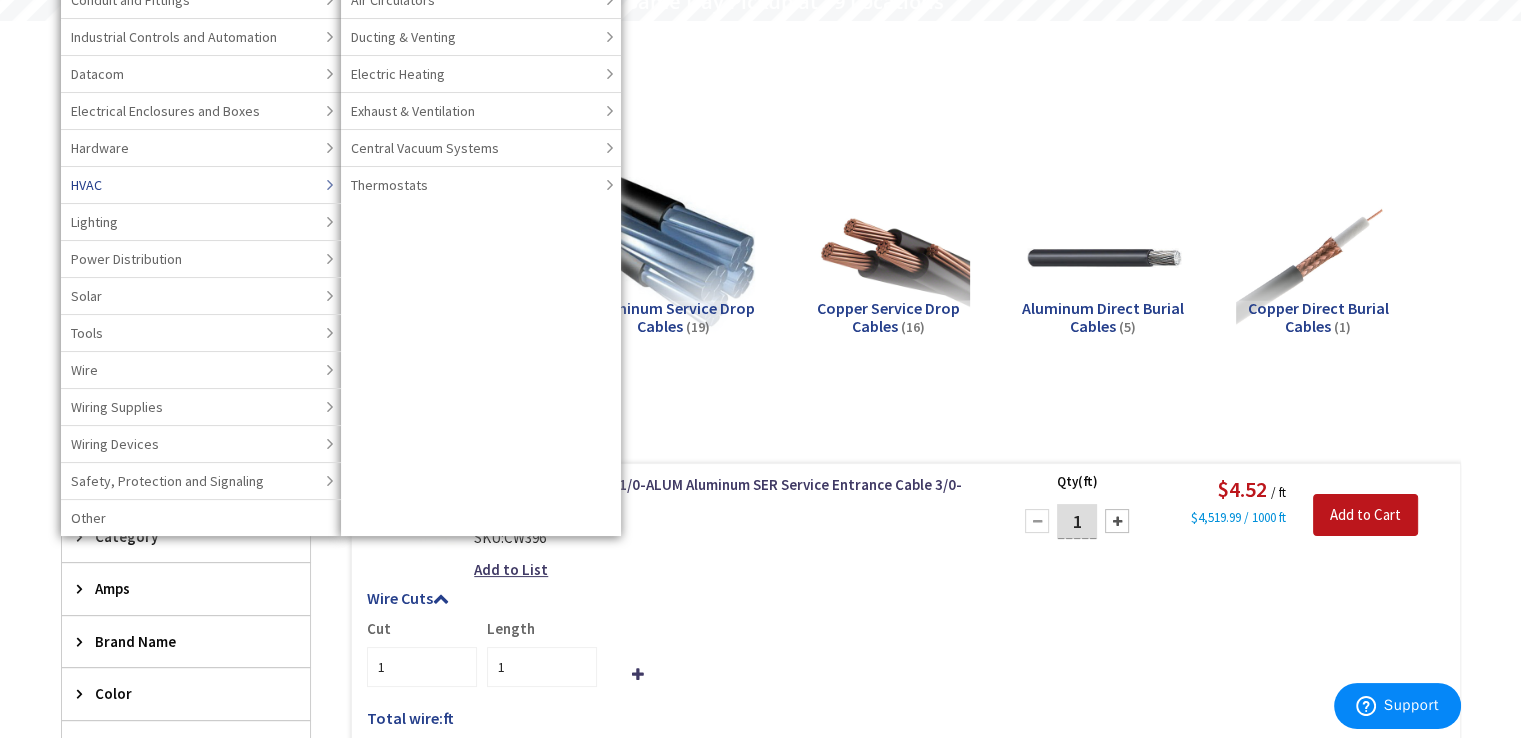 scroll, scrollTop: 200, scrollLeft: 0, axis: vertical 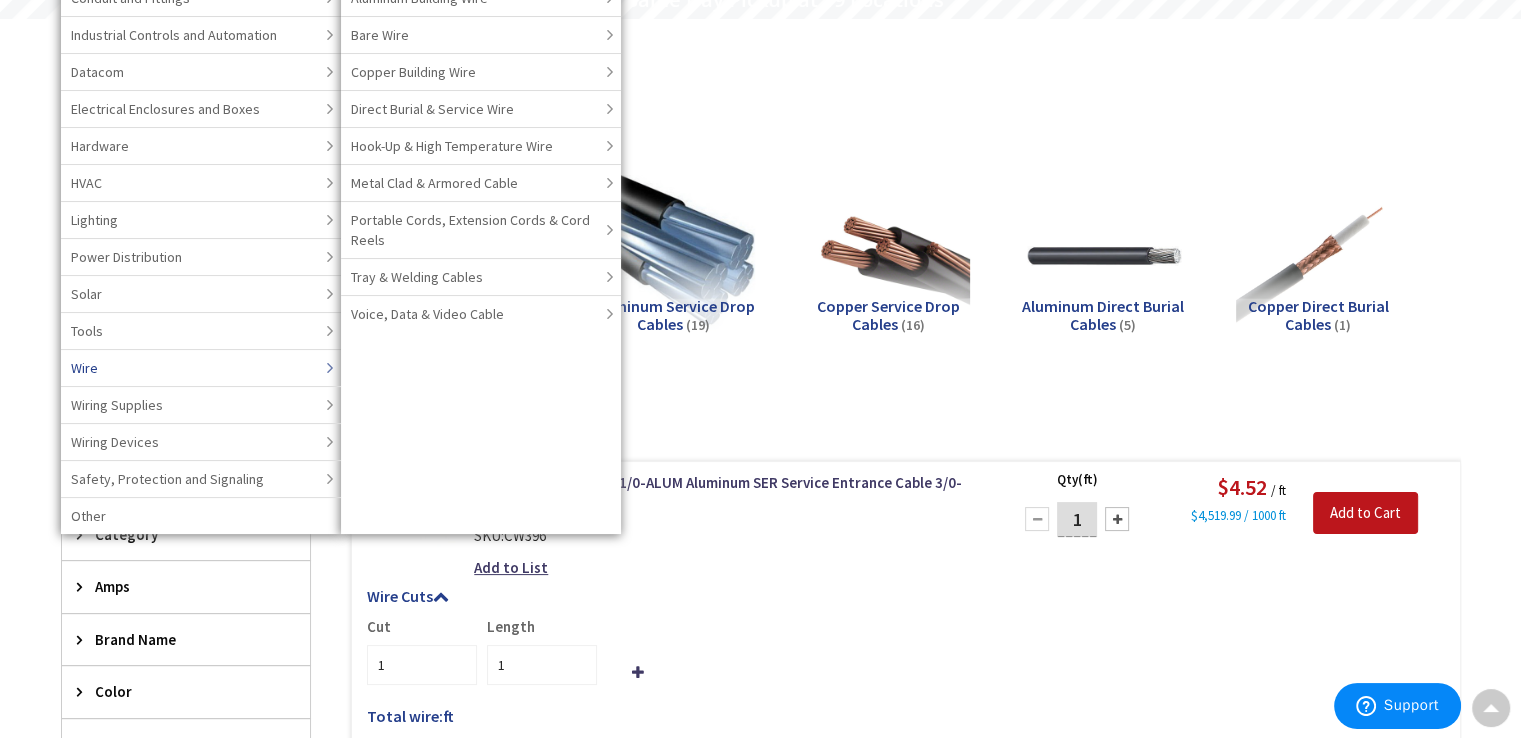 click on "Wire" at bounding box center [201, 367] 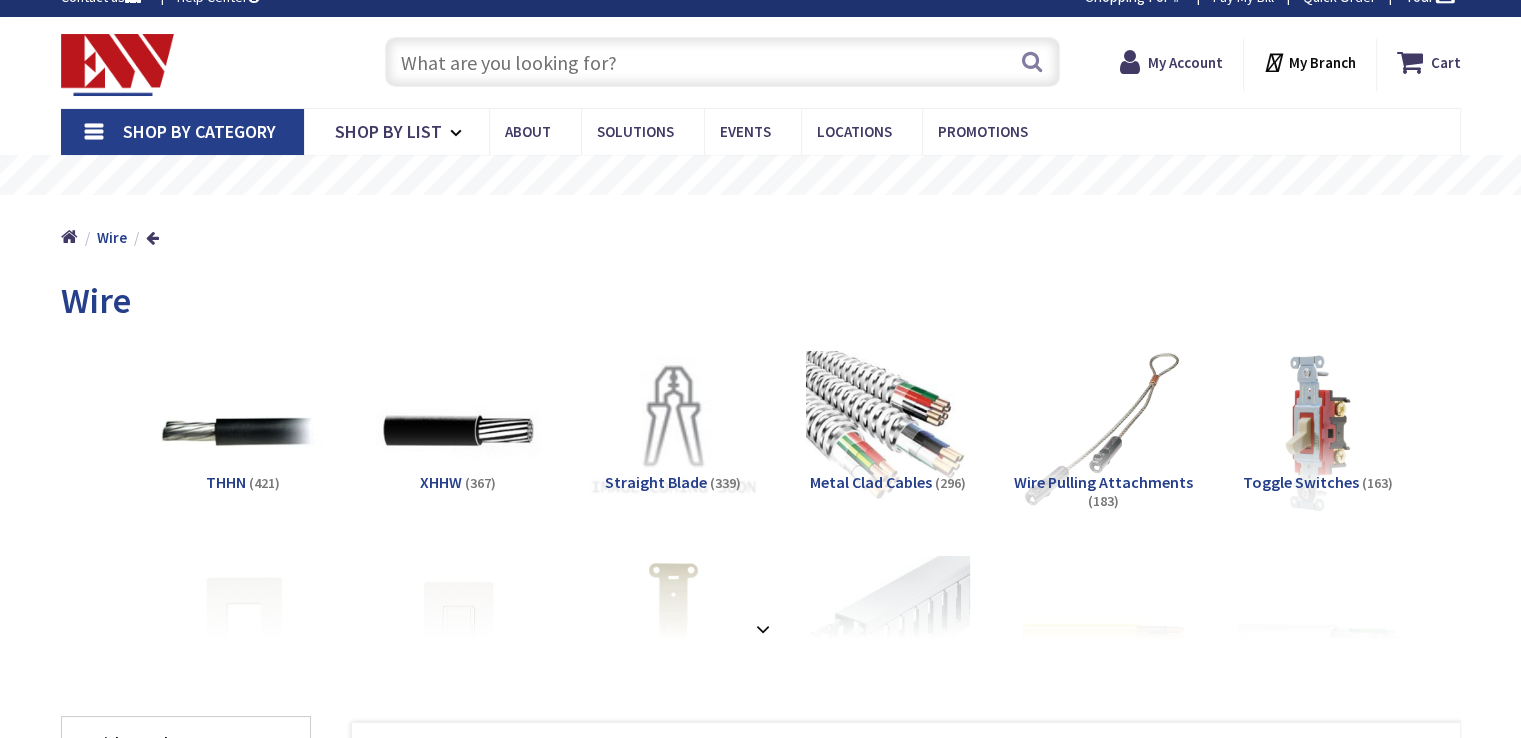 scroll, scrollTop: 200, scrollLeft: 0, axis: vertical 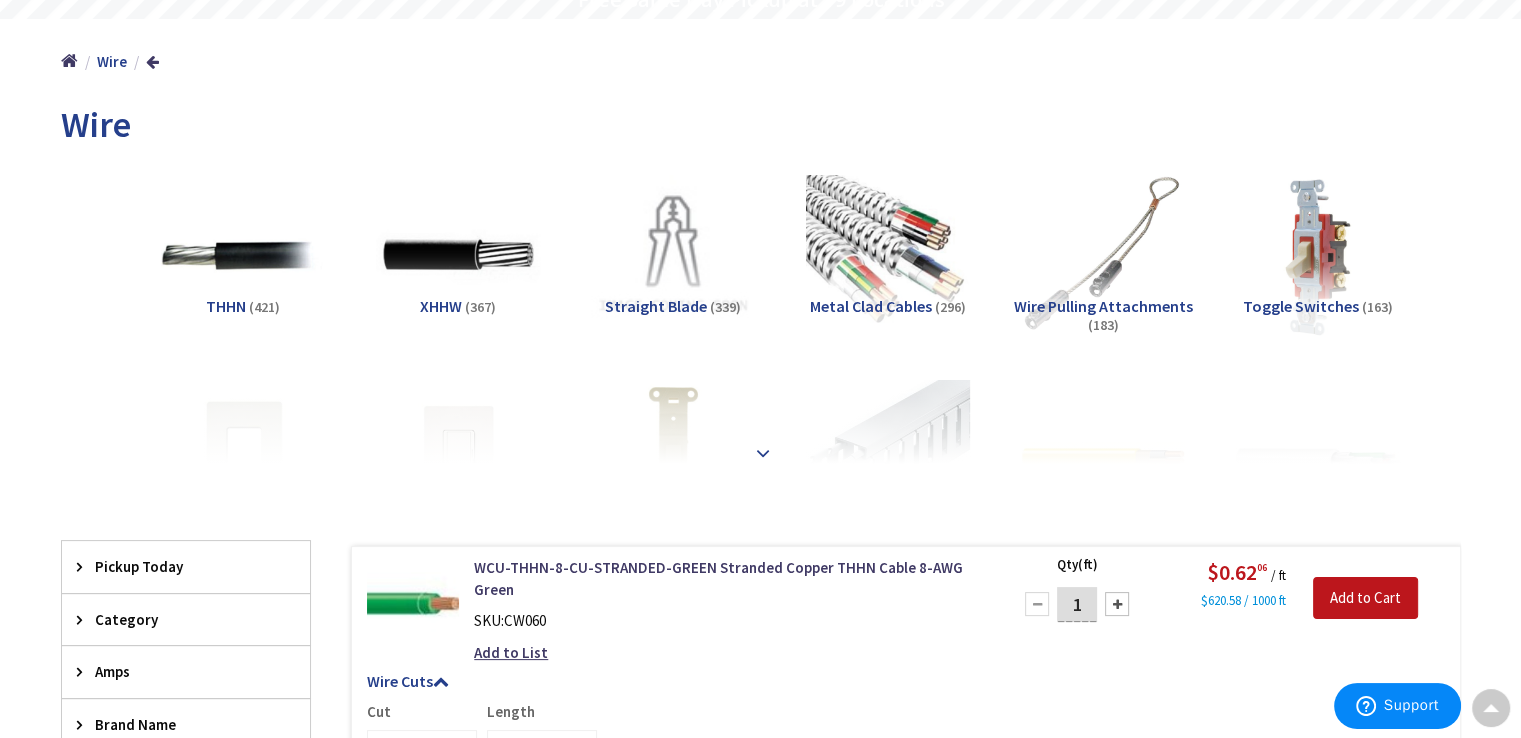 click at bounding box center [763, 453] 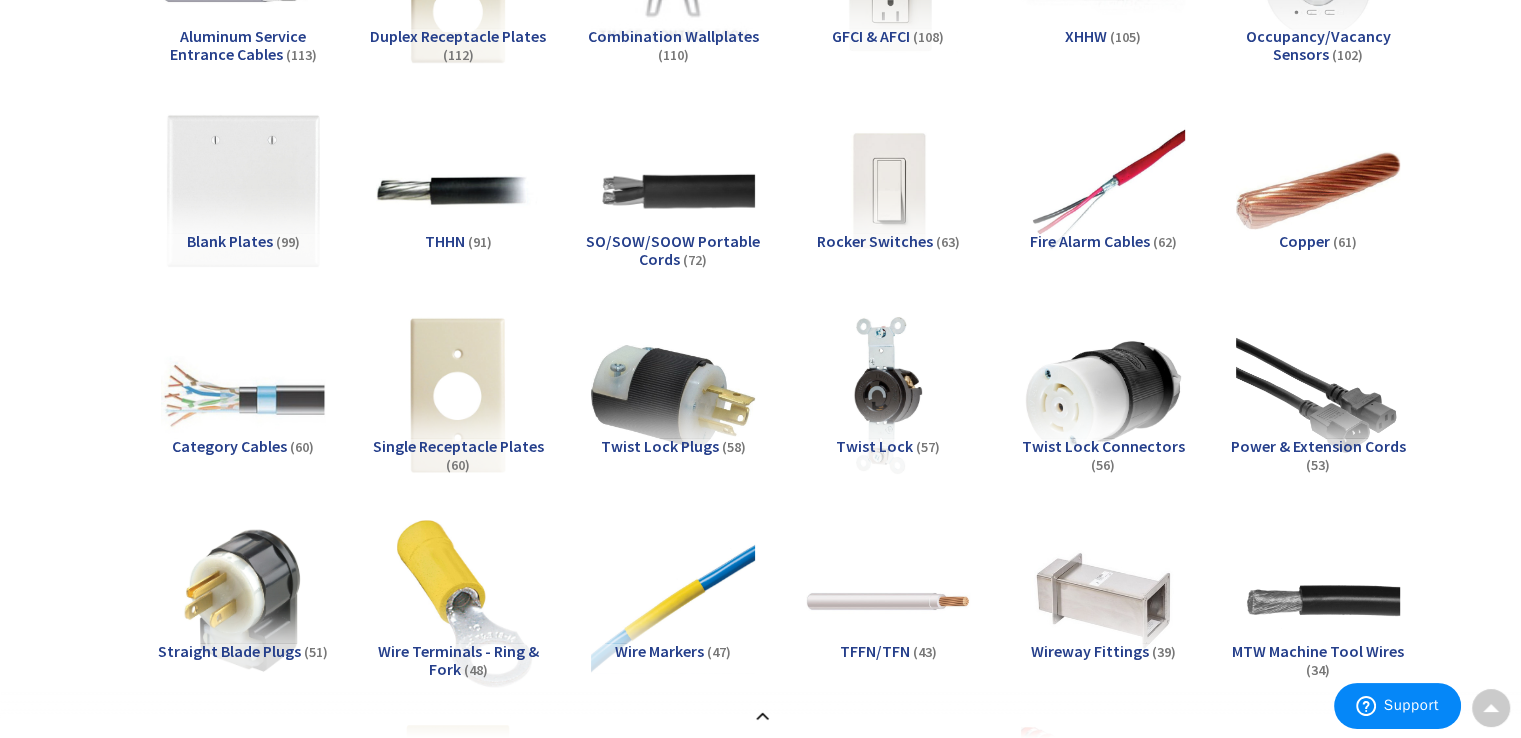 scroll, scrollTop: 900, scrollLeft: 0, axis: vertical 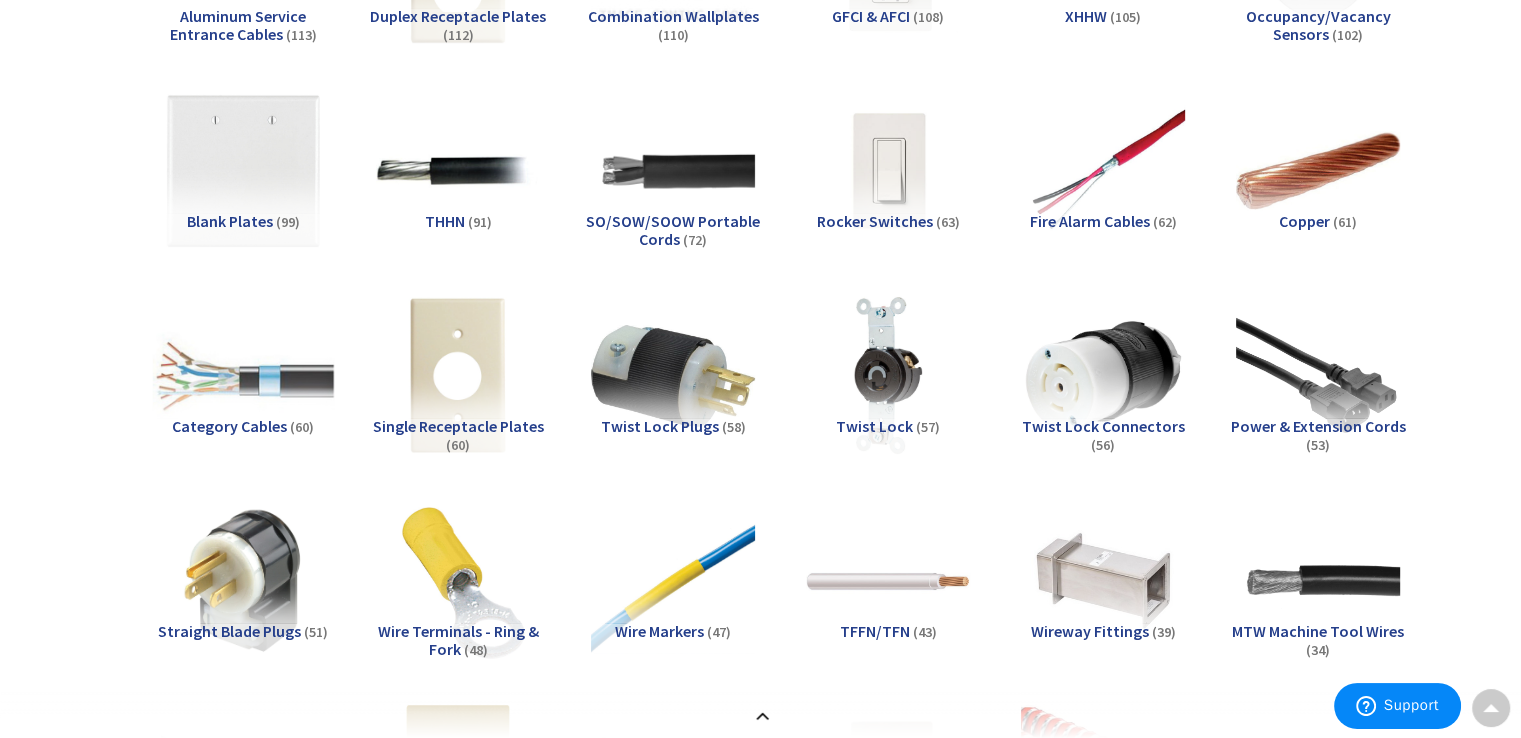 click at bounding box center (242, 375) 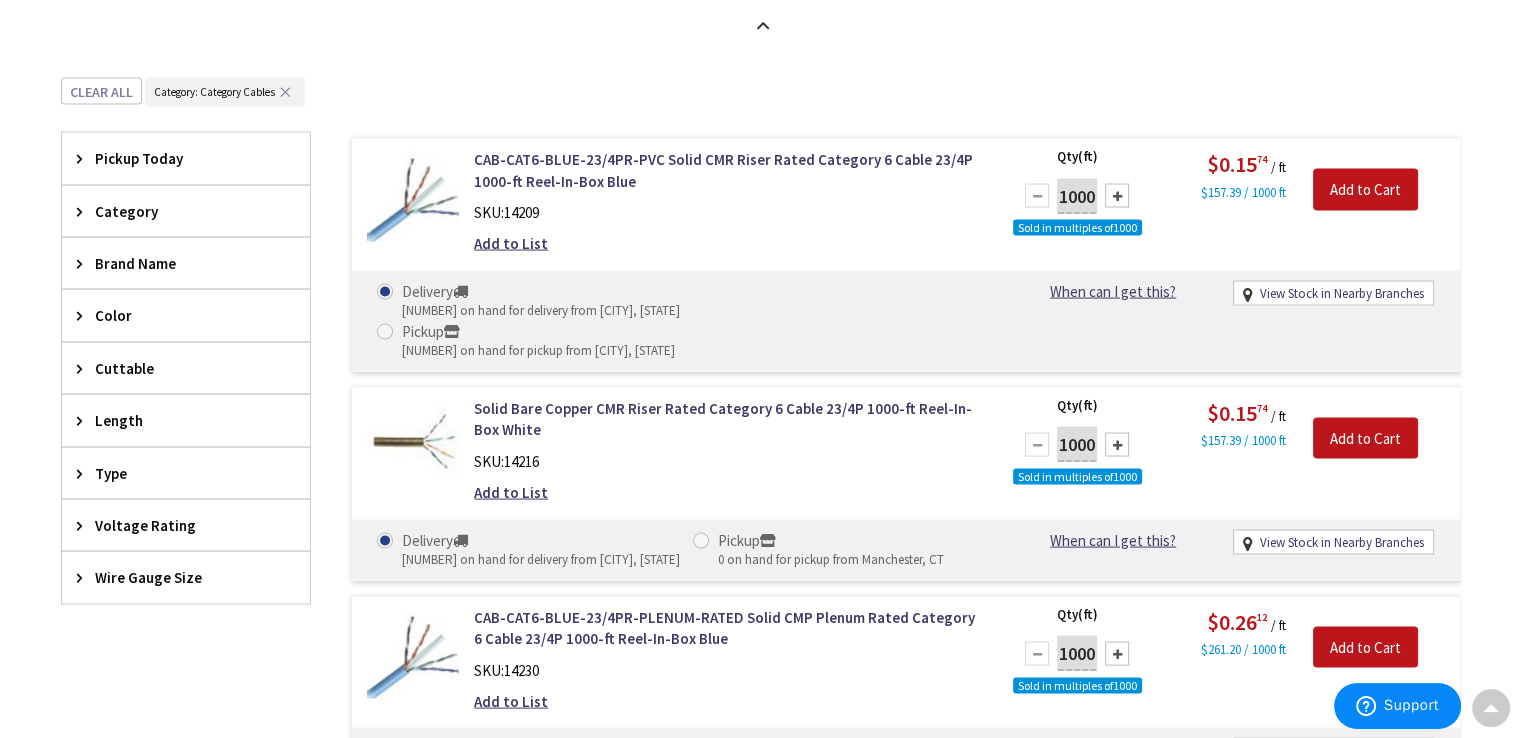 scroll, scrollTop: 3699, scrollLeft: 0, axis: vertical 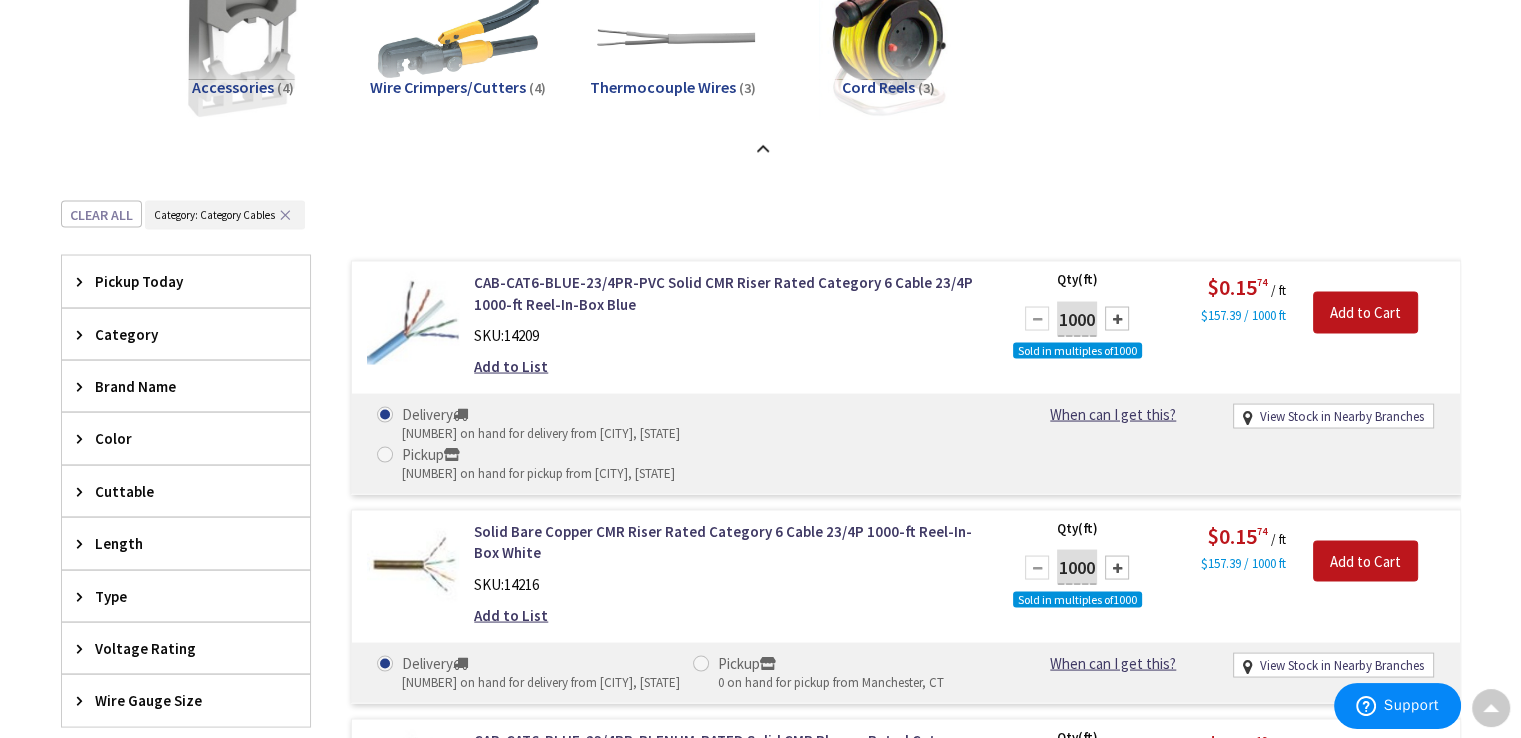 click at bounding box center [84, 385] 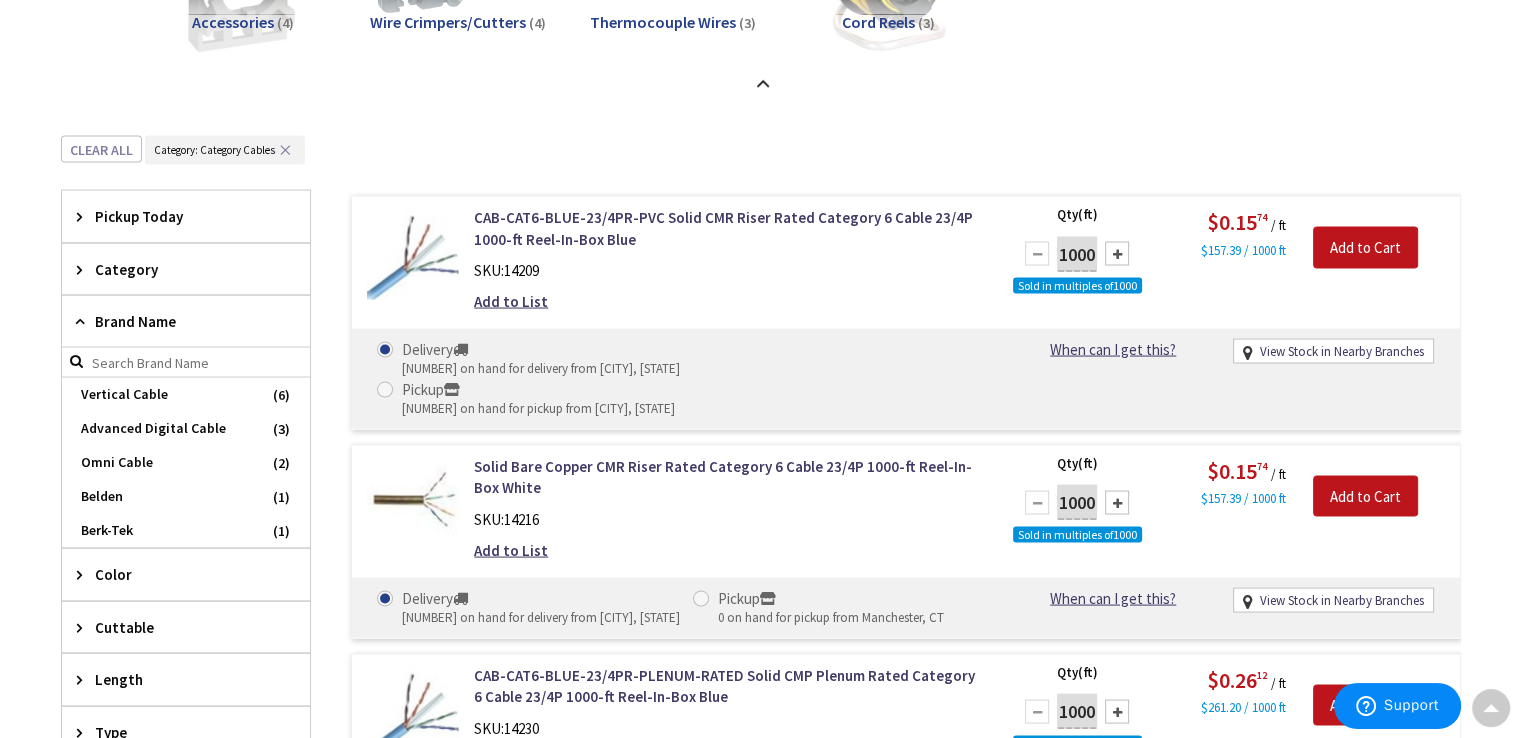 scroll, scrollTop: 3799, scrollLeft: 0, axis: vertical 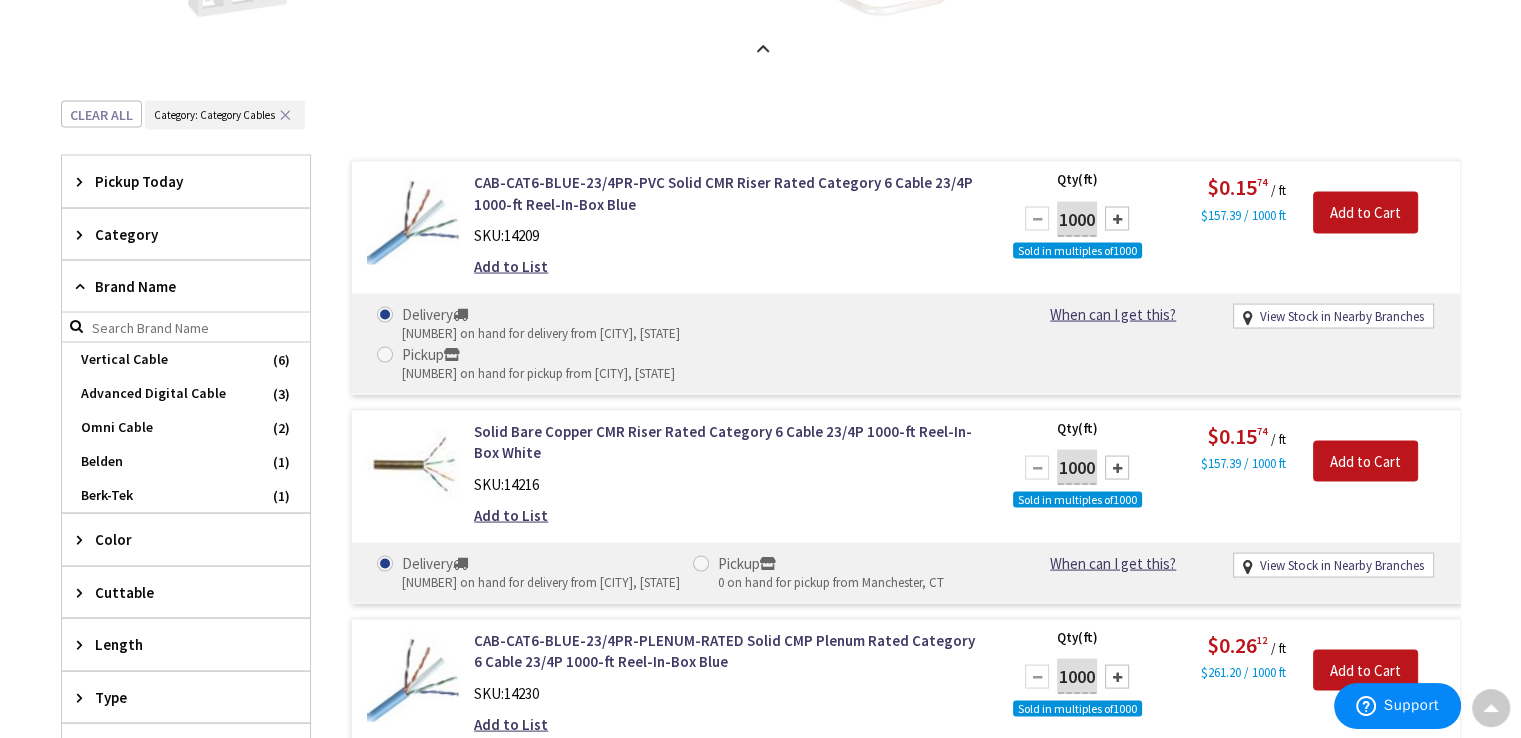 click at bounding box center [186, 327] 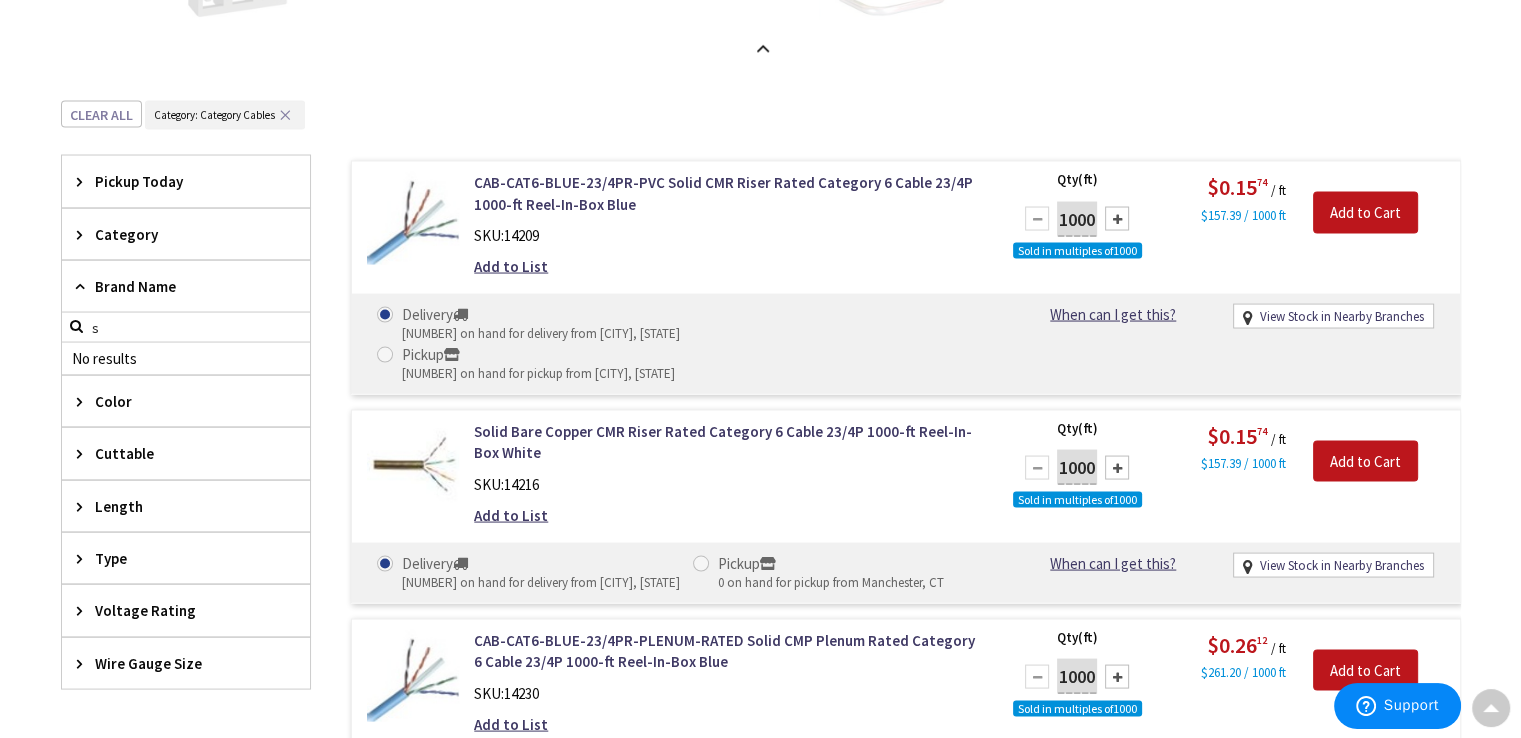 type 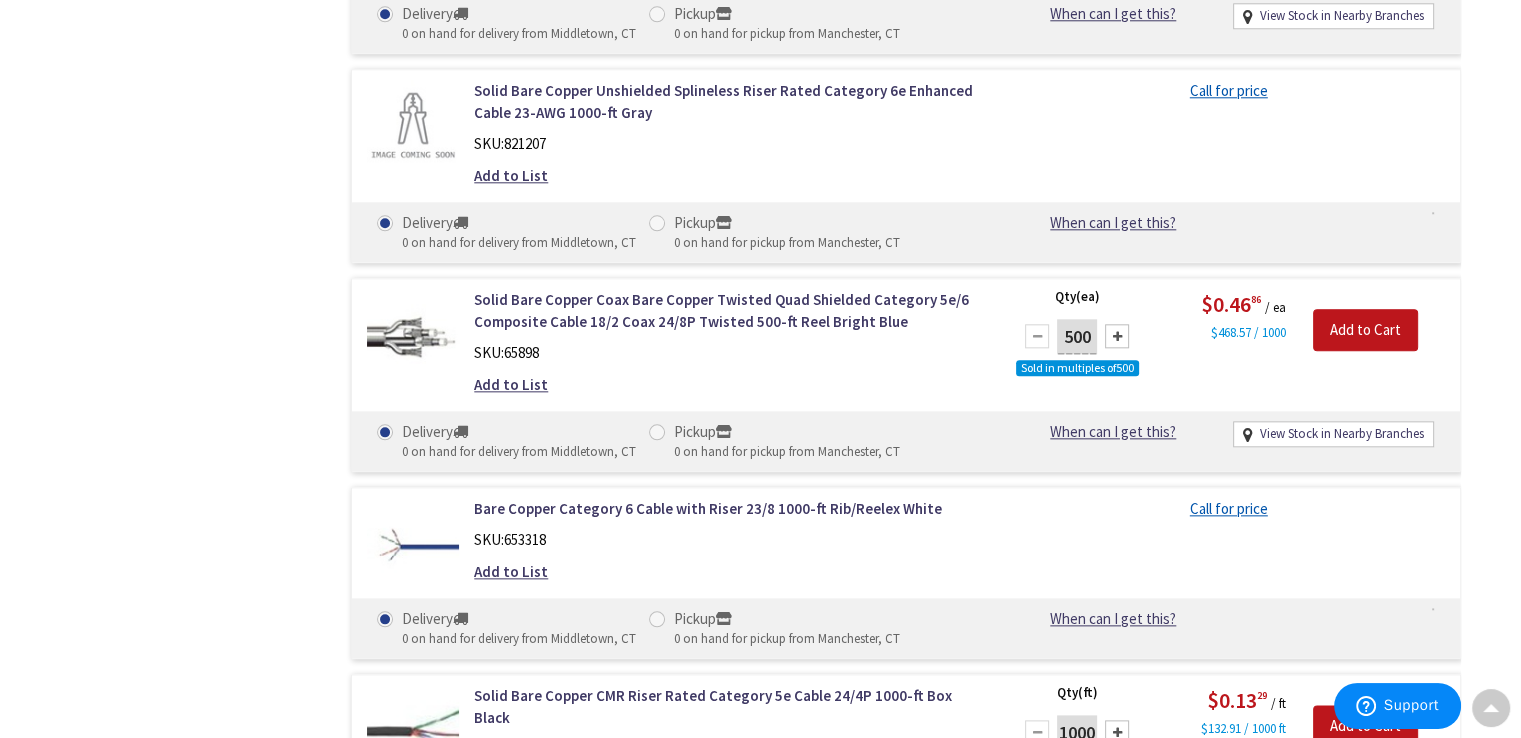 scroll, scrollTop: 9199, scrollLeft: 0, axis: vertical 